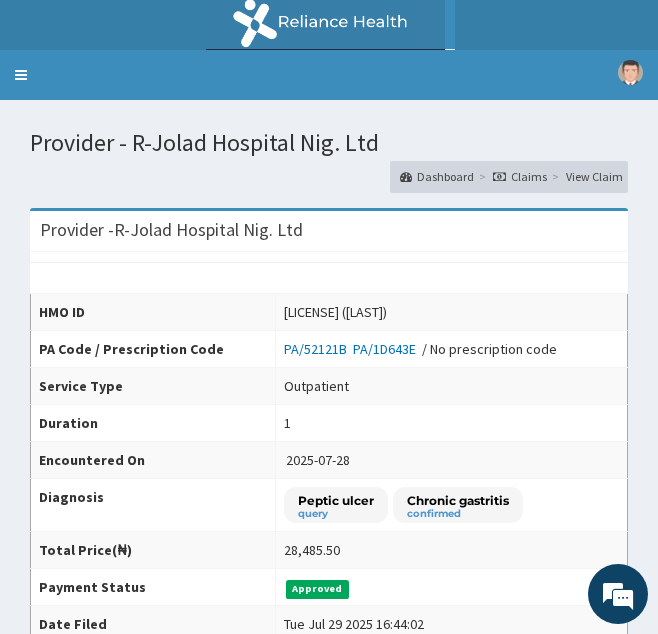 scroll, scrollTop: 222, scrollLeft: 0, axis: vertical 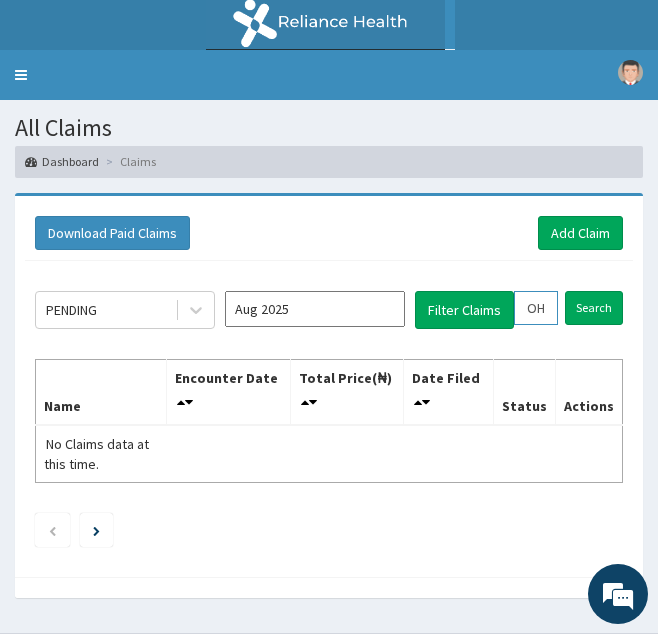 click on "OHT/11124/A" at bounding box center [536, 308] 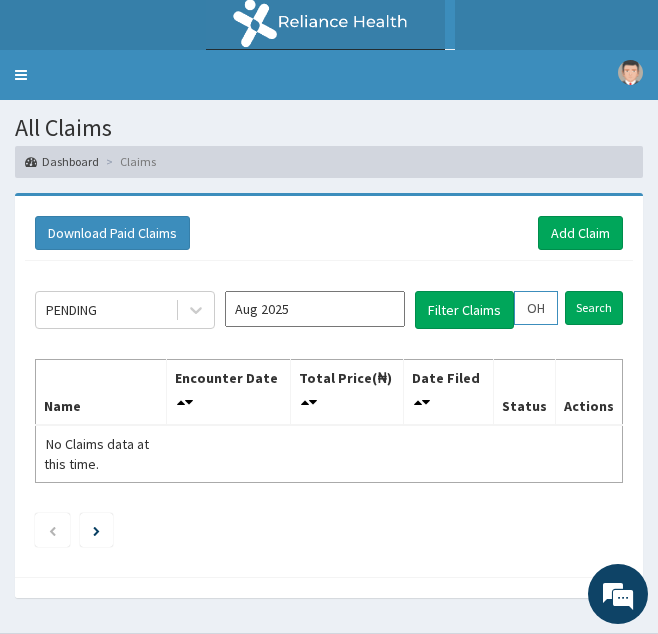 scroll, scrollTop: 50, scrollLeft: 0, axis: vertical 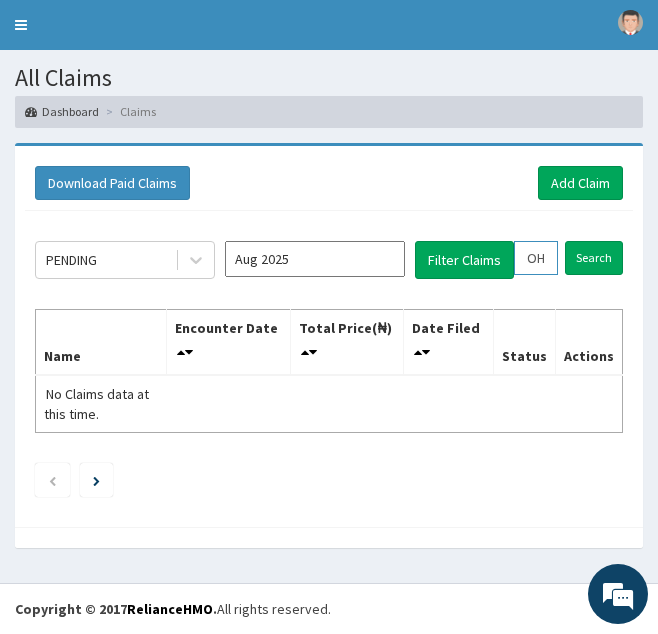 click on "Search" at bounding box center [594, 258] 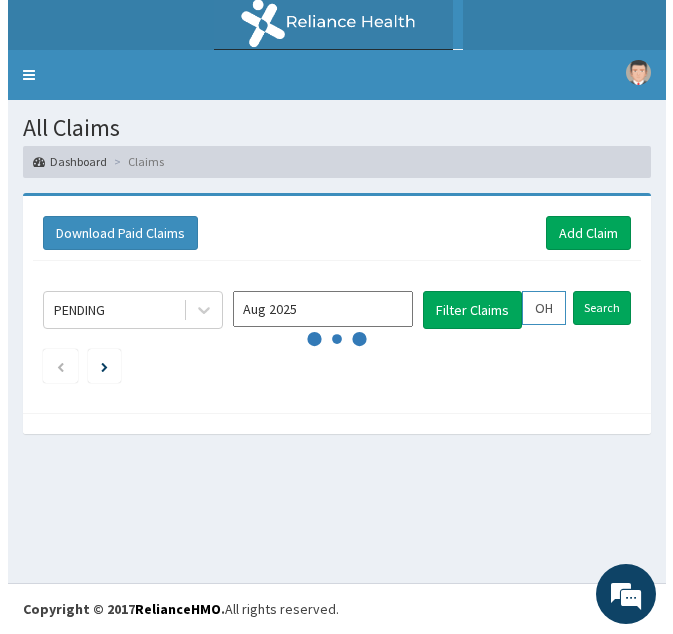 scroll, scrollTop: 0, scrollLeft: 0, axis: both 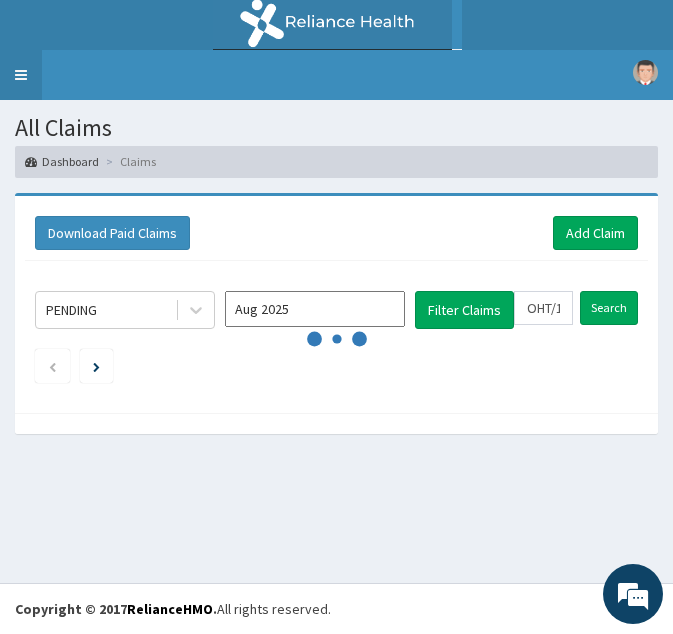 click on "Toggle navigation" at bounding box center [21, 75] 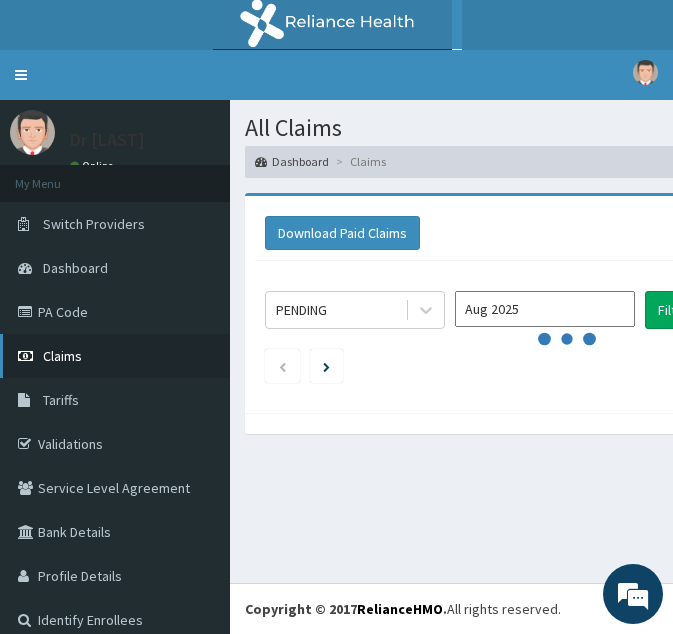 click on "Claims" at bounding box center (62, 356) 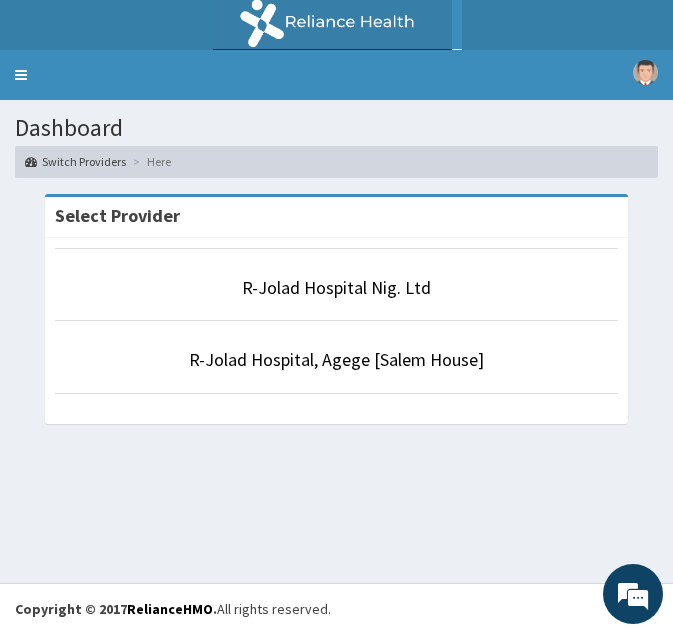 scroll, scrollTop: 0, scrollLeft: 0, axis: both 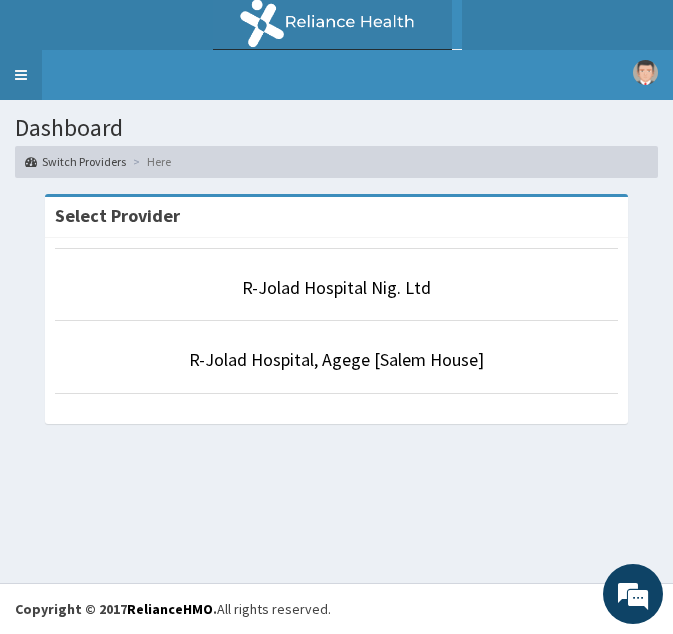 drag, startPoint x: 0, startPoint y: 0, endPoint x: 30, endPoint y: 71, distance: 77.07788 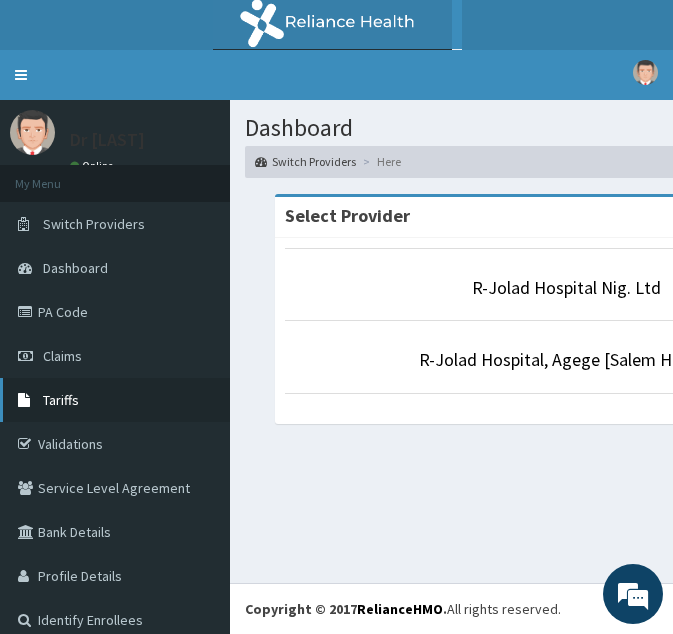 scroll, scrollTop: 0, scrollLeft: 0, axis: both 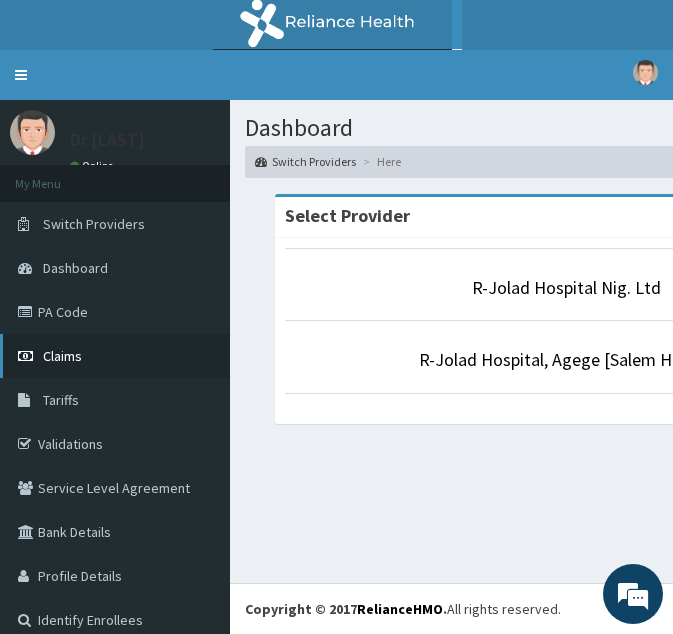 click on "Claims" at bounding box center [62, 356] 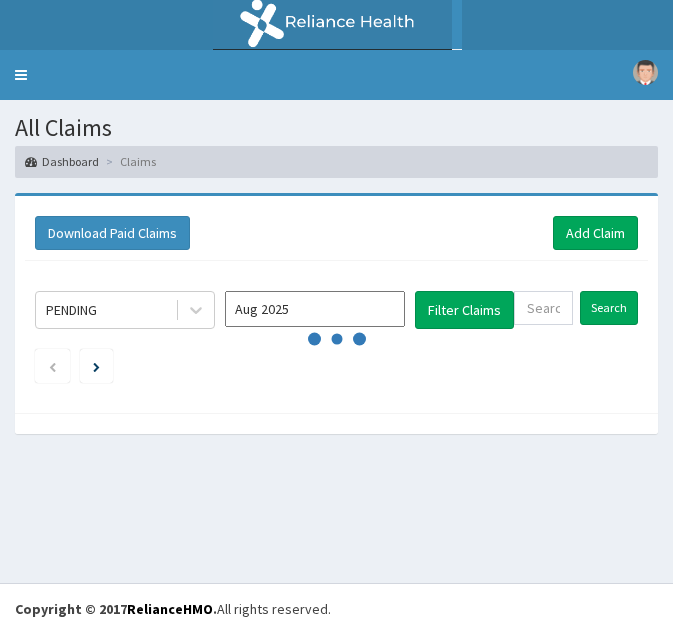 scroll, scrollTop: 0, scrollLeft: 0, axis: both 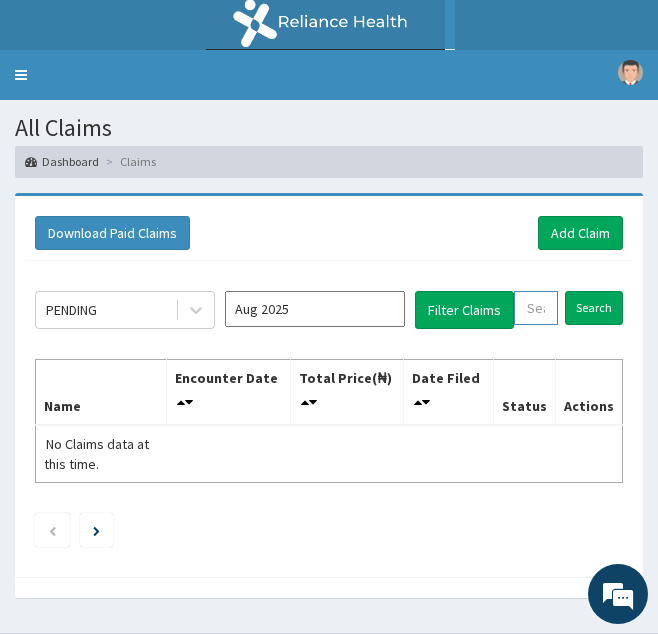 click at bounding box center [536, 308] 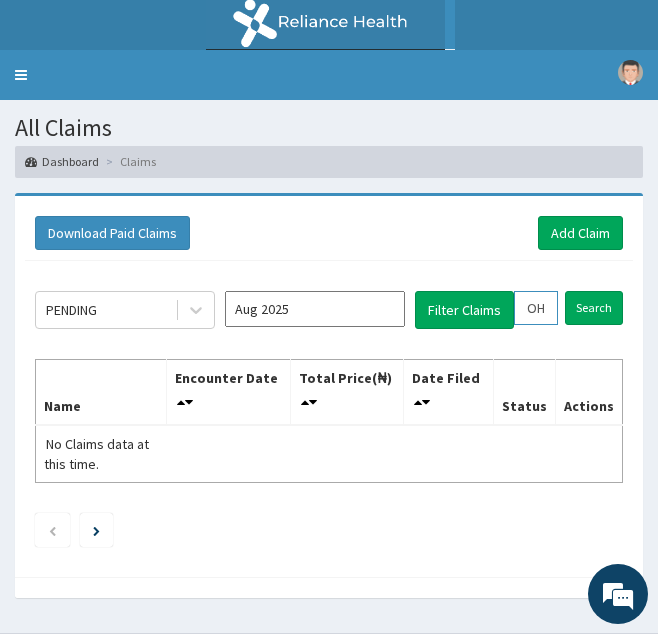 scroll, scrollTop: 0, scrollLeft: 74, axis: horizontal 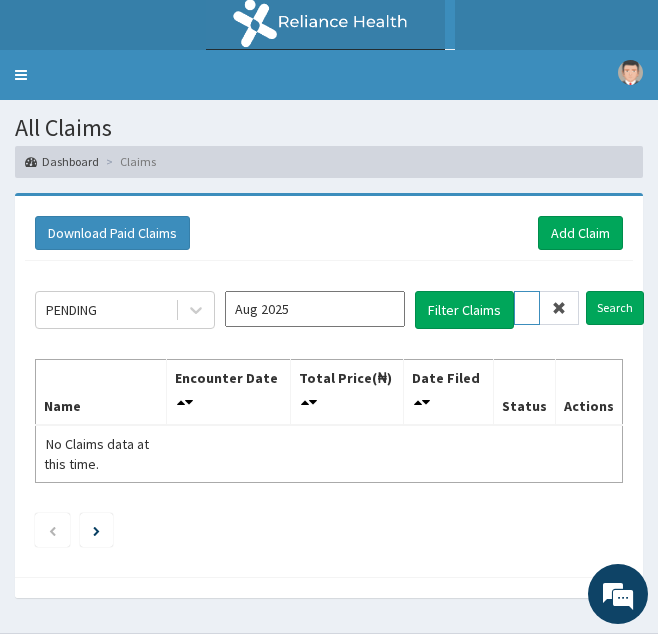 type on "OHT/11124/A" 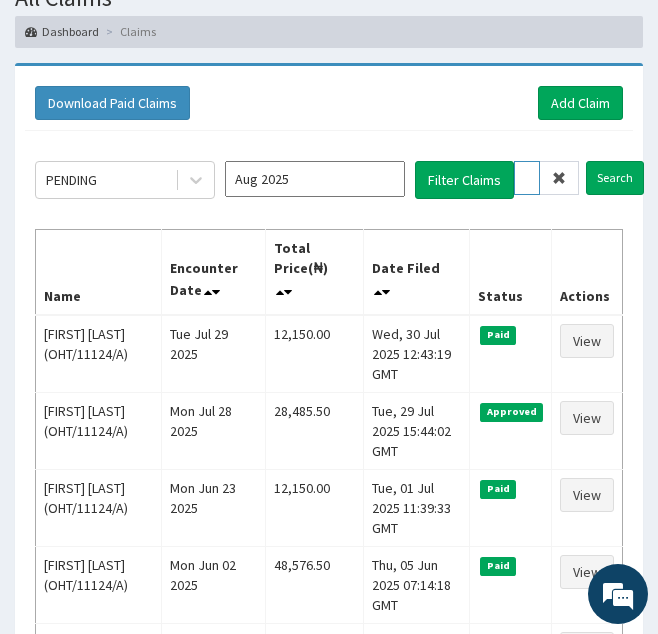scroll, scrollTop: 134, scrollLeft: 0, axis: vertical 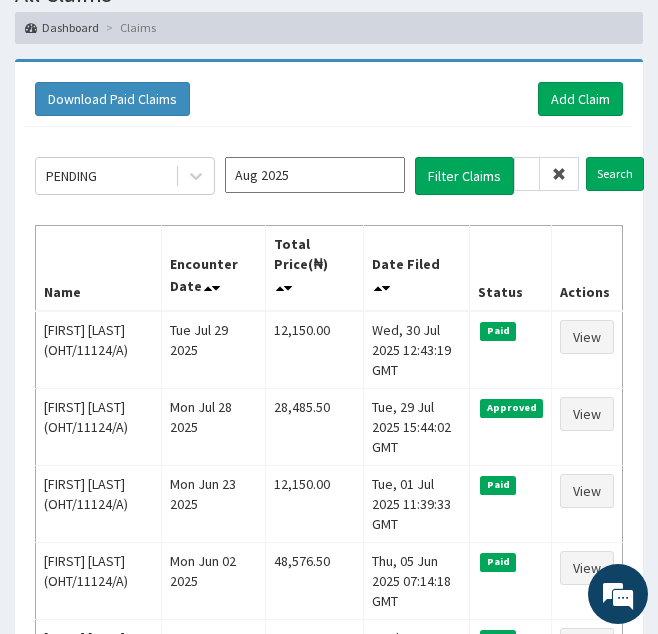 click at bounding box center [559, 174] 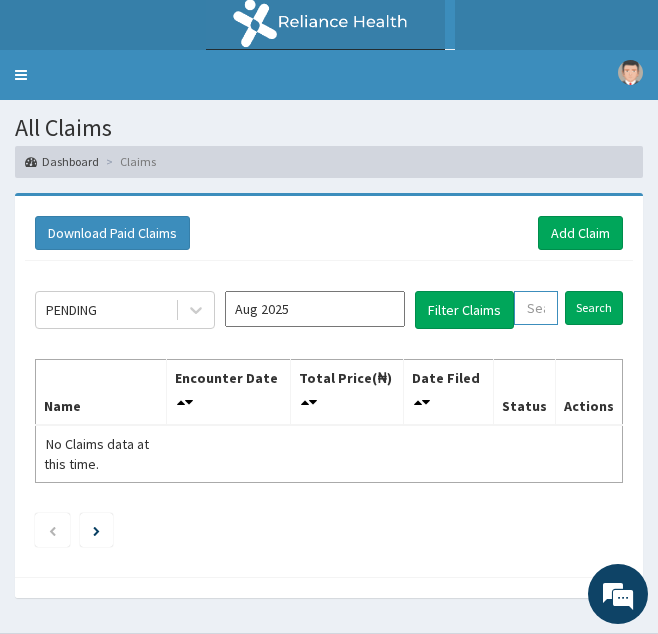 click at bounding box center (536, 308) 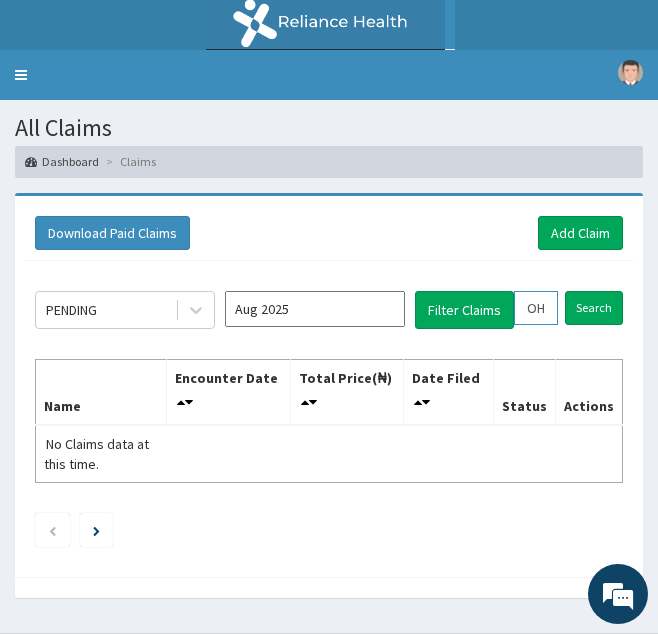 scroll, scrollTop: 0, scrollLeft: 74, axis: horizontal 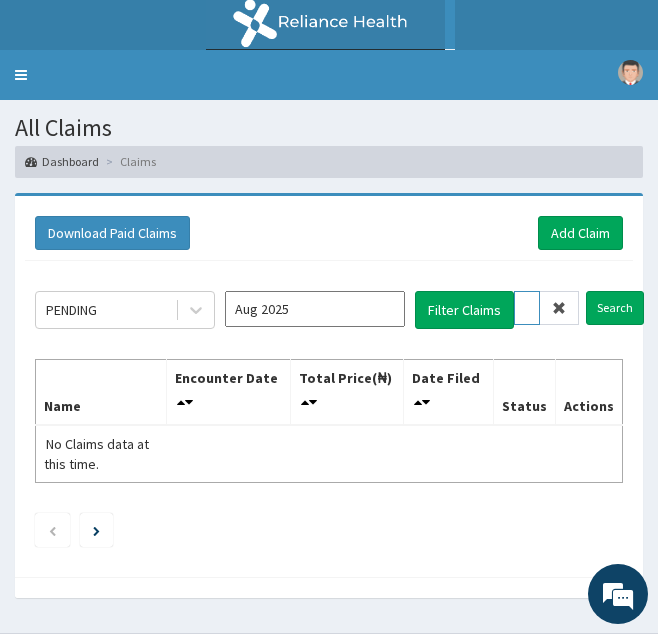 type on "OHT/11124/A" 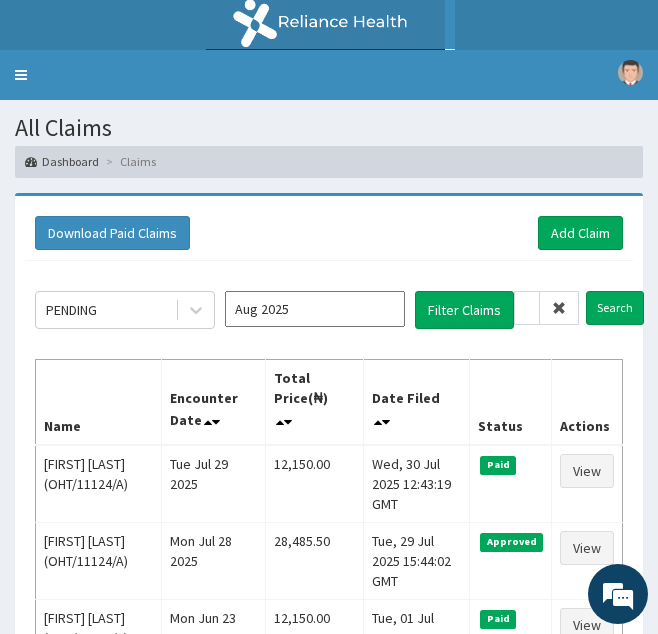 scroll, scrollTop: 0, scrollLeft: 0, axis: both 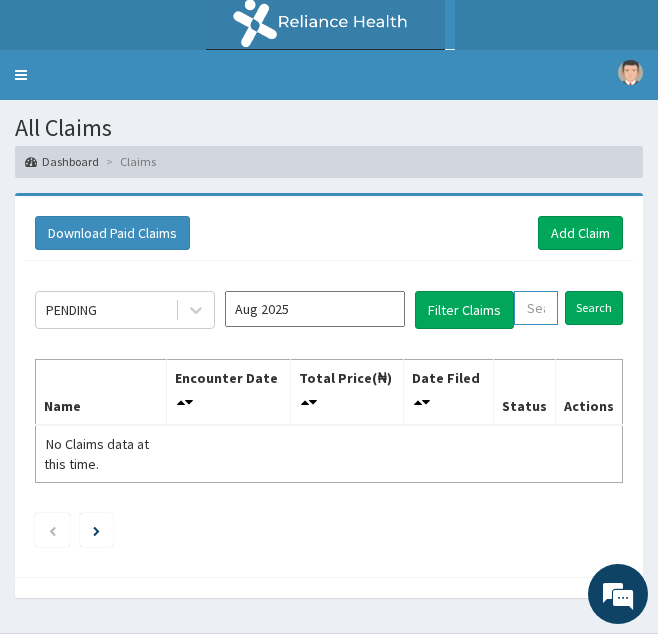 click at bounding box center [536, 308] 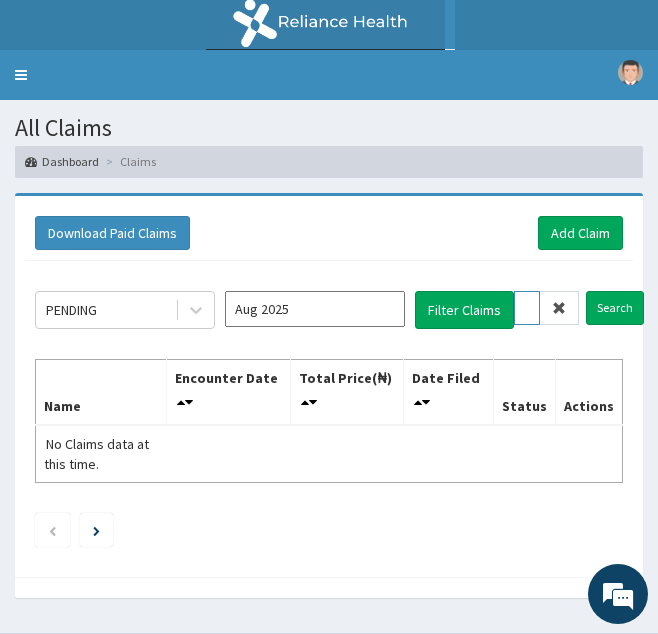 scroll, scrollTop: 0, scrollLeft: 72, axis: horizontal 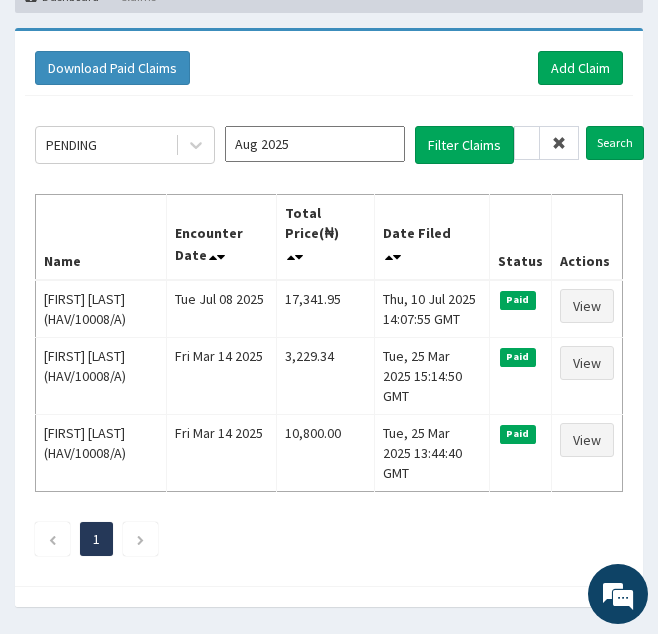 click at bounding box center (559, 143) 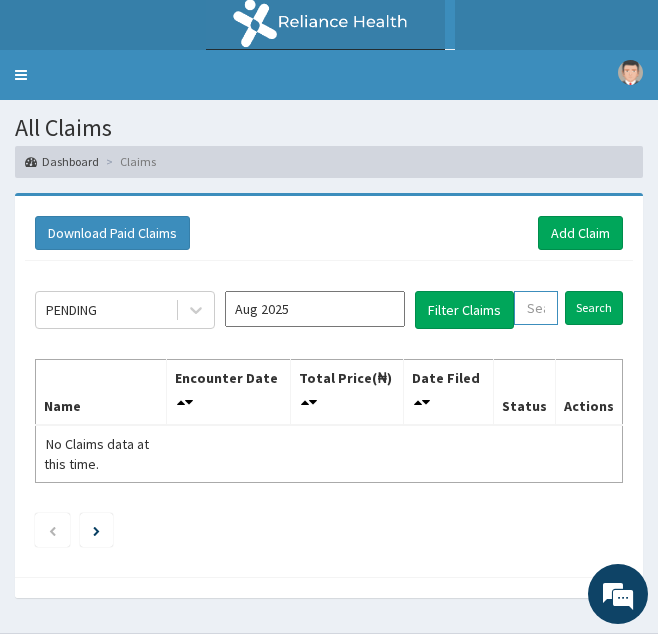 click at bounding box center [536, 308] 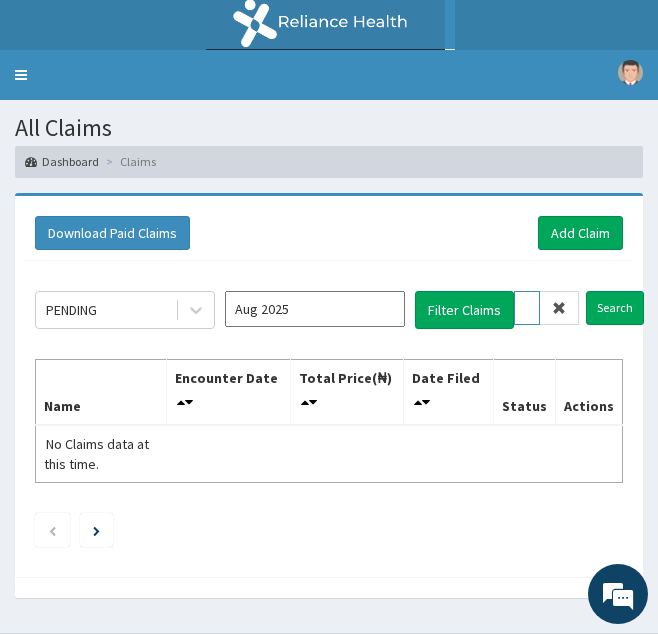 scroll, scrollTop: 0, scrollLeft: 72, axis: horizontal 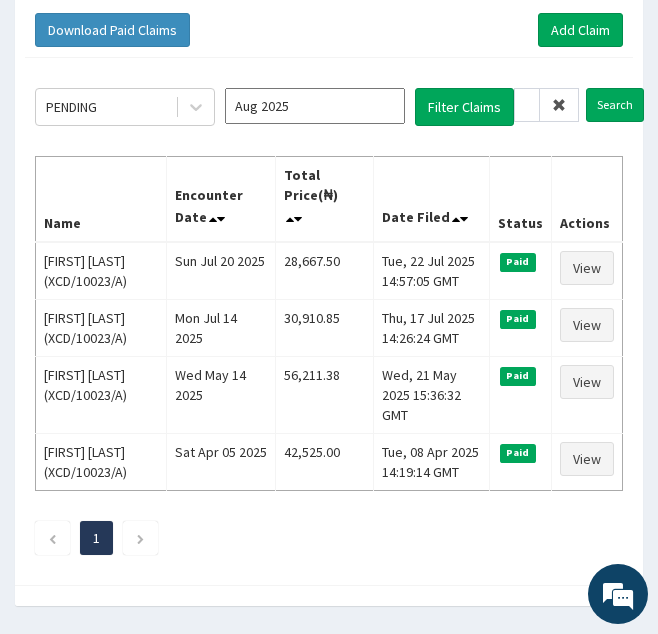 click at bounding box center [559, 105] 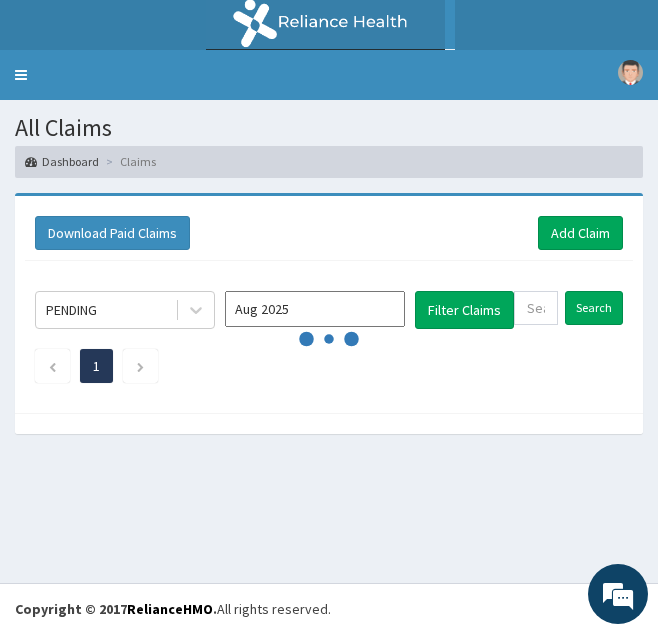 scroll, scrollTop: 0, scrollLeft: 0, axis: both 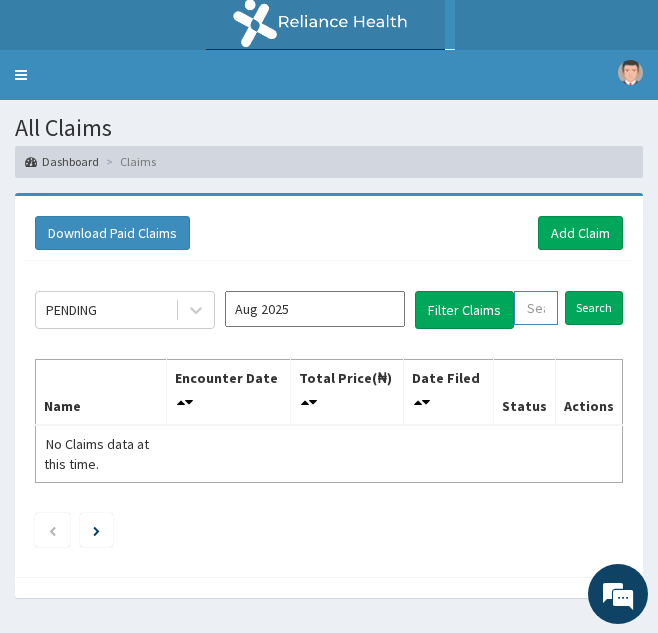 click at bounding box center [536, 308] 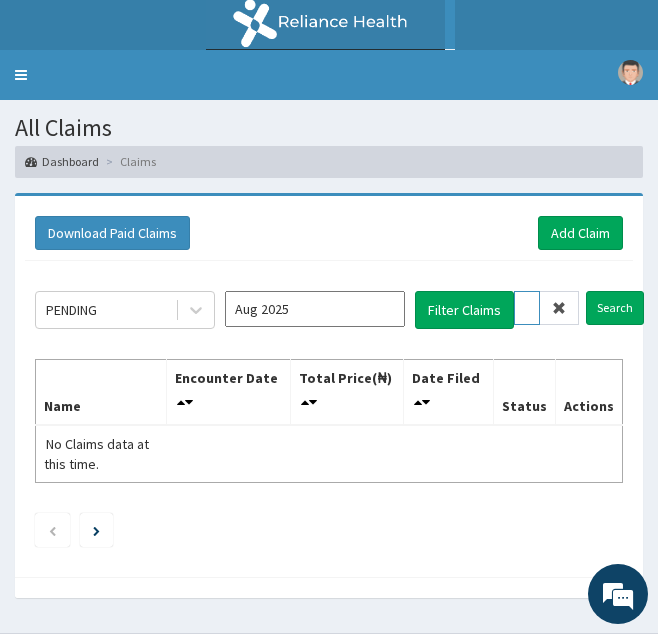 scroll, scrollTop: 0, scrollLeft: 72, axis: horizontal 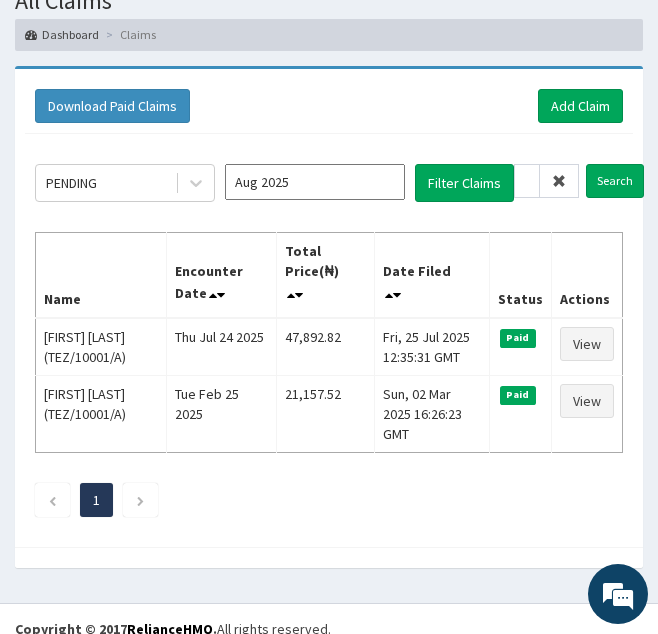 click at bounding box center [559, 181] 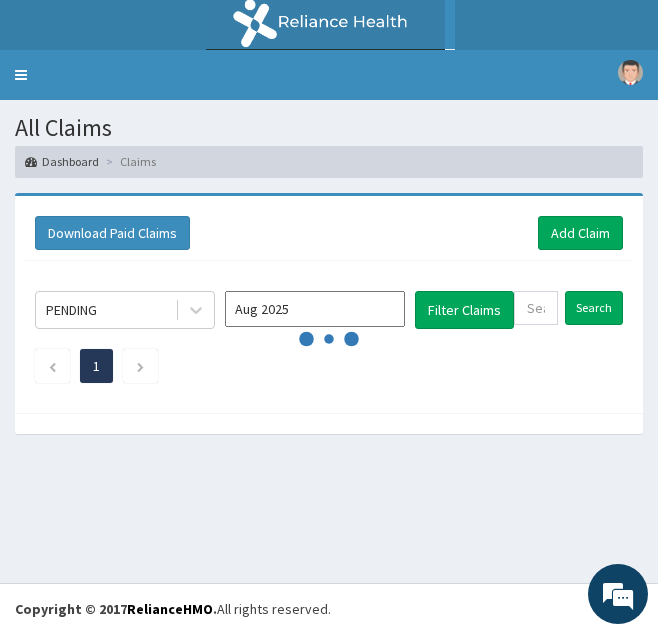scroll, scrollTop: 0, scrollLeft: 0, axis: both 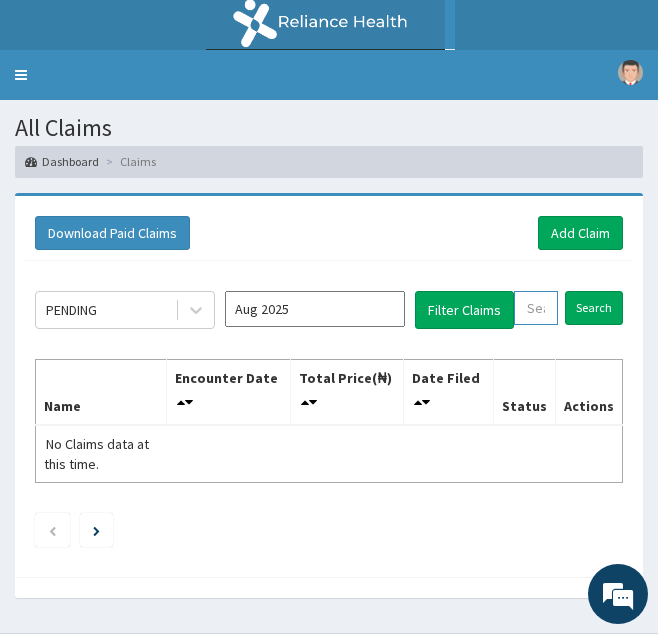 click at bounding box center (536, 308) 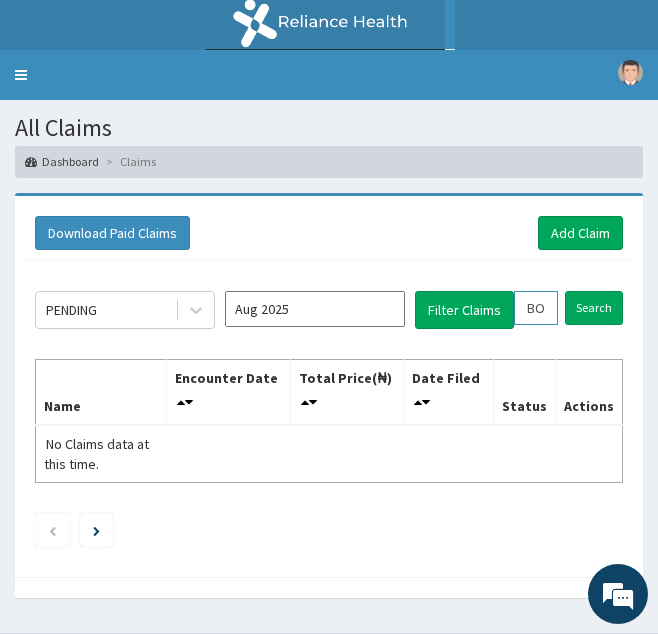 scroll, scrollTop: 0, scrollLeft: 70, axis: horizontal 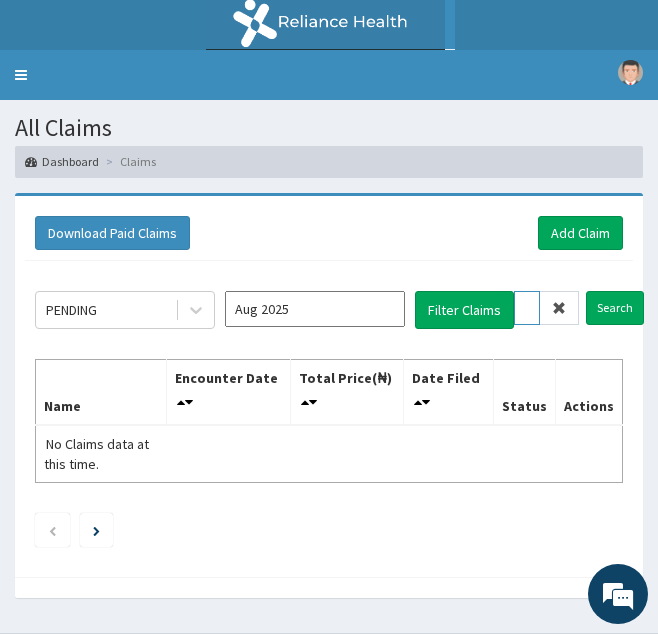 type on "BOI/10003/A" 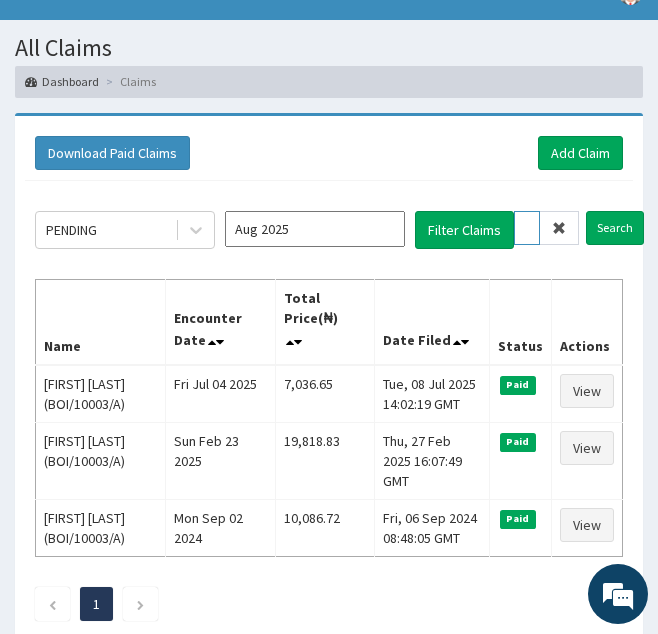 scroll, scrollTop: 81, scrollLeft: 0, axis: vertical 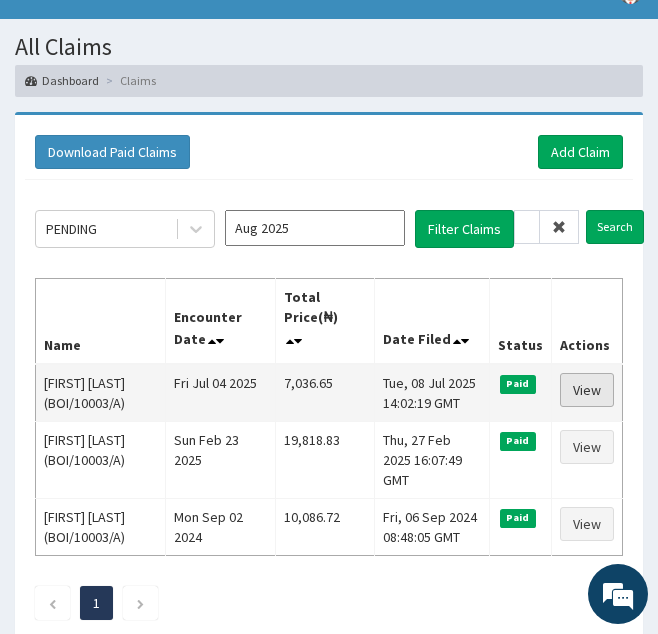 click on "View" at bounding box center (587, 390) 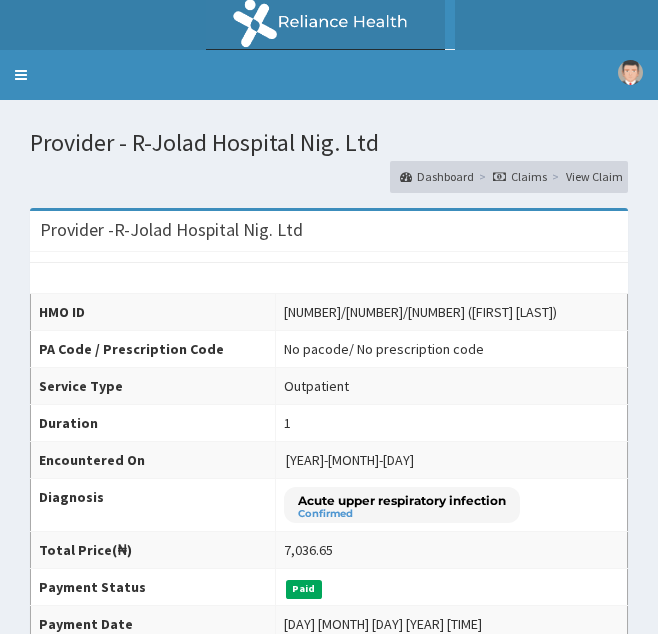 scroll, scrollTop: 0, scrollLeft: 0, axis: both 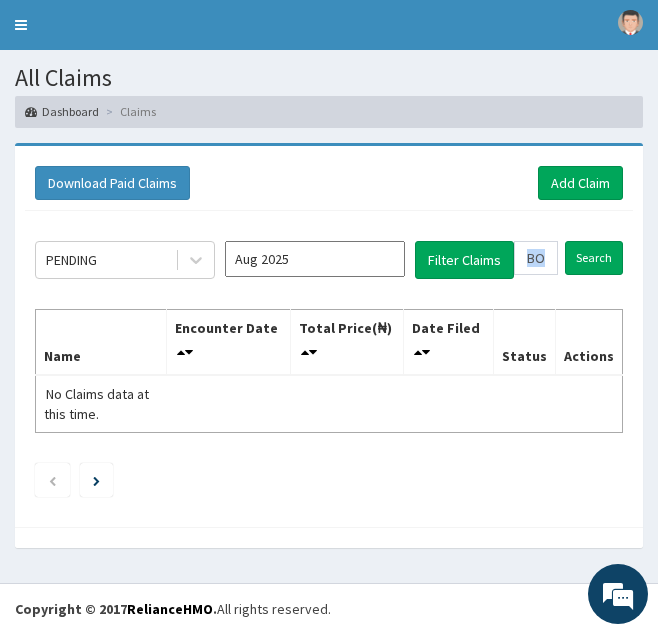 drag, startPoint x: 518, startPoint y: 308, endPoint x: 520, endPoint y: 254, distance: 54.037025 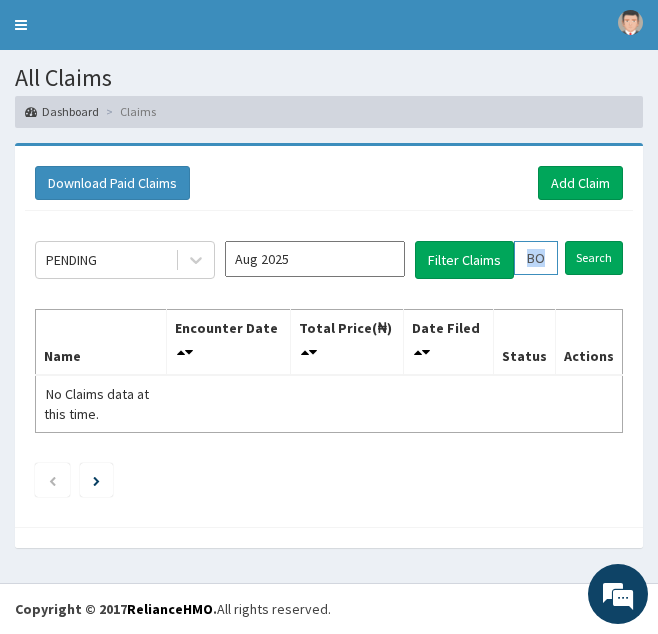 click on "BOI/10003/A" at bounding box center (536, 258) 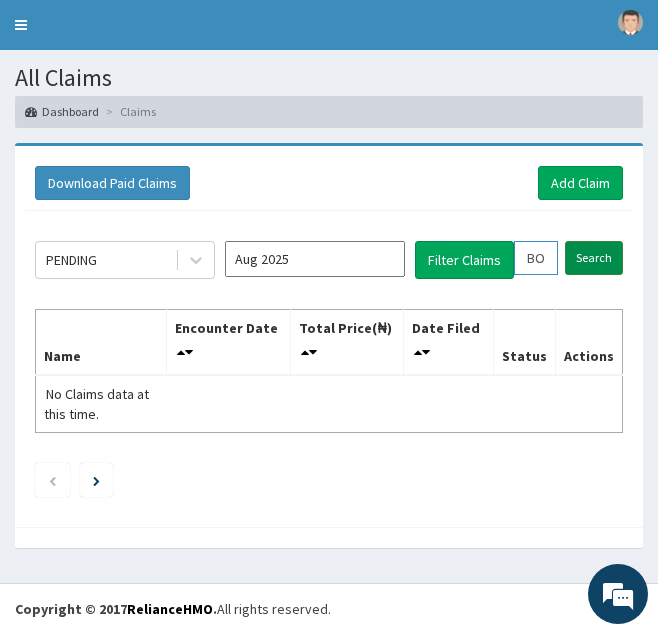 scroll, scrollTop: 0, scrollLeft: 53, axis: horizontal 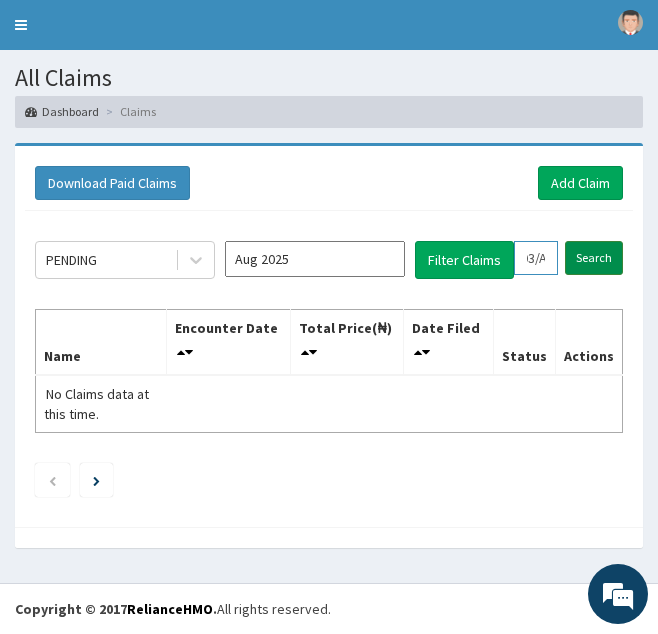 drag, startPoint x: 520, startPoint y: 254, endPoint x: 612, endPoint y: 252, distance: 92.021736 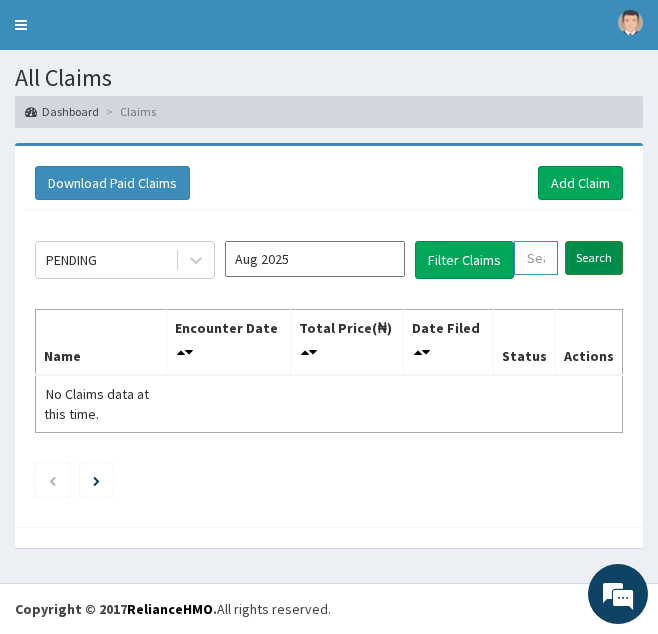 scroll, scrollTop: 0, scrollLeft: 0, axis: both 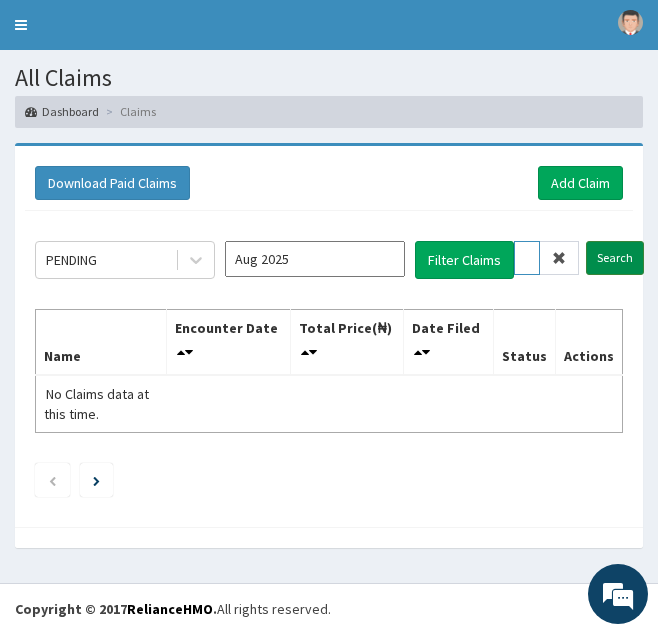type on "RPM/10037/B" 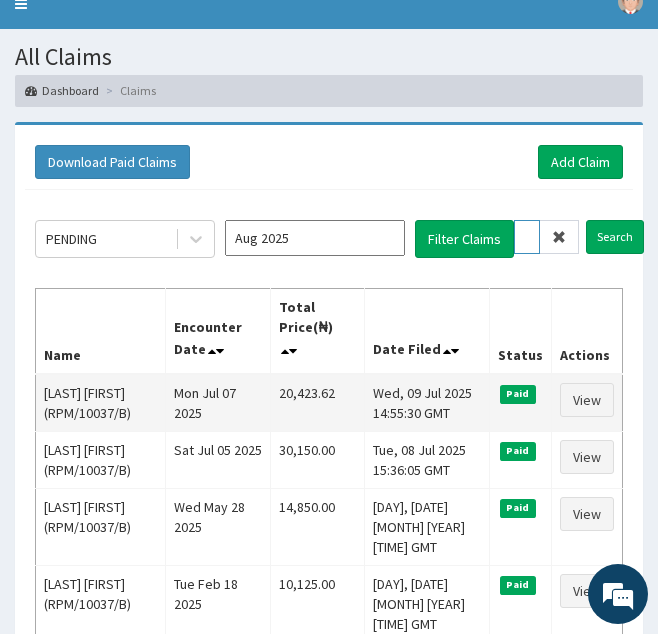 scroll, scrollTop: 72, scrollLeft: 0, axis: vertical 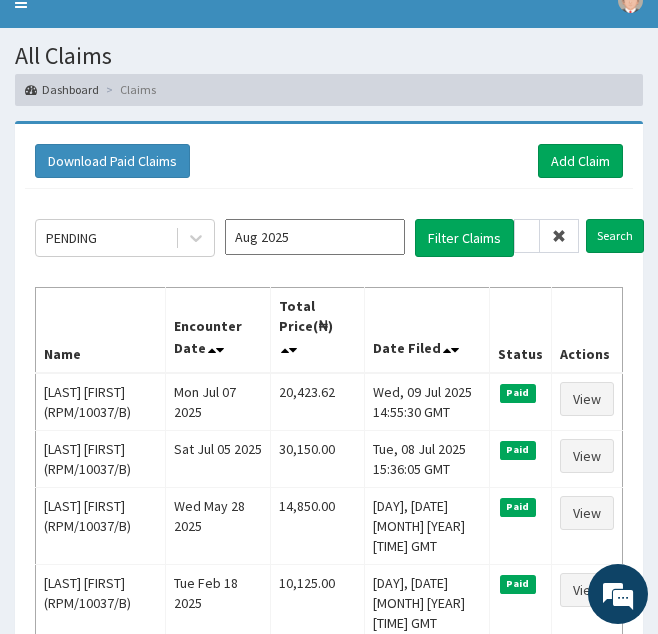 click at bounding box center [559, 236] 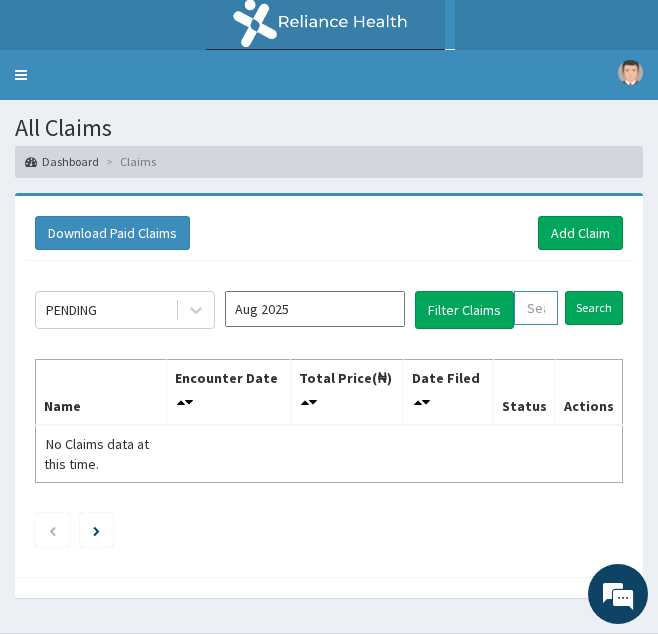 click at bounding box center [536, 308] 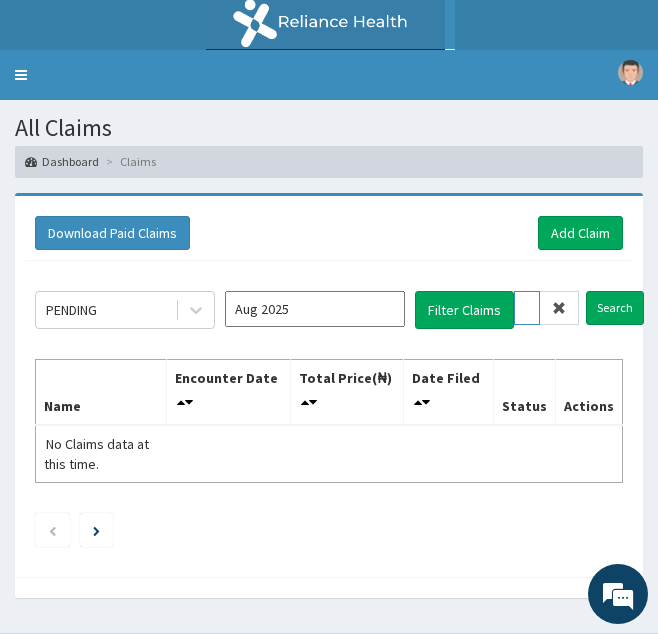 scroll, scrollTop: 0, scrollLeft: 71, axis: horizontal 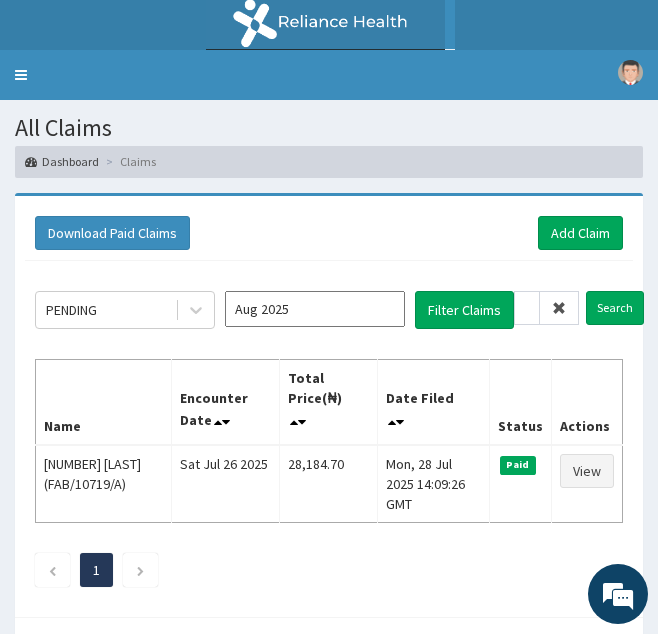 click at bounding box center (559, 308) 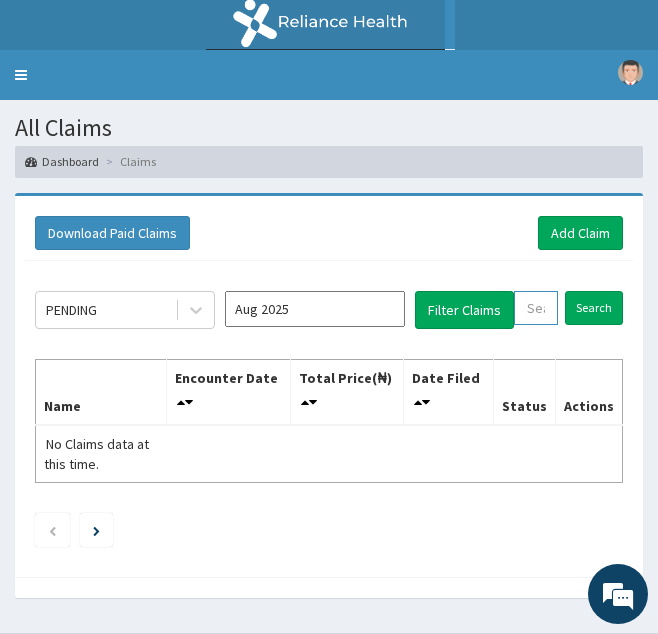 click at bounding box center (536, 308) 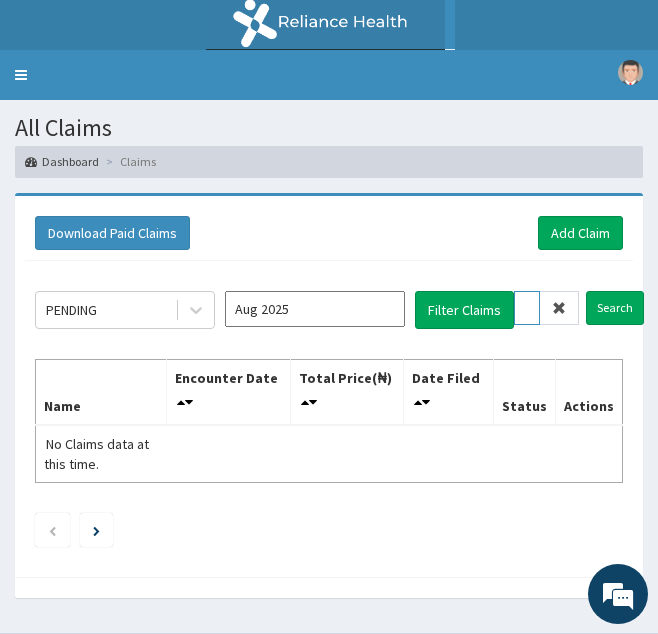 scroll, scrollTop: 0, scrollLeft: 74, axis: horizontal 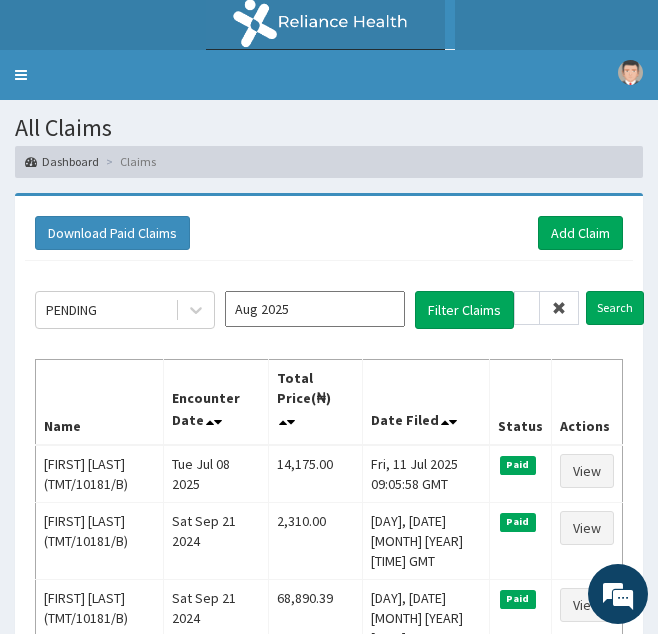 click at bounding box center (559, 308) 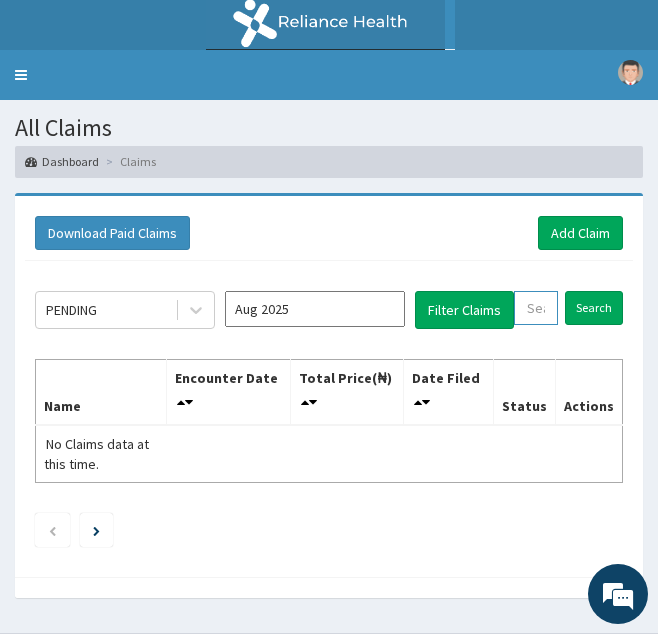 click at bounding box center [536, 308] 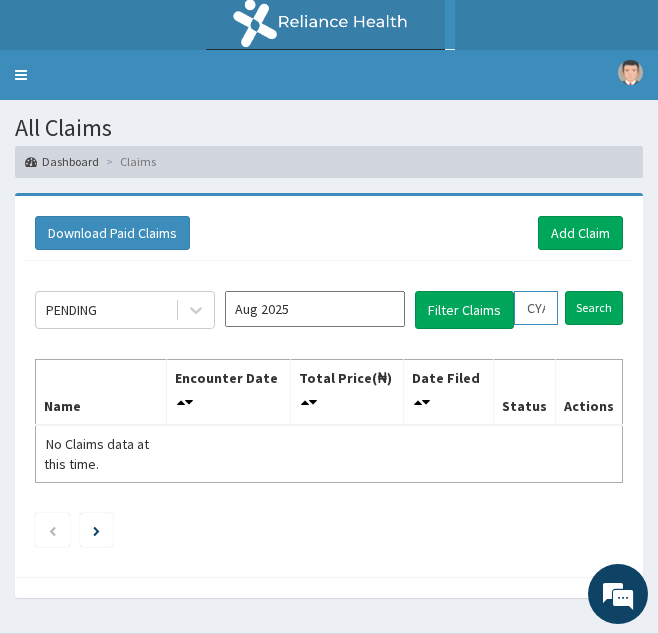 scroll, scrollTop: 0, scrollLeft: 71, axis: horizontal 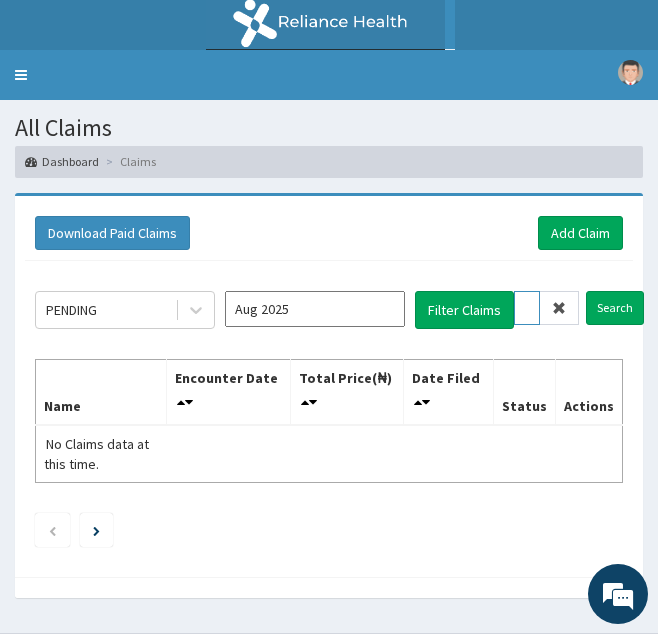type on "CYA/10056/A" 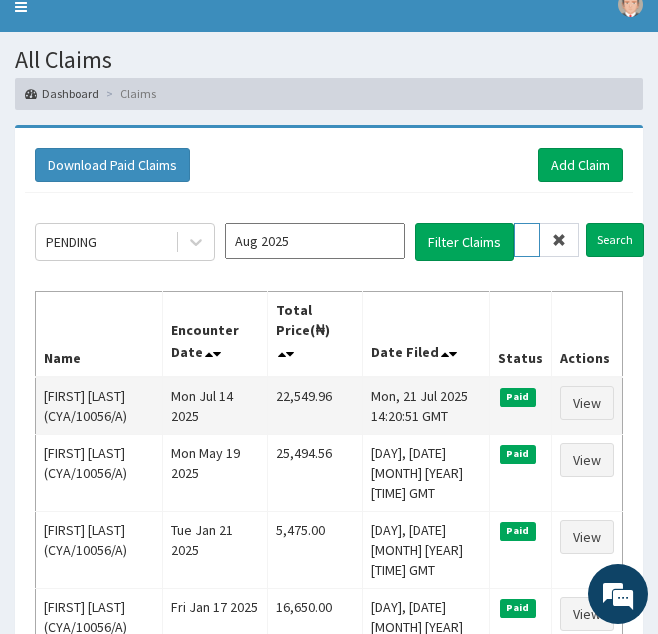 scroll, scrollTop: 70, scrollLeft: 0, axis: vertical 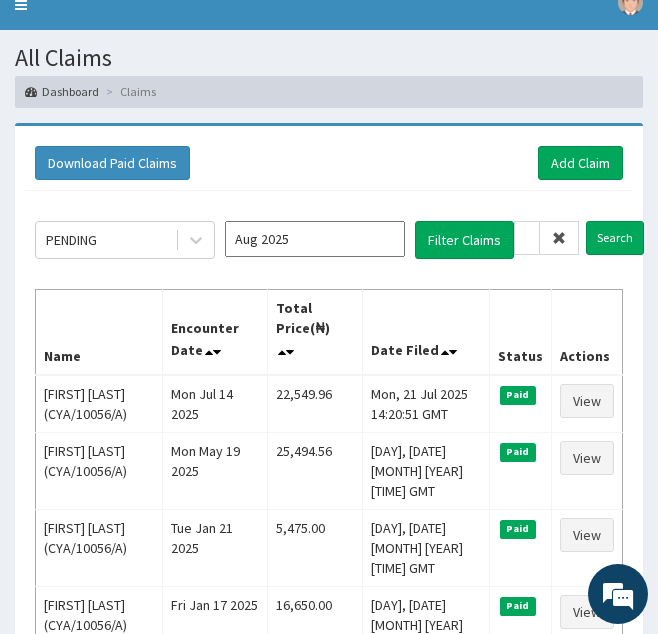click at bounding box center (559, 238) 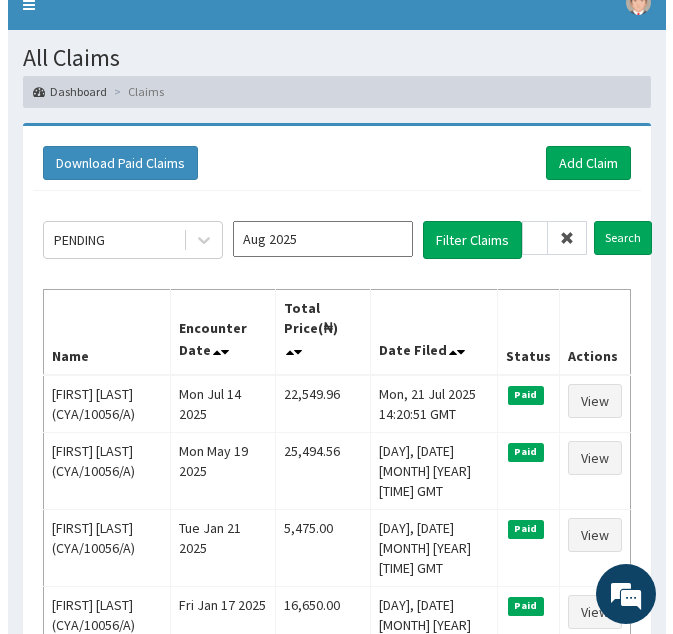 scroll, scrollTop: 0, scrollLeft: 0, axis: both 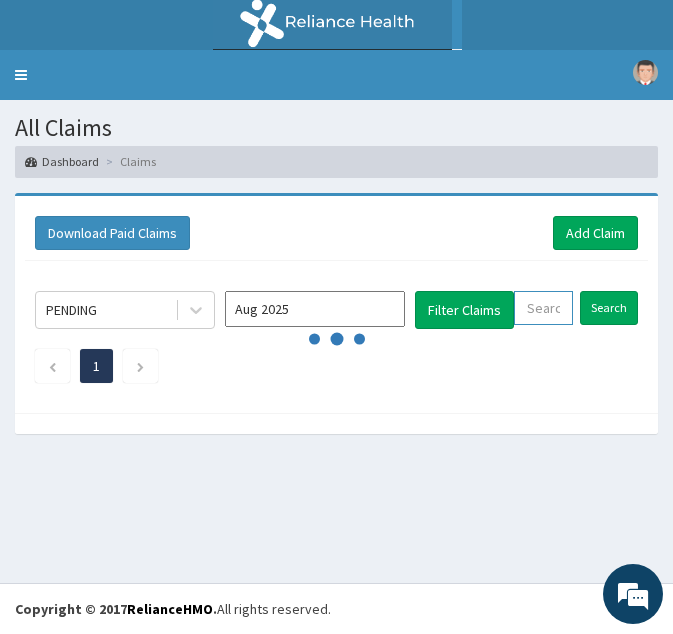 click at bounding box center [543, 308] 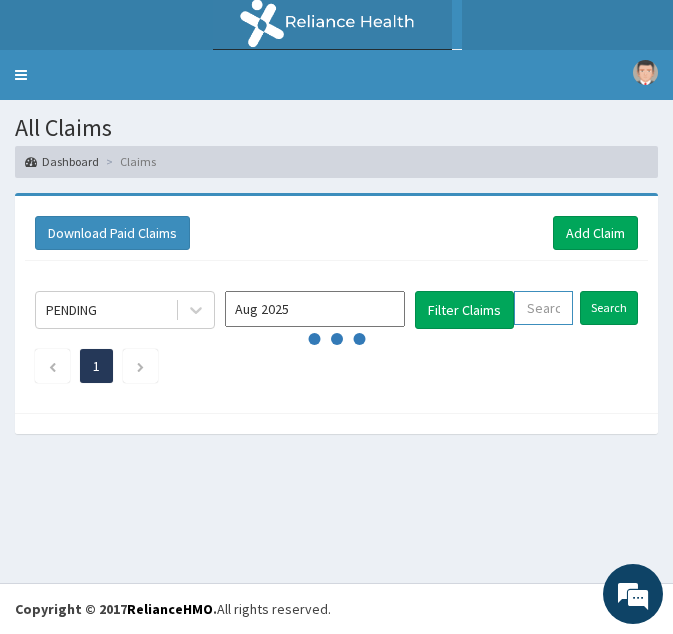 paste on "CYA/10056/B" 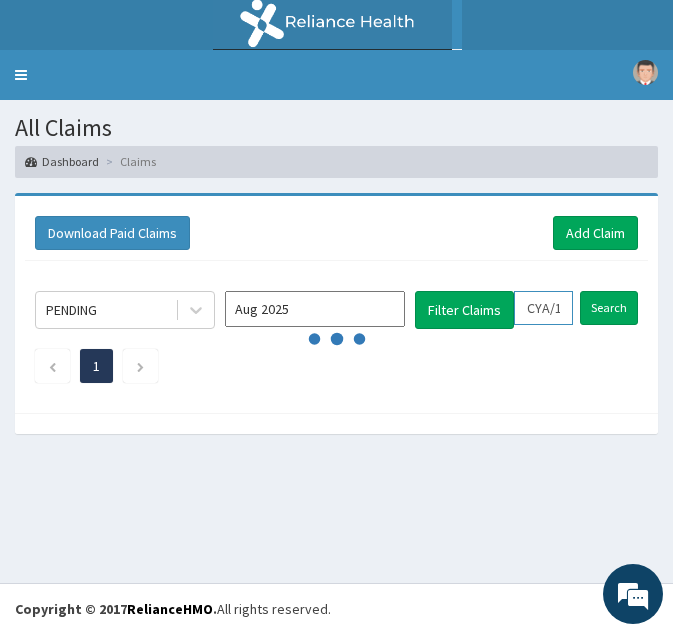 scroll, scrollTop: 0, scrollLeft: 72, axis: horizontal 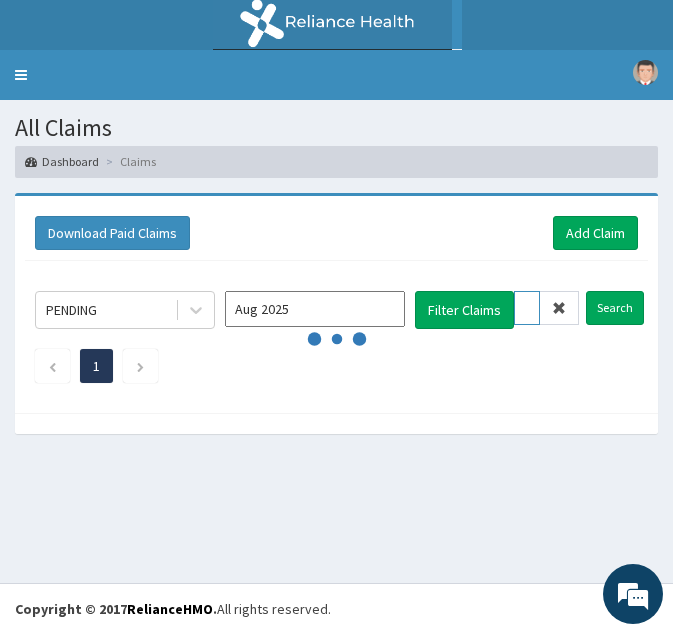 type on "CYA/10056/B" 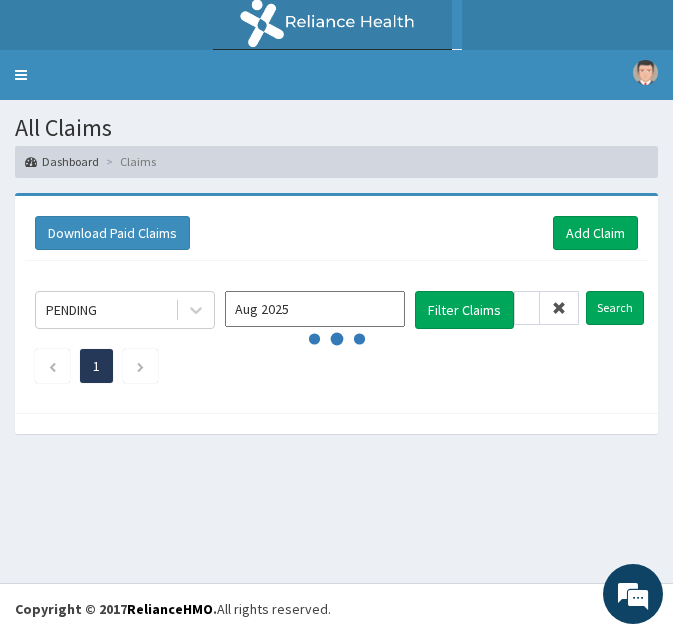 scroll, scrollTop: 0, scrollLeft: 0, axis: both 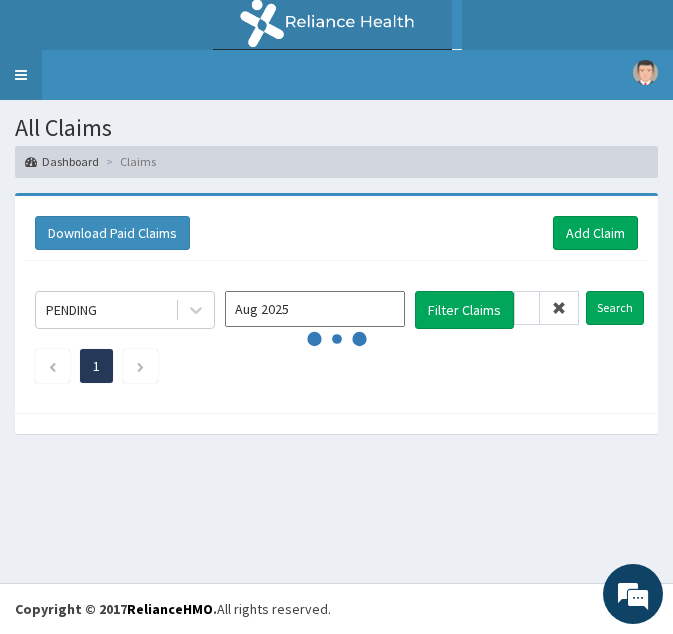 click on "Toggle navigation" at bounding box center (21, 75) 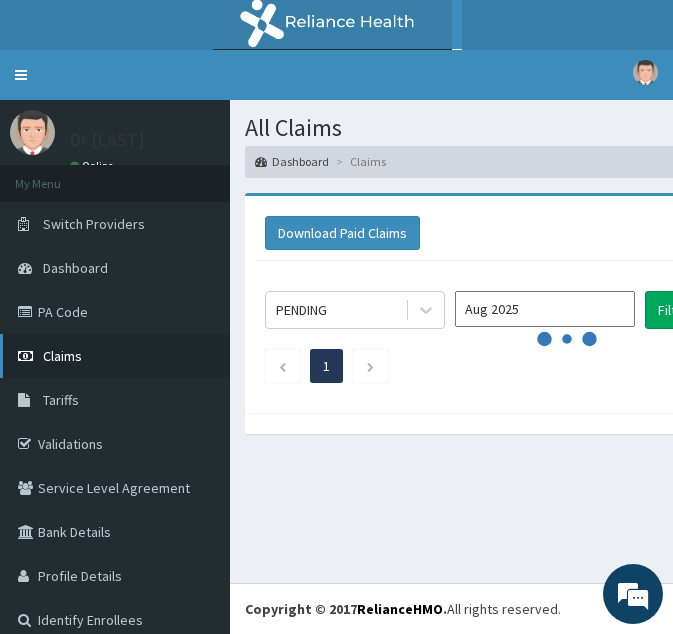 click on "Claims" at bounding box center (62, 356) 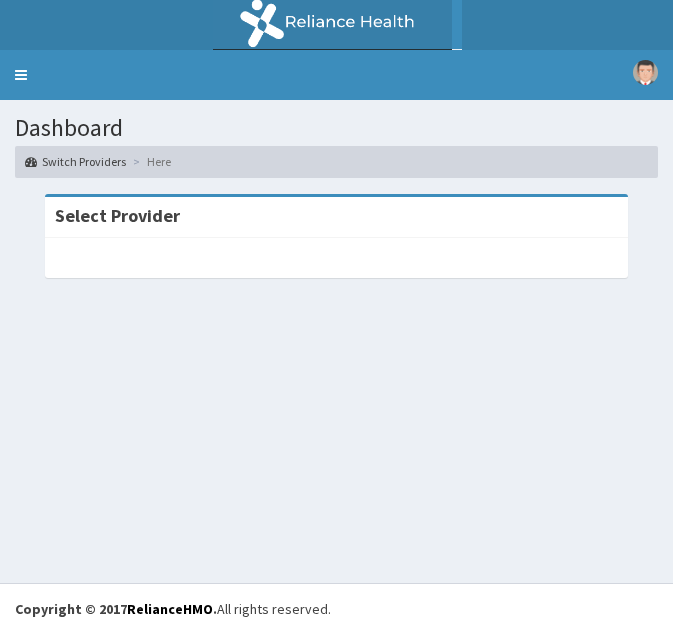 scroll, scrollTop: 0, scrollLeft: 0, axis: both 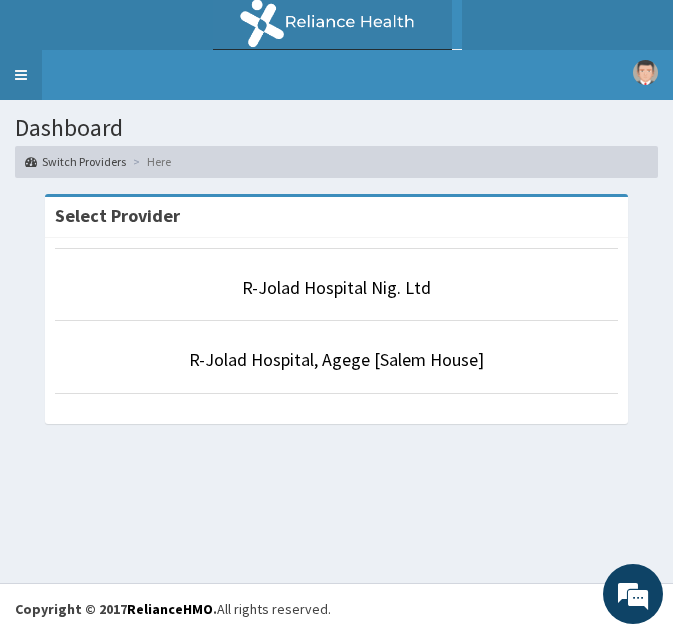 click on "Toggle navigation" at bounding box center [21, 75] 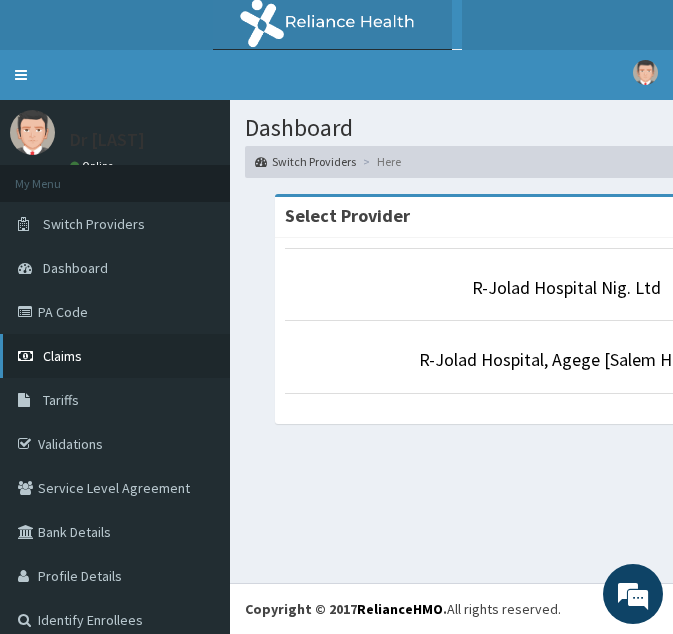 click on "Claims" at bounding box center (62, 356) 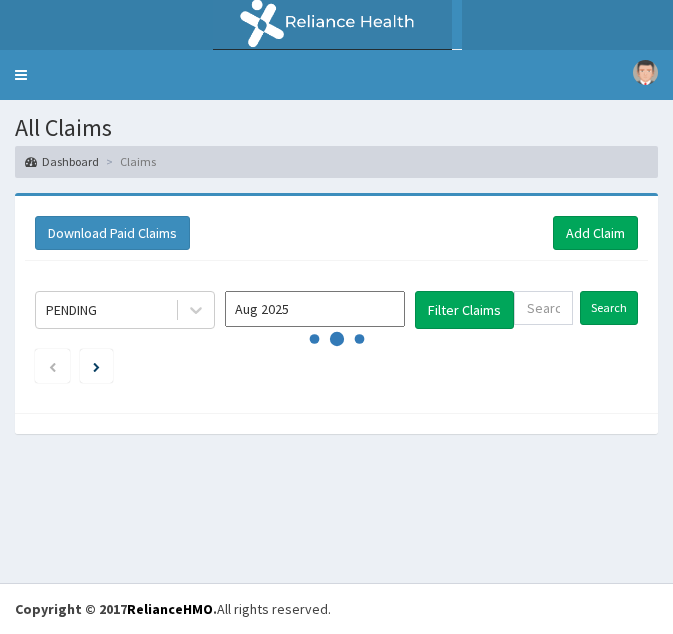 scroll, scrollTop: 0, scrollLeft: 0, axis: both 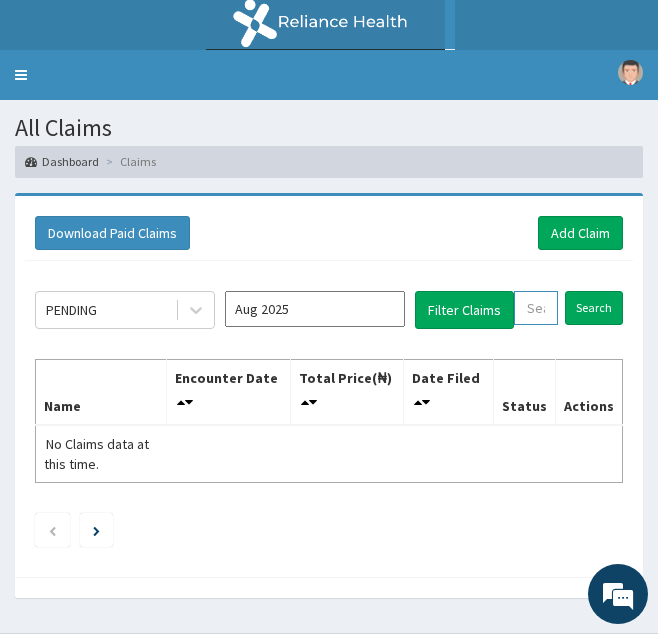 click at bounding box center (536, 308) 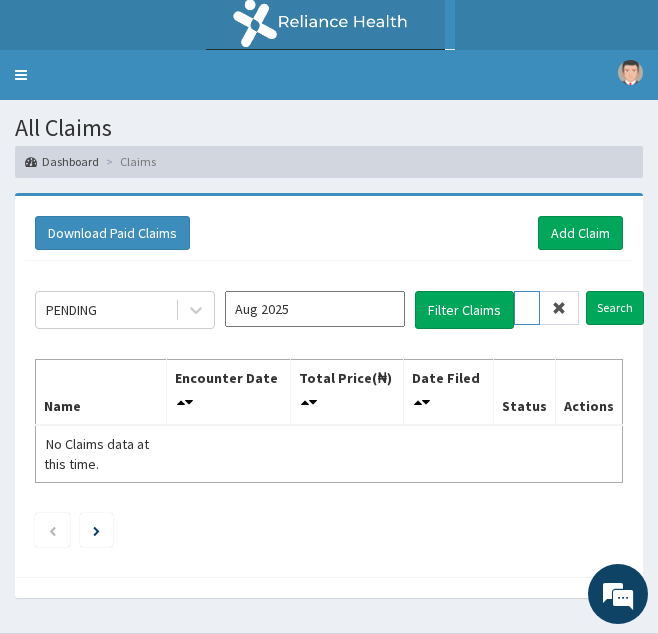 scroll, scrollTop: 0, scrollLeft: 72, axis: horizontal 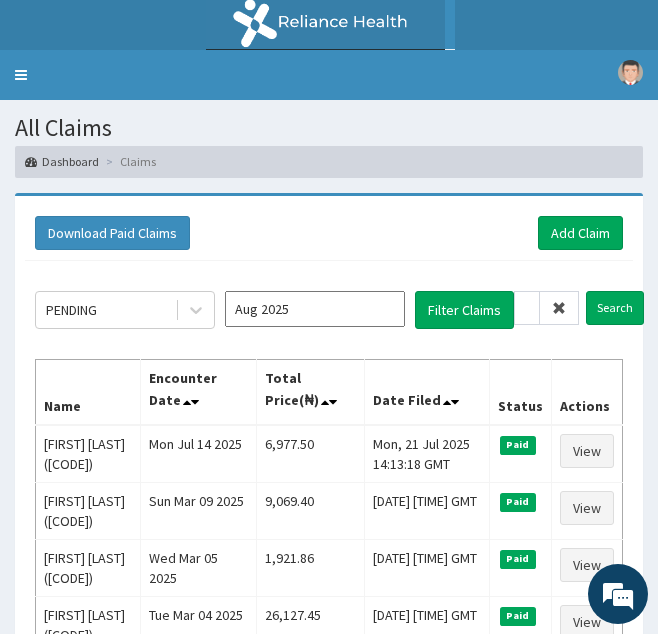 click at bounding box center [559, 308] 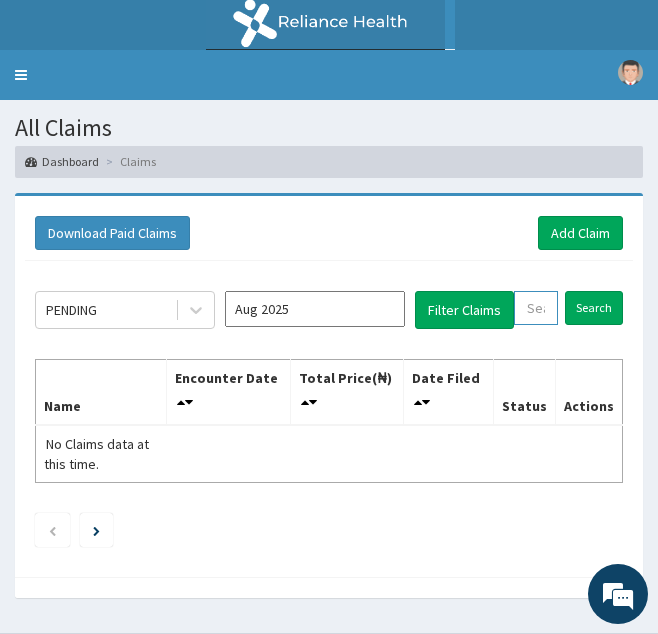 click at bounding box center (536, 308) 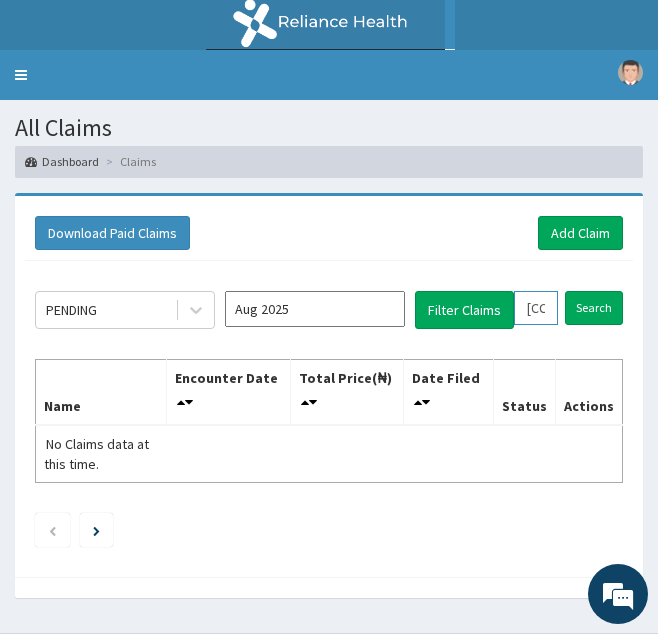scroll, scrollTop: 0, scrollLeft: 75, axis: horizontal 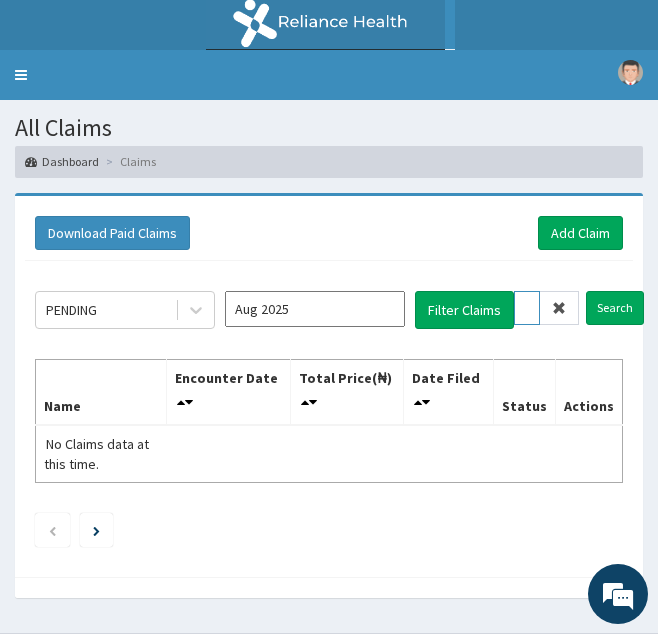 type on "BUD/10086/E" 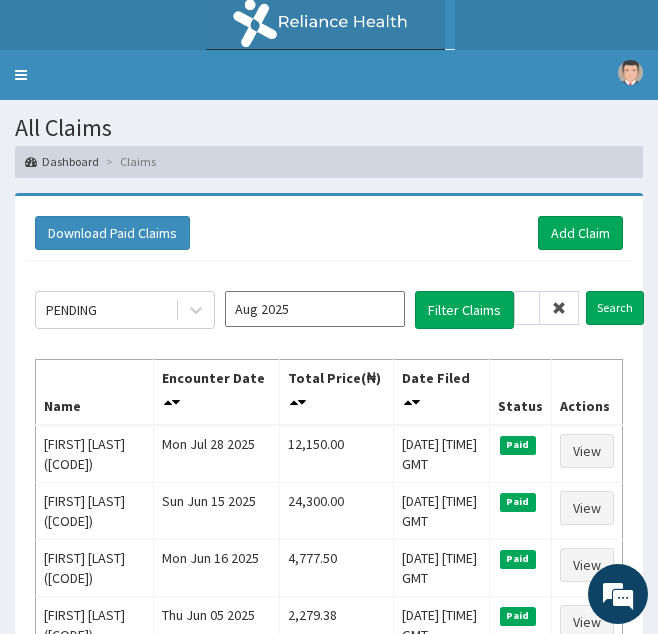 scroll, scrollTop: 0, scrollLeft: 0, axis: both 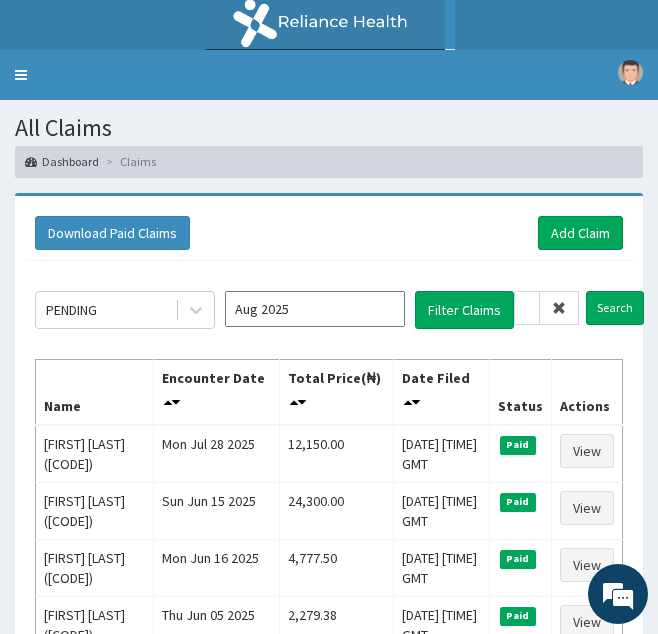 click at bounding box center [559, 308] 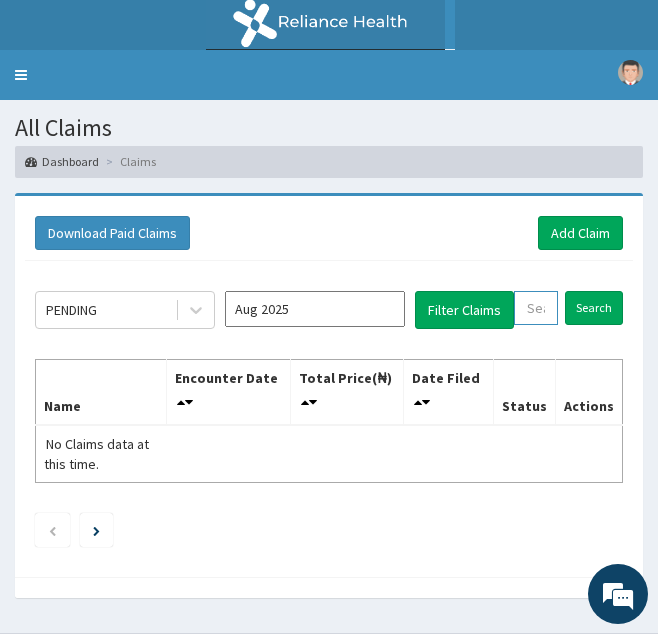 click at bounding box center [536, 308] 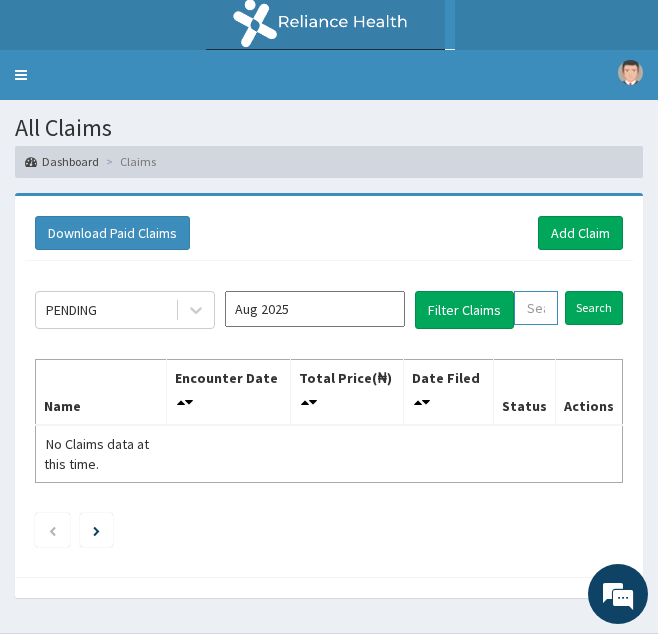 paste on "TSD/10088/B" 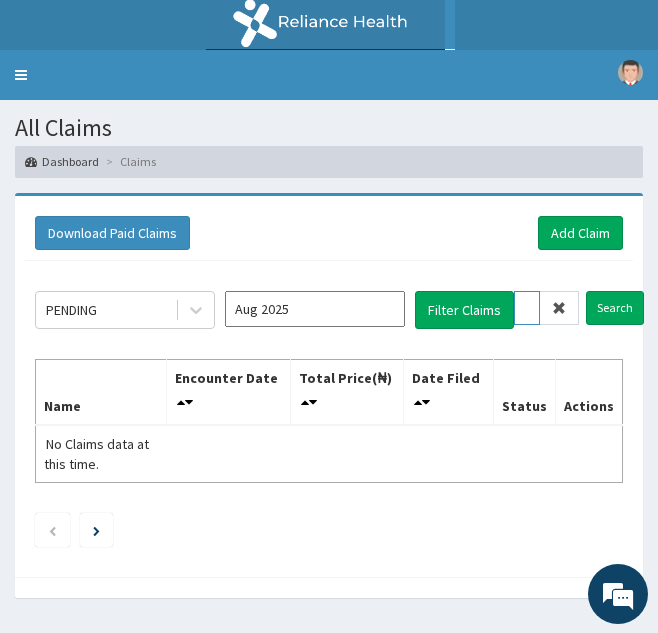 scroll, scrollTop: 0, scrollLeft: 76, axis: horizontal 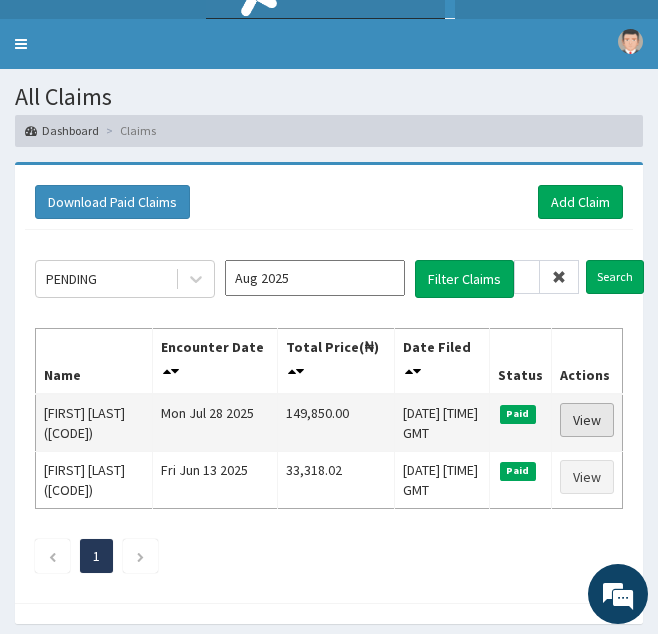 click on "View" at bounding box center [587, 420] 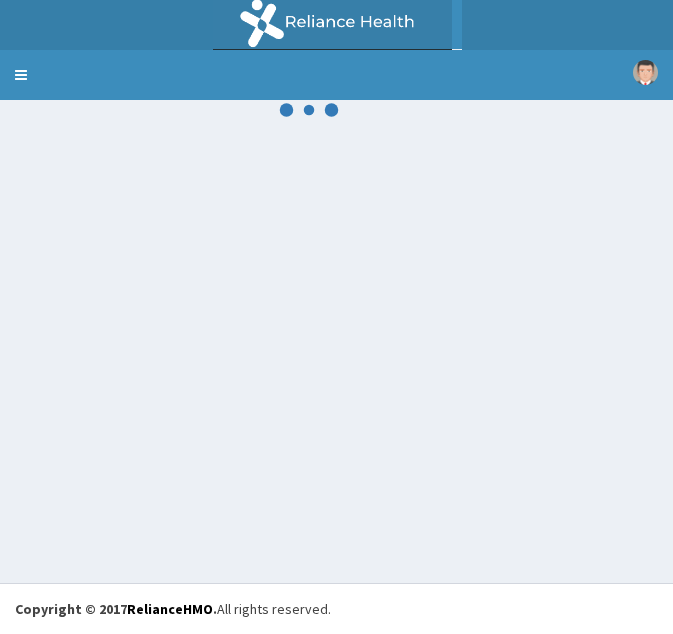 scroll, scrollTop: 0, scrollLeft: 0, axis: both 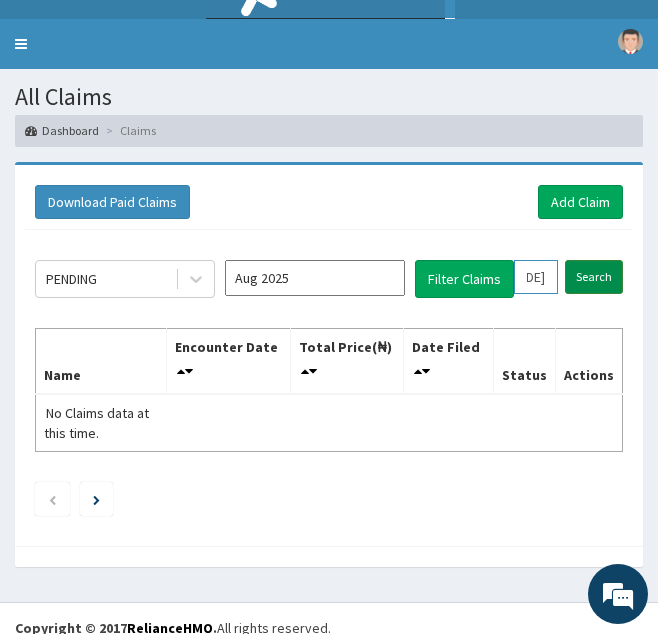 drag, startPoint x: 521, startPoint y: 270, endPoint x: 588, endPoint y: 280, distance: 67.74216 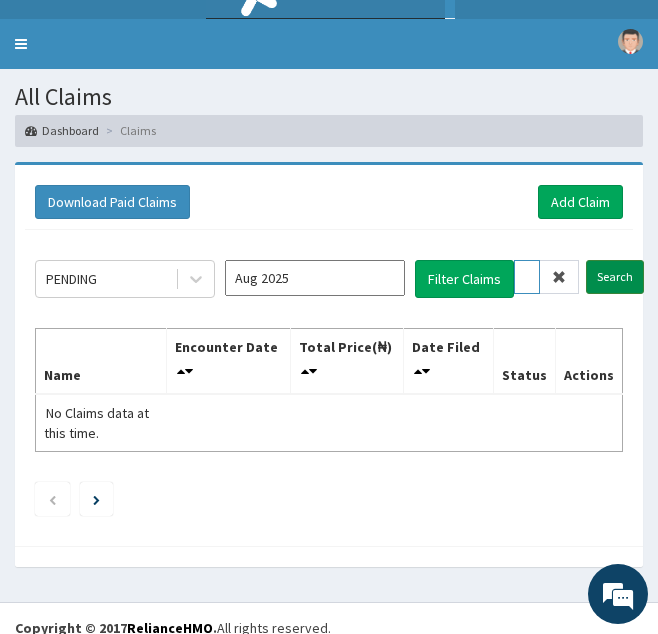 type on "[CODE]" 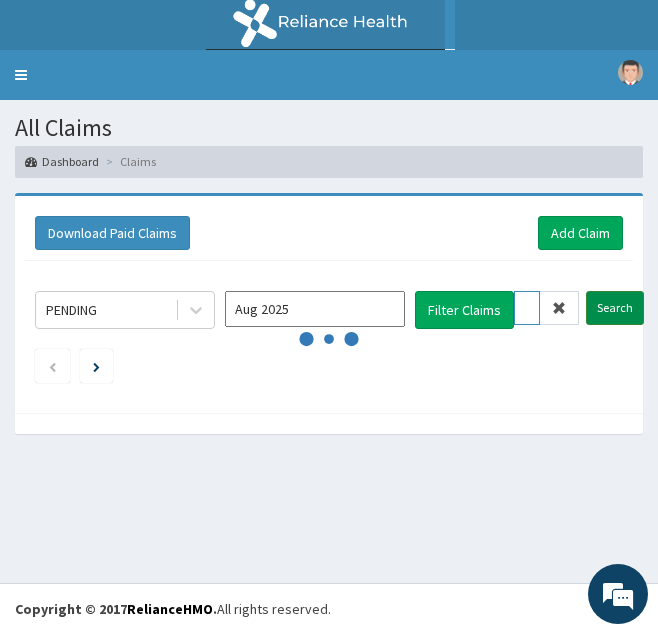 scroll, scrollTop: 0, scrollLeft: 0, axis: both 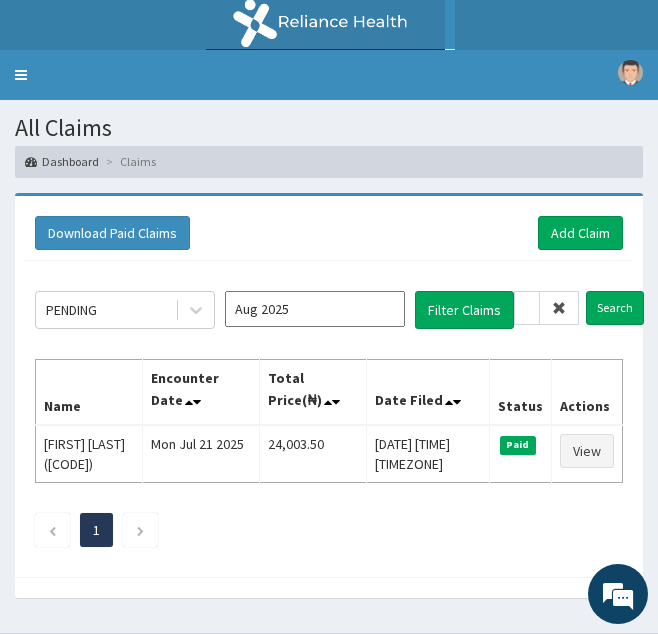 click at bounding box center [559, 308] 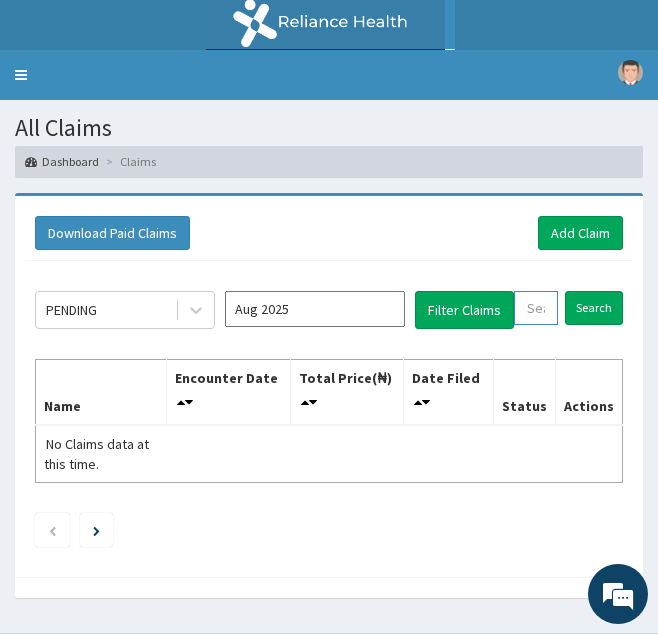 click at bounding box center (536, 308) 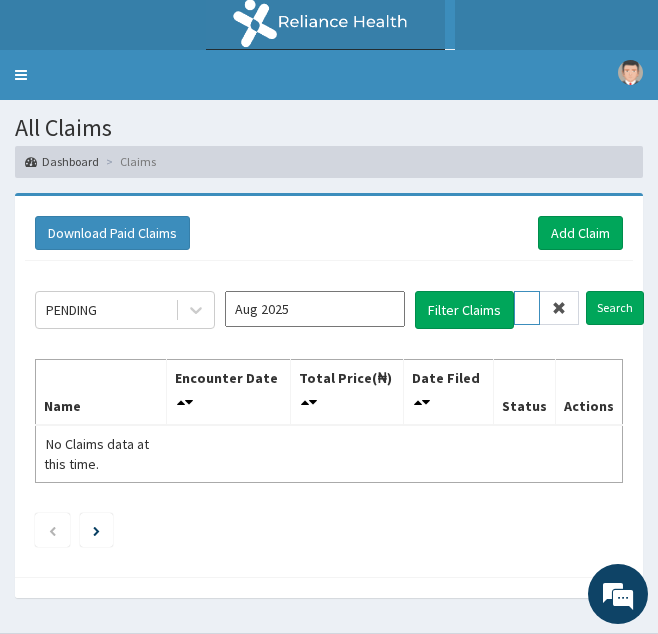 scroll, scrollTop: 0, scrollLeft: 72, axis: horizontal 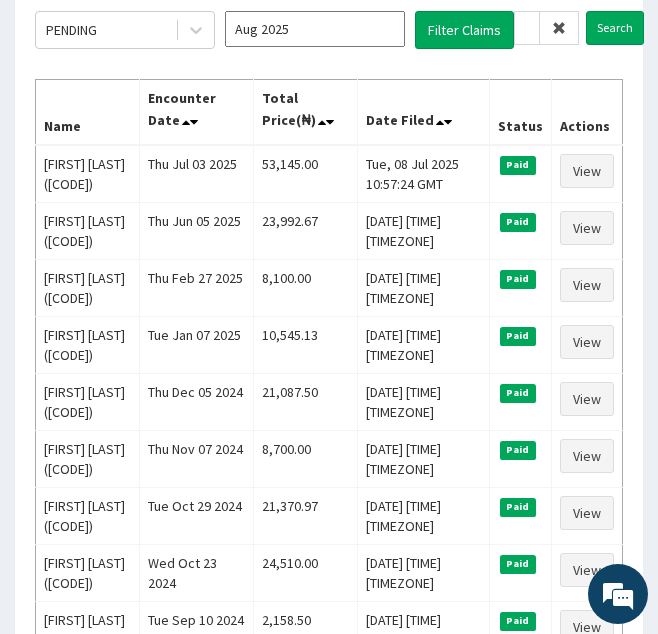 click at bounding box center (559, 28) 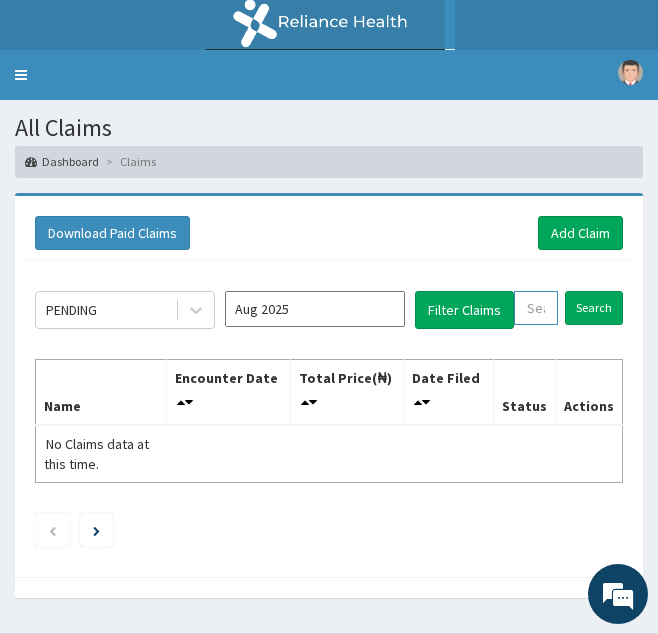 click at bounding box center (536, 308) 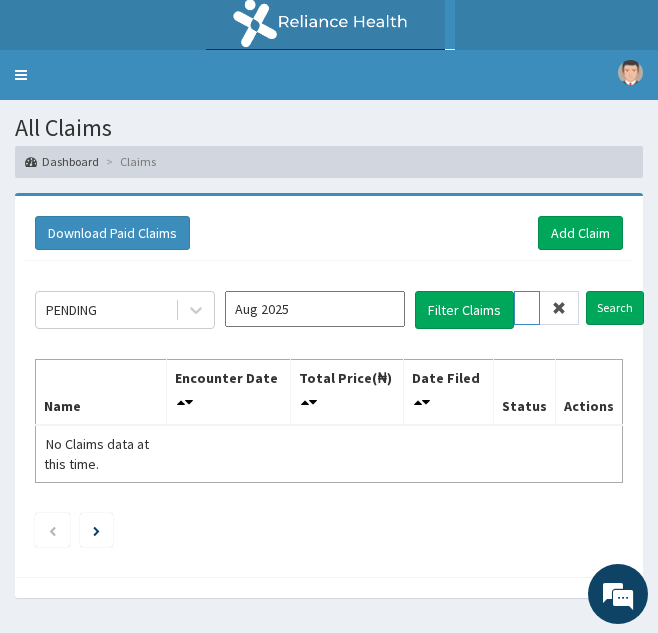 scroll, scrollTop: 0, scrollLeft: 75, axis: horizontal 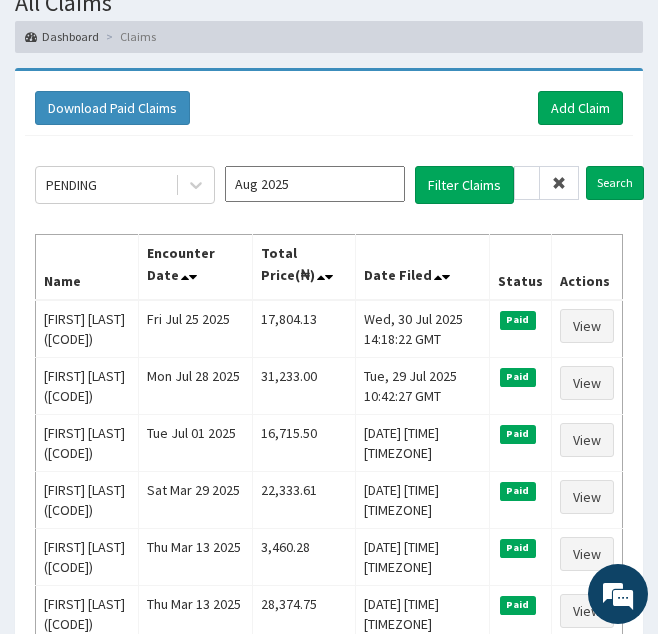 click at bounding box center [559, 183] 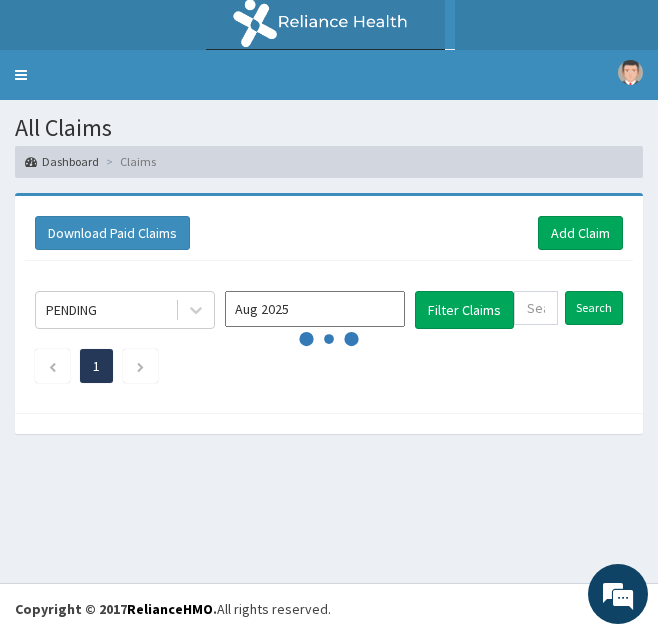 scroll, scrollTop: 0, scrollLeft: 0, axis: both 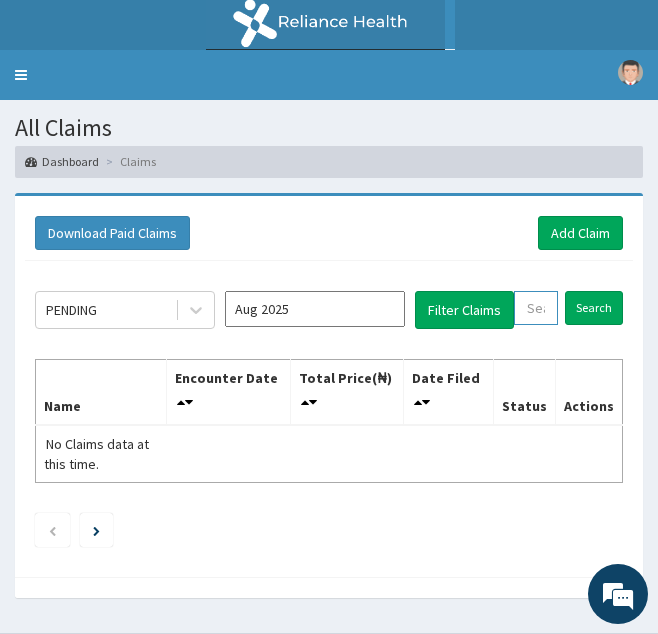 click at bounding box center [536, 308] 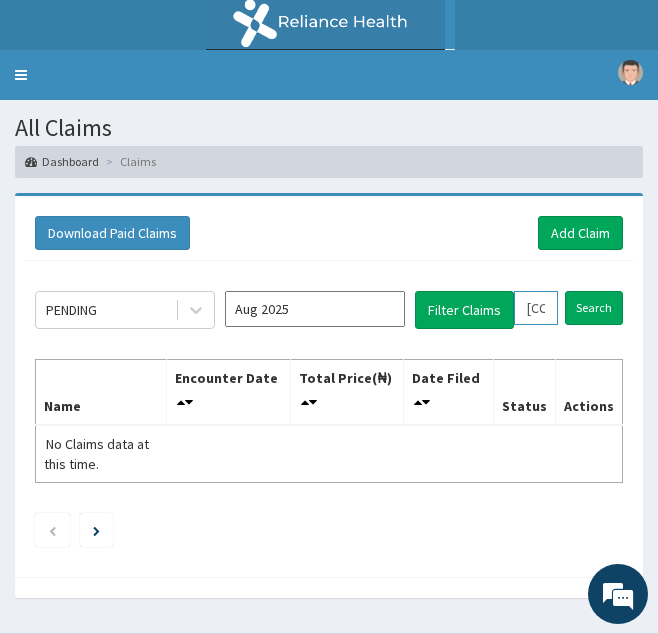 scroll, scrollTop: 0, scrollLeft: 72, axis: horizontal 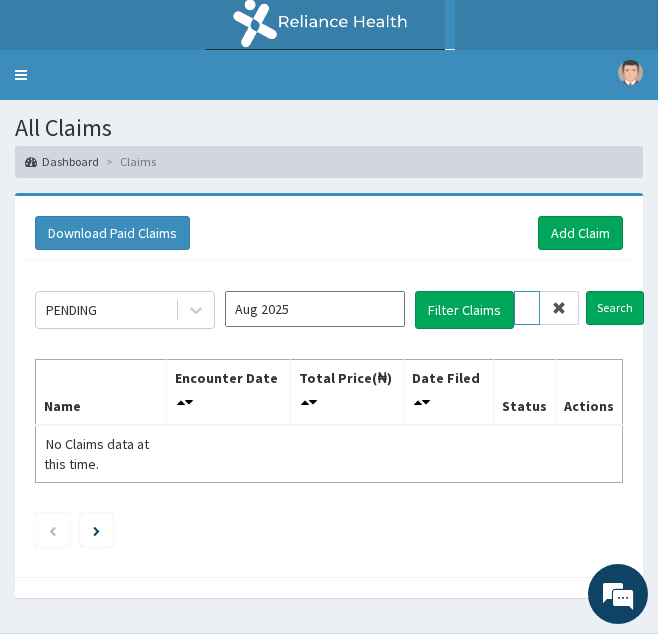type on "GtG/10030/C" 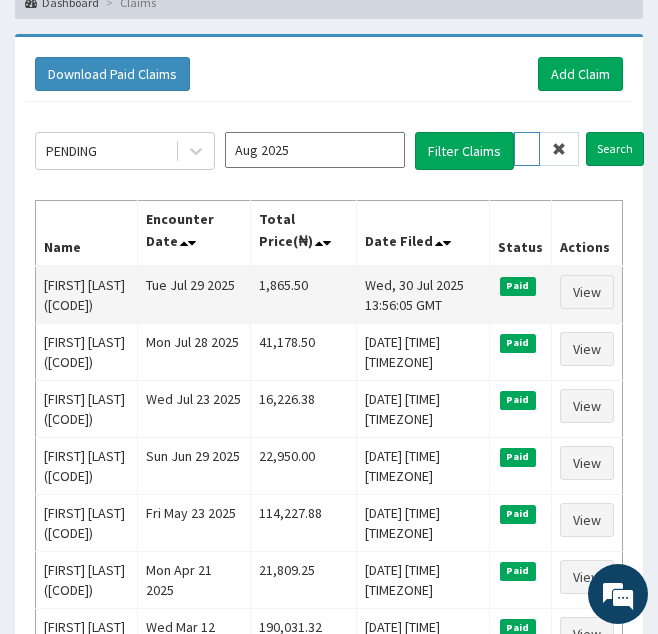 scroll, scrollTop: 160, scrollLeft: 0, axis: vertical 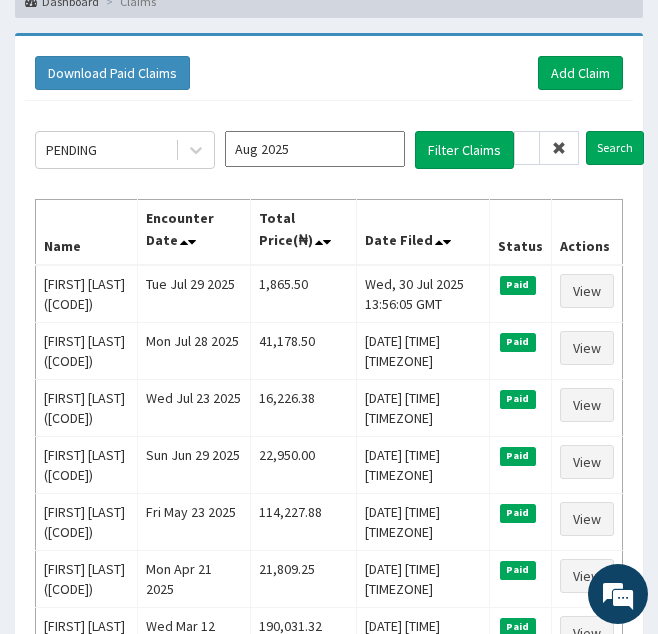click at bounding box center [559, 148] 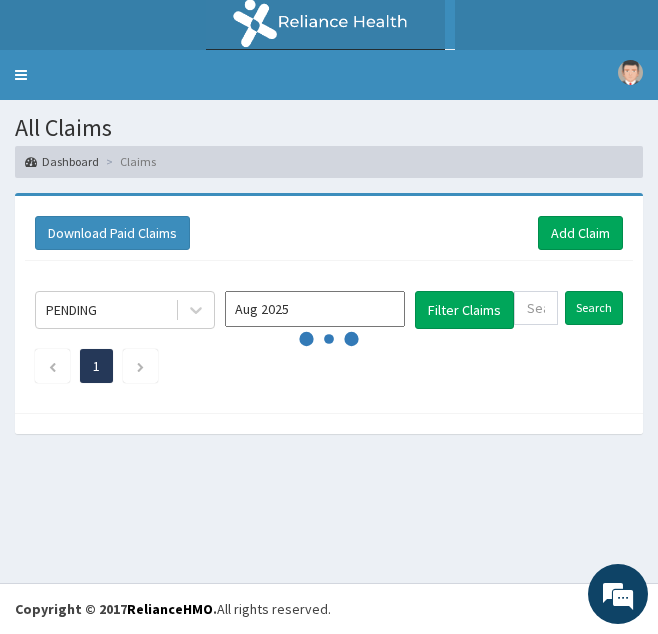 scroll, scrollTop: 0, scrollLeft: 0, axis: both 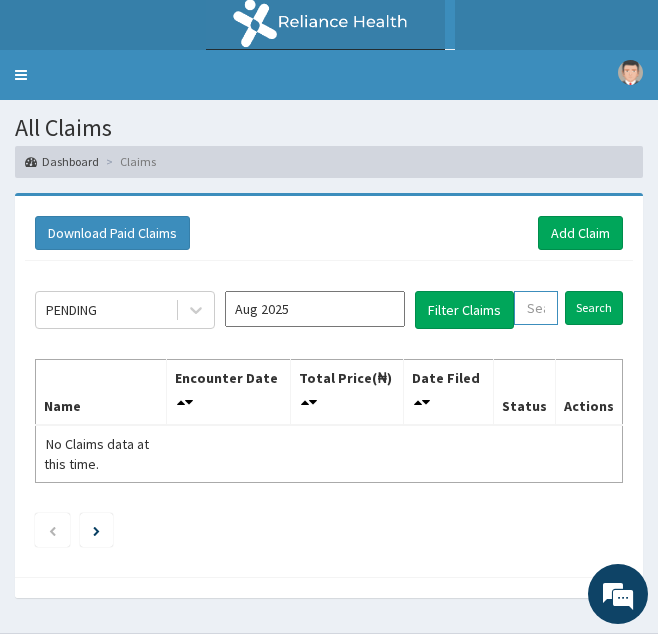 click at bounding box center (536, 308) 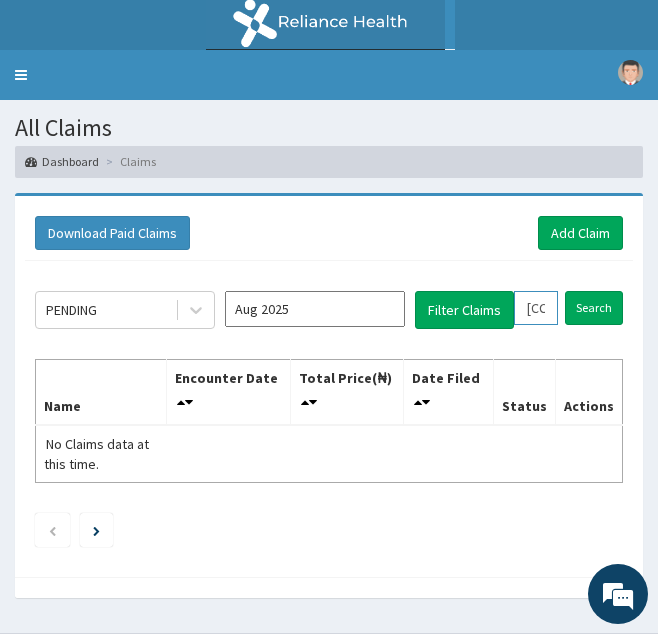 scroll, scrollTop: 0, scrollLeft: 75, axis: horizontal 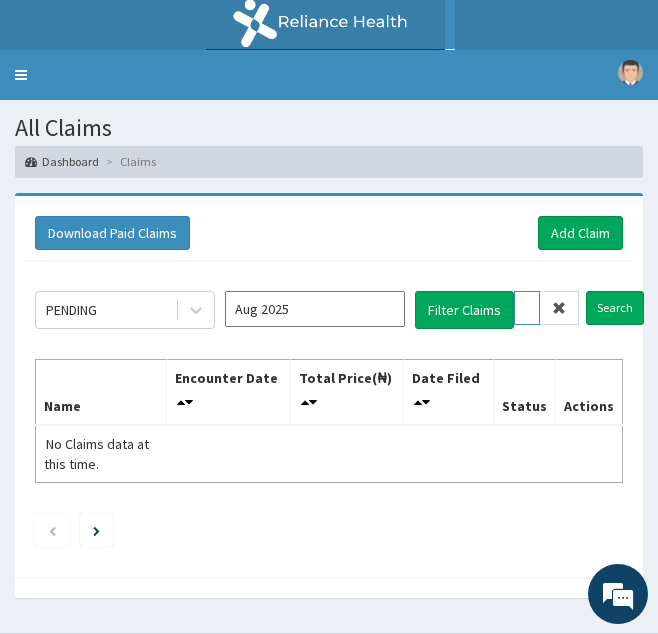 click on "CHL/11139/D" at bounding box center (527, 308) 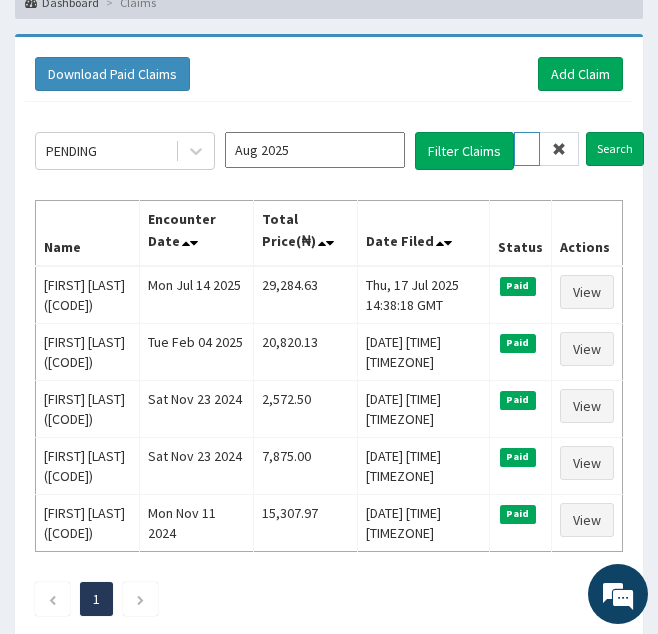 scroll, scrollTop: 160, scrollLeft: 0, axis: vertical 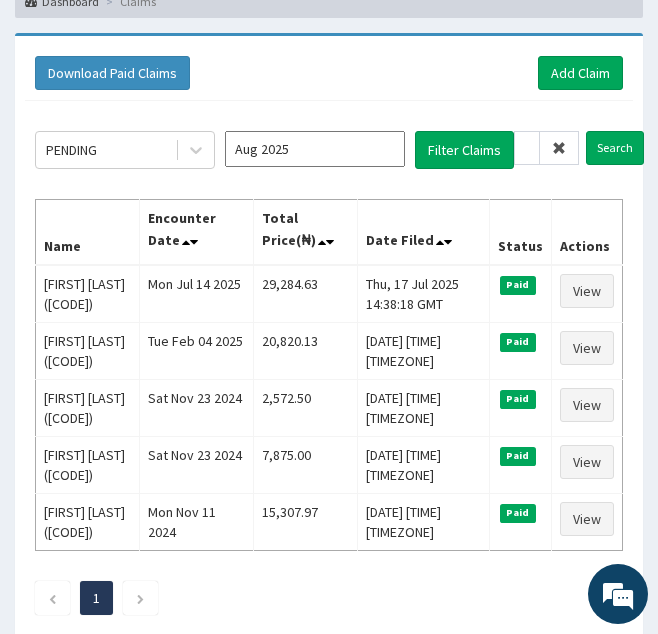click at bounding box center [559, 148] 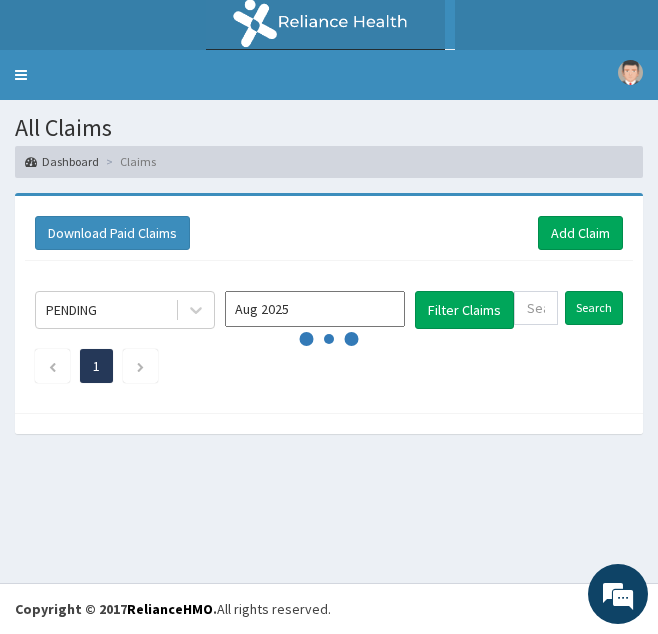 scroll, scrollTop: 0, scrollLeft: 0, axis: both 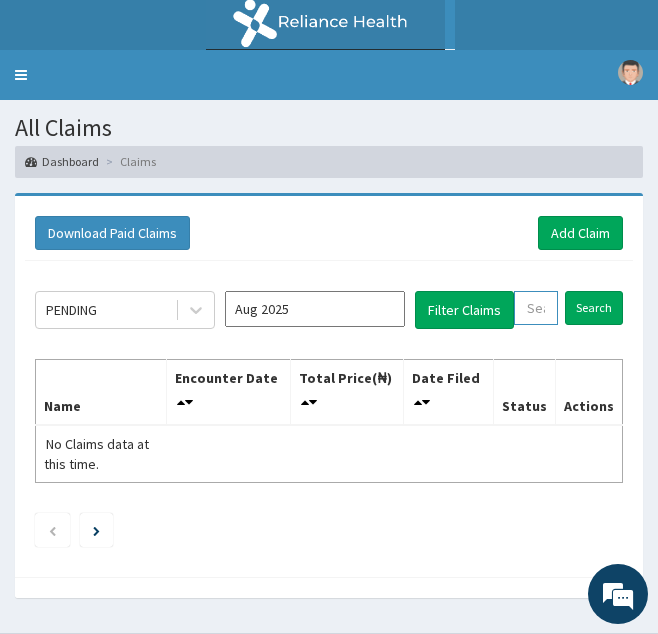 click at bounding box center [536, 308] 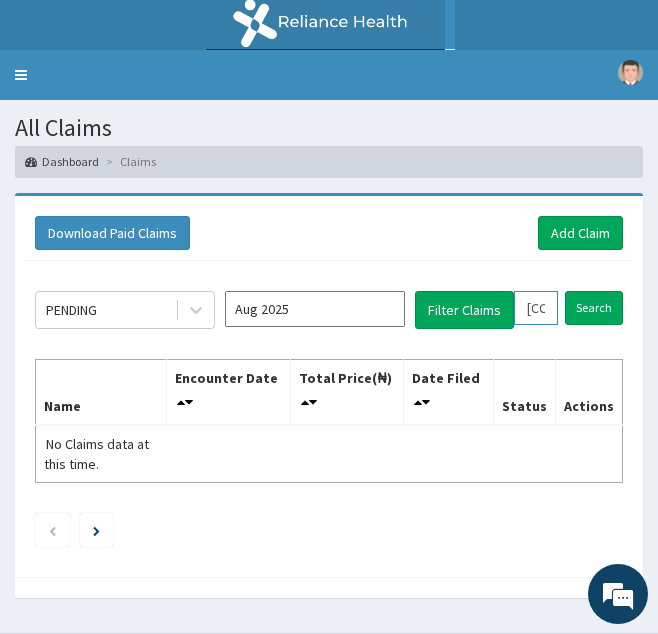 scroll, scrollTop: 0, scrollLeft: 73, axis: horizontal 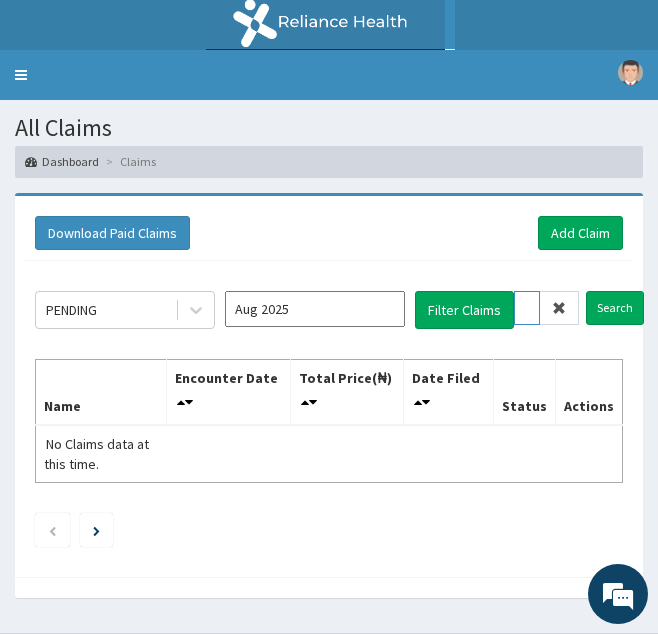 type on "OSP/10005/A" 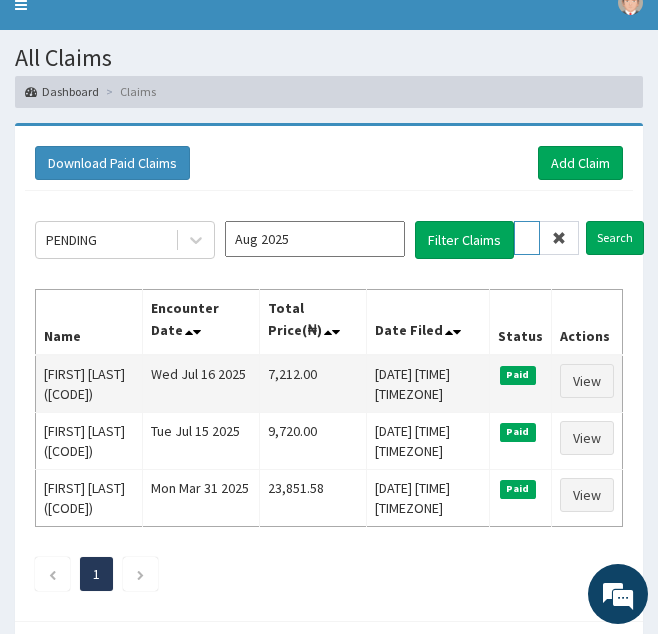 scroll, scrollTop: 71, scrollLeft: 0, axis: vertical 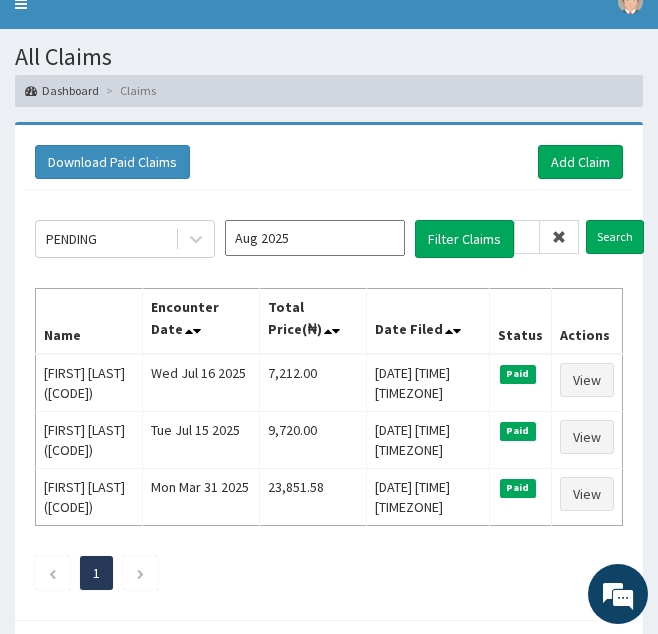 click at bounding box center (559, 237) 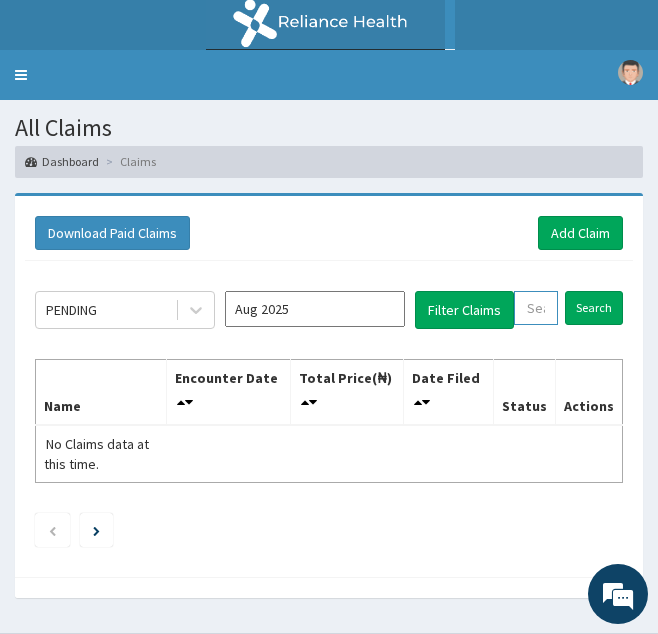 click at bounding box center (536, 308) 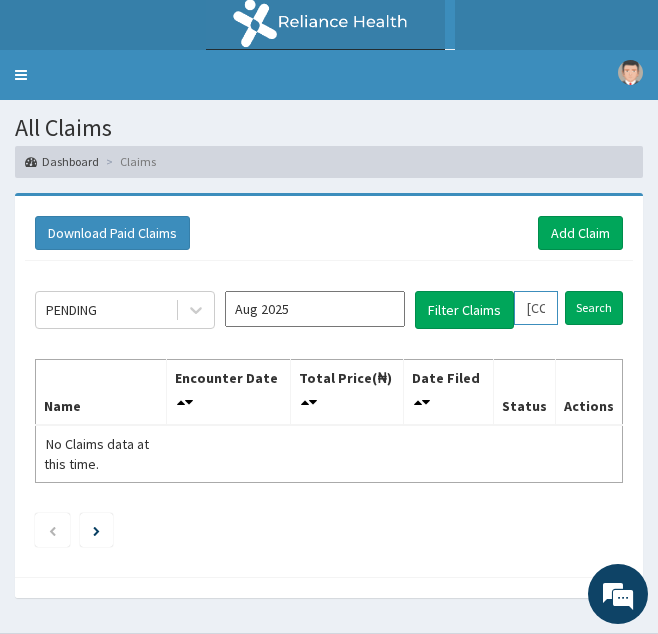 scroll, scrollTop: 0, scrollLeft: 73, axis: horizontal 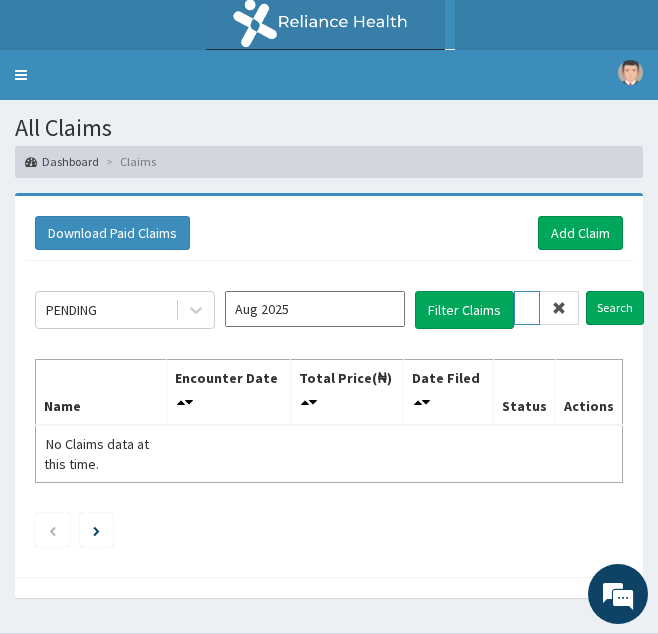 type on "NBL/10288/A" 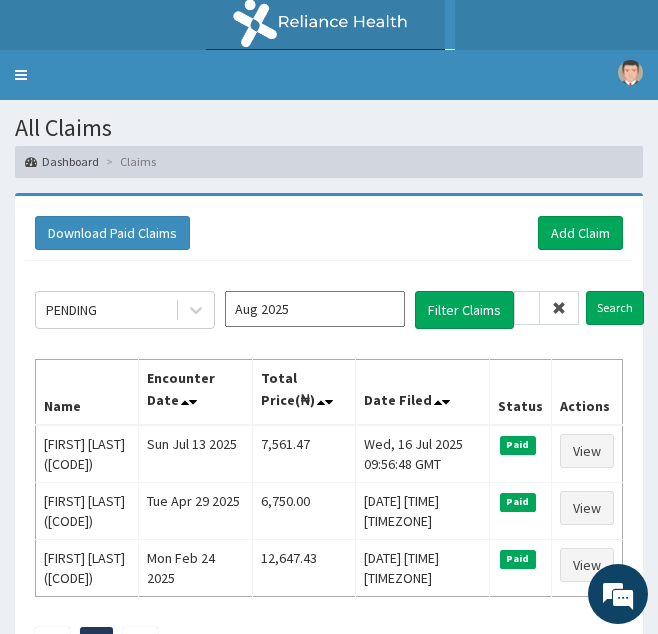 scroll, scrollTop: 0, scrollLeft: 0, axis: both 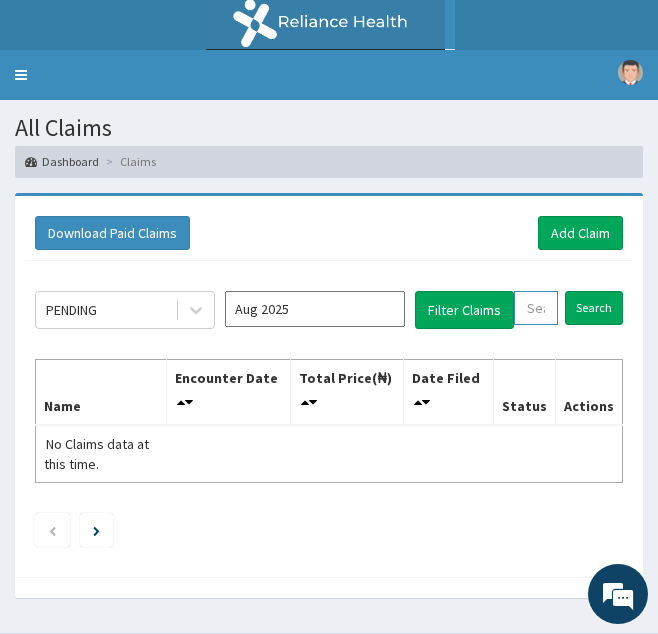 click at bounding box center (536, 308) 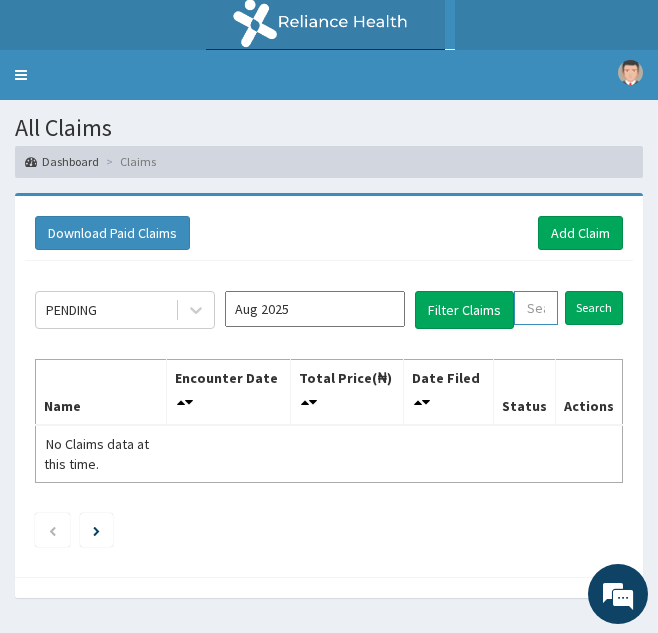 paste on "LAI/10021/C" 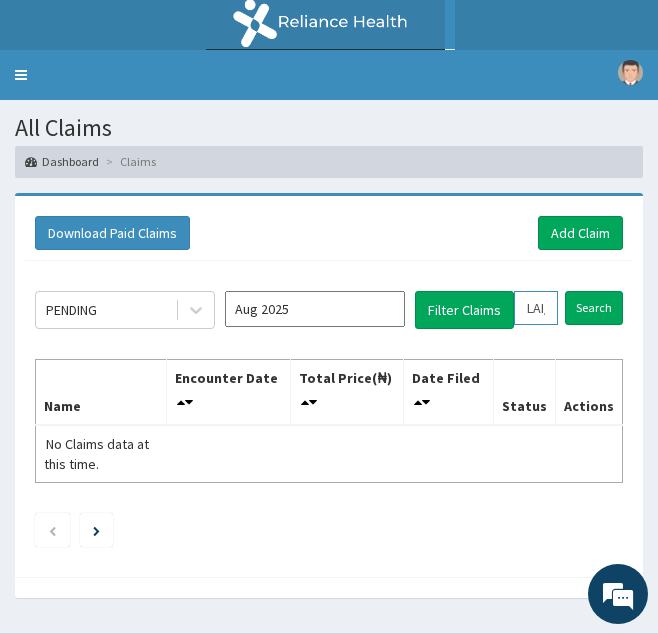 scroll, scrollTop: 0, scrollLeft: 68, axis: horizontal 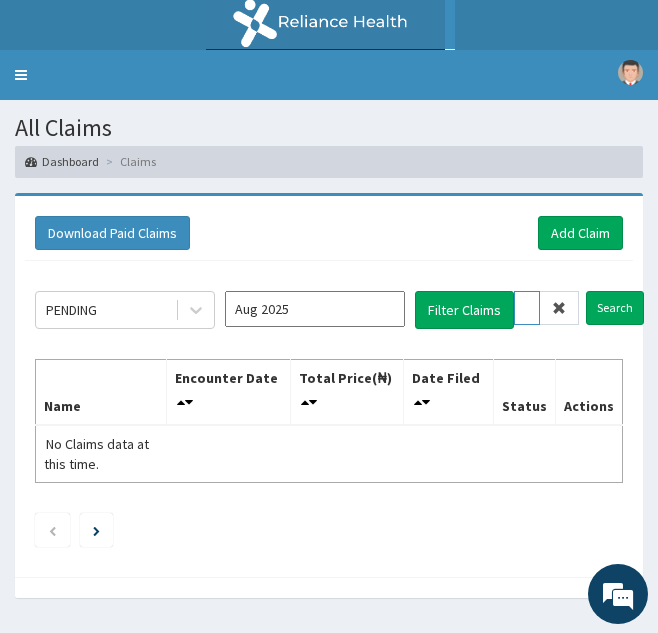 type on "LAI/10021/C" 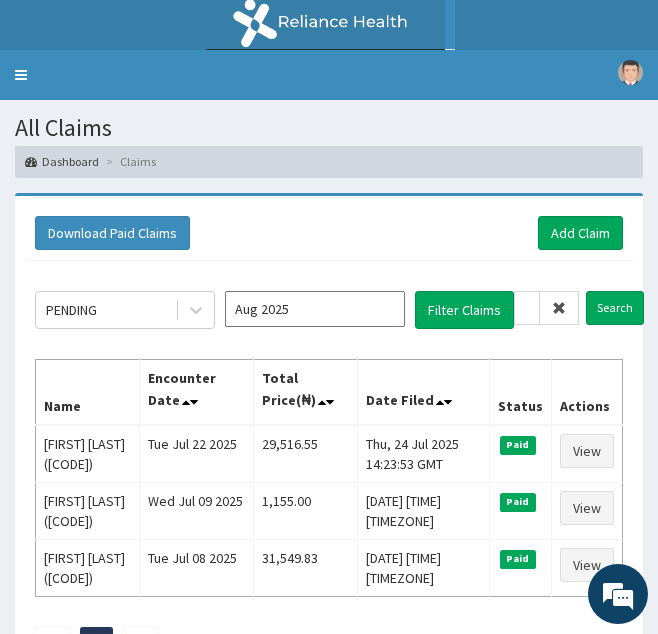 scroll, scrollTop: 0, scrollLeft: 0, axis: both 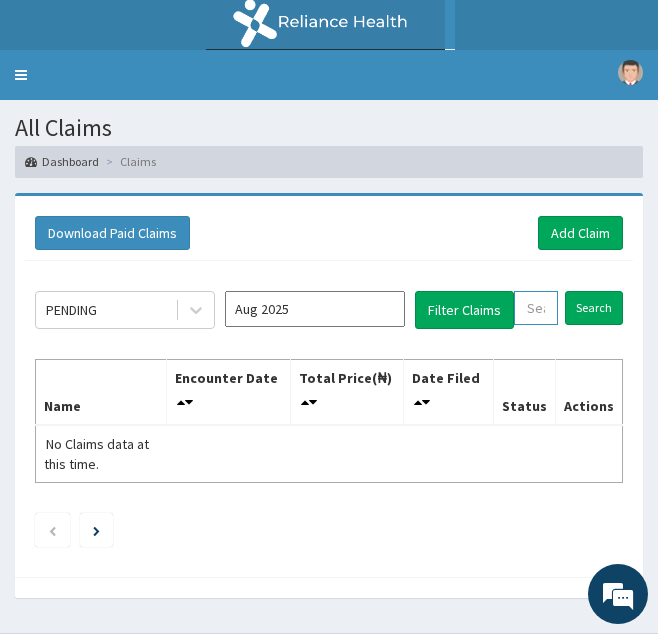 click at bounding box center [536, 308] 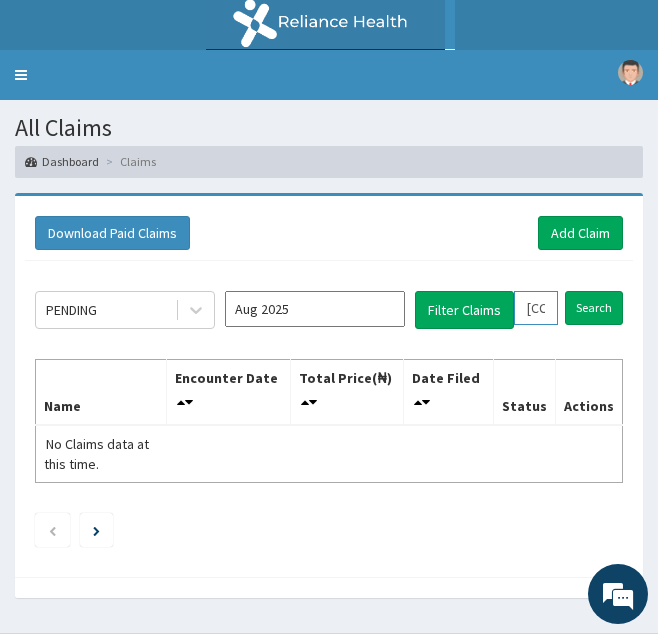 scroll, scrollTop: 0, scrollLeft: 74, axis: horizontal 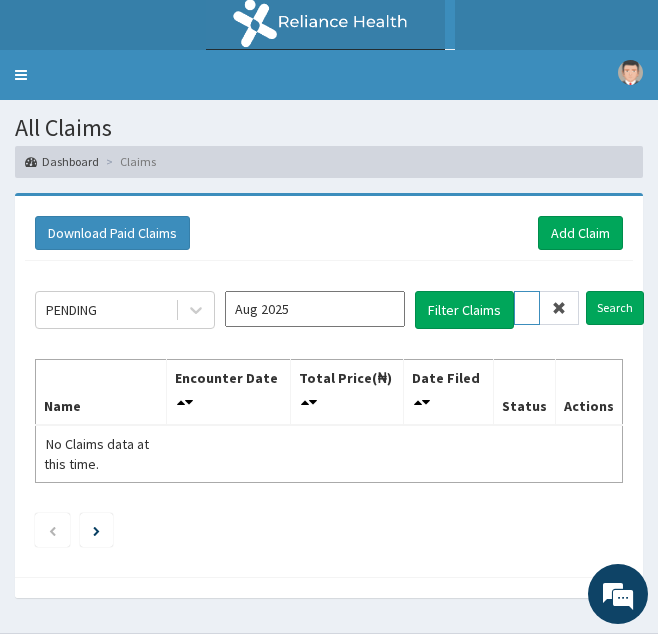 type on "HEU/10001/A" 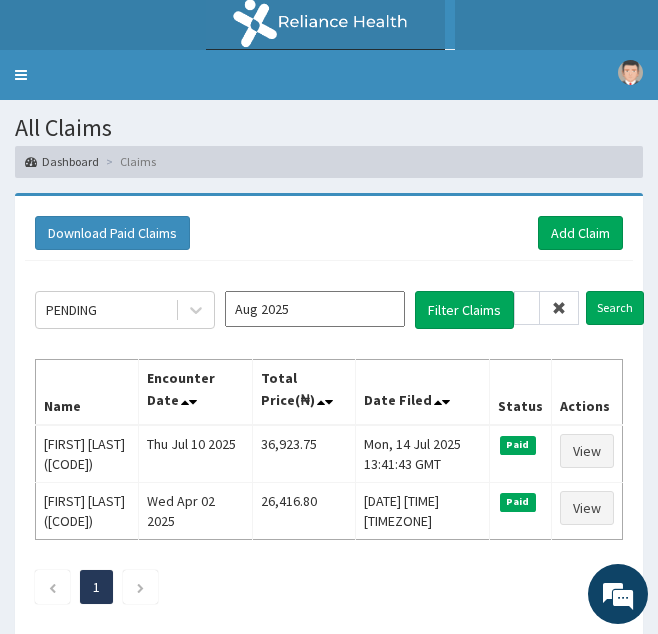 scroll, scrollTop: 0, scrollLeft: 0, axis: both 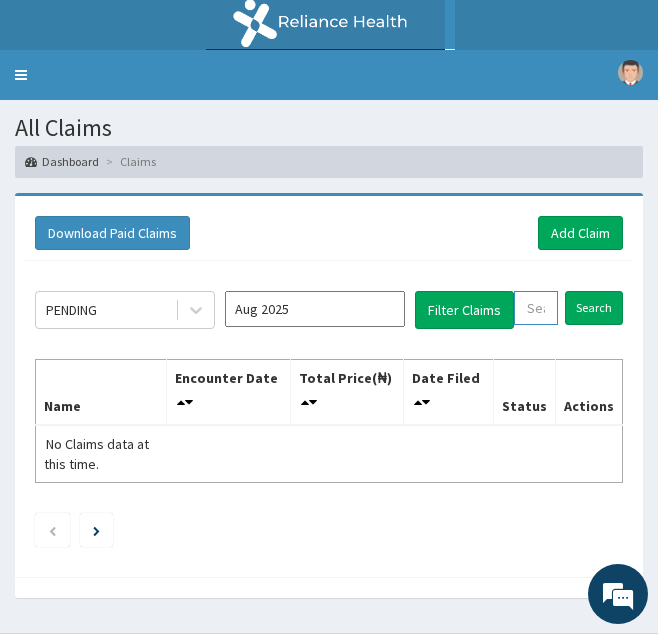 click at bounding box center [536, 308] 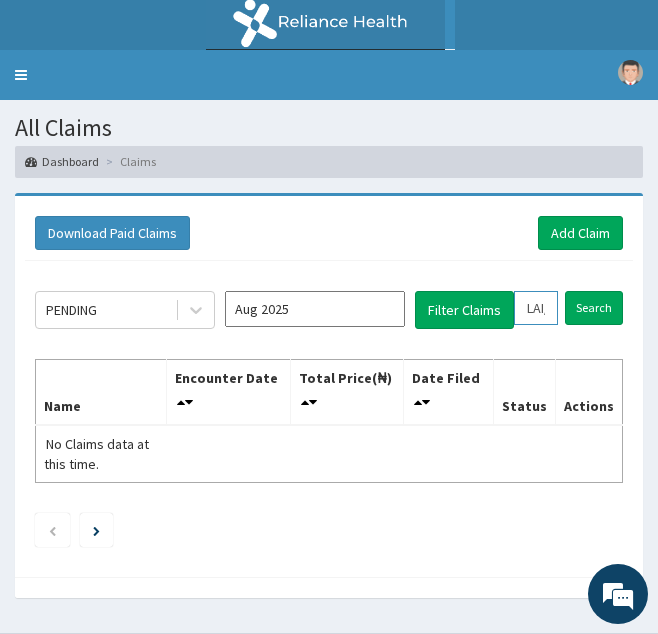 scroll, scrollTop: 0, scrollLeft: 68, axis: horizontal 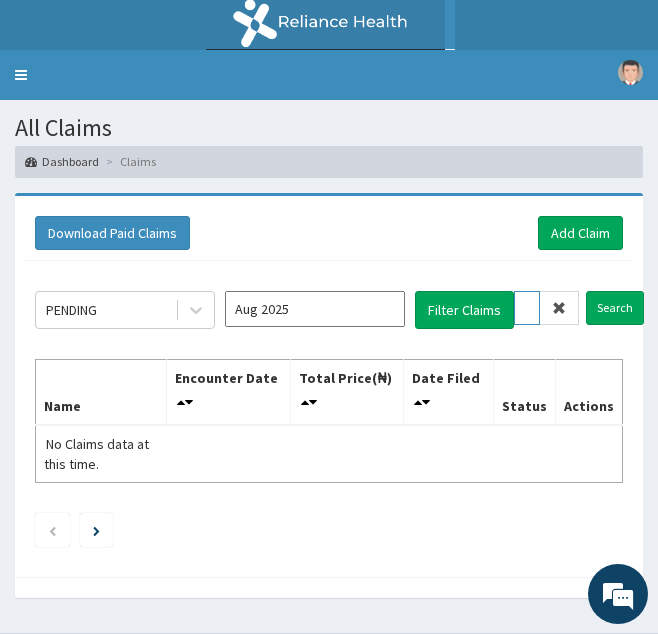 type on "LAI/10021/B" 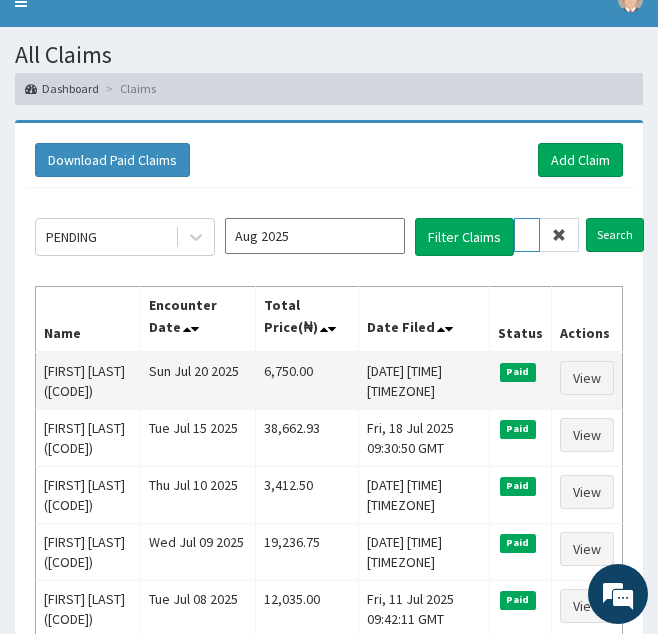 scroll, scrollTop: 72, scrollLeft: 0, axis: vertical 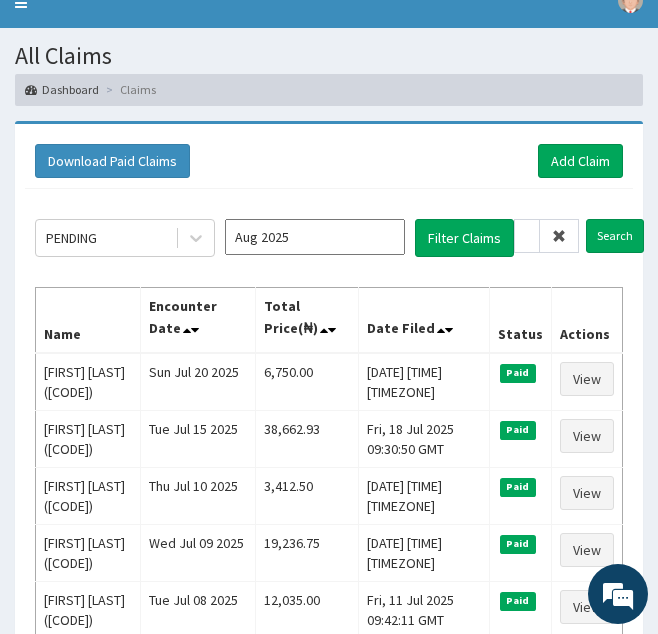 click at bounding box center [559, 236] 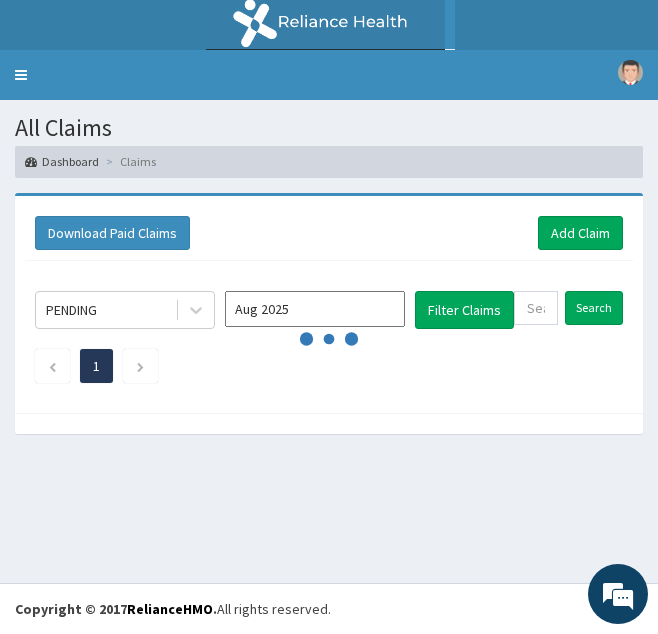 scroll, scrollTop: 0, scrollLeft: 0, axis: both 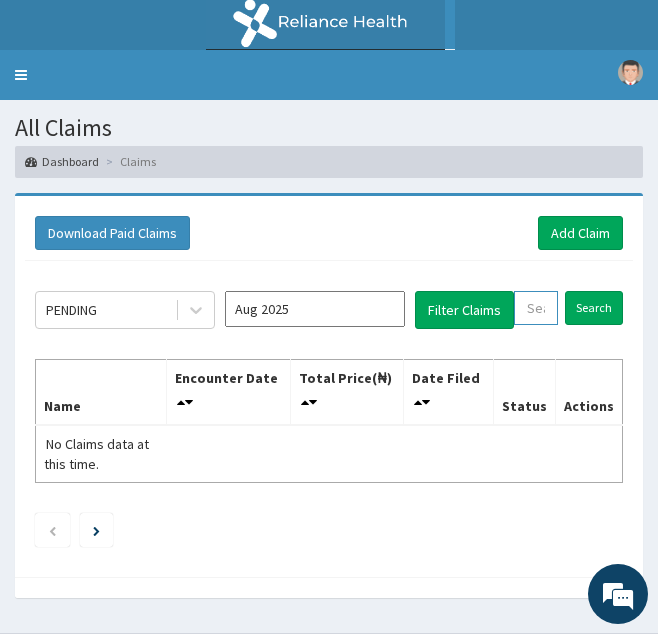 click at bounding box center (536, 308) 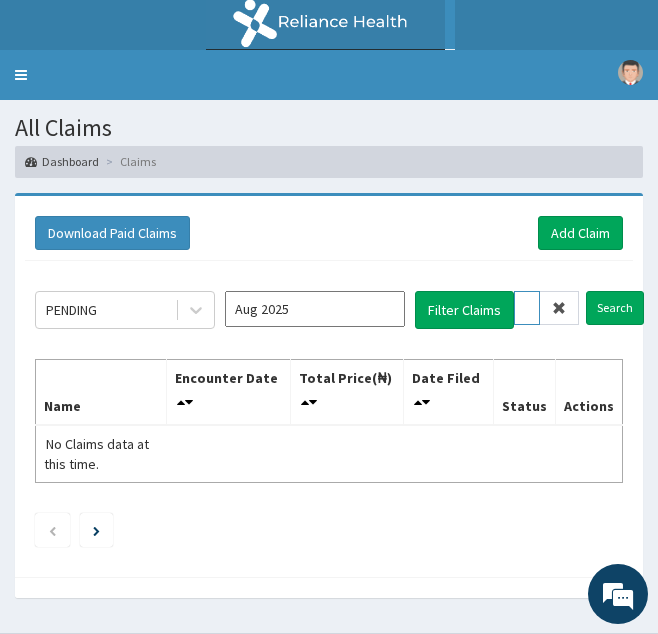 scroll, scrollTop: 0, scrollLeft: 72, axis: horizontal 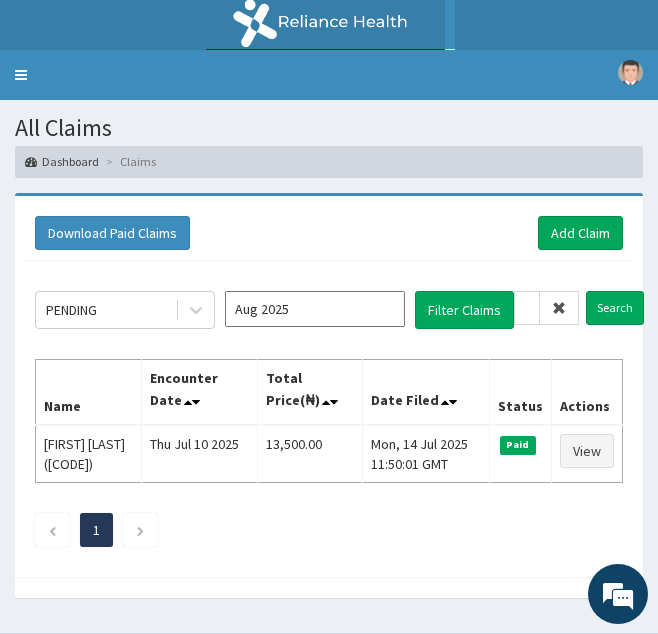 click at bounding box center (559, 308) 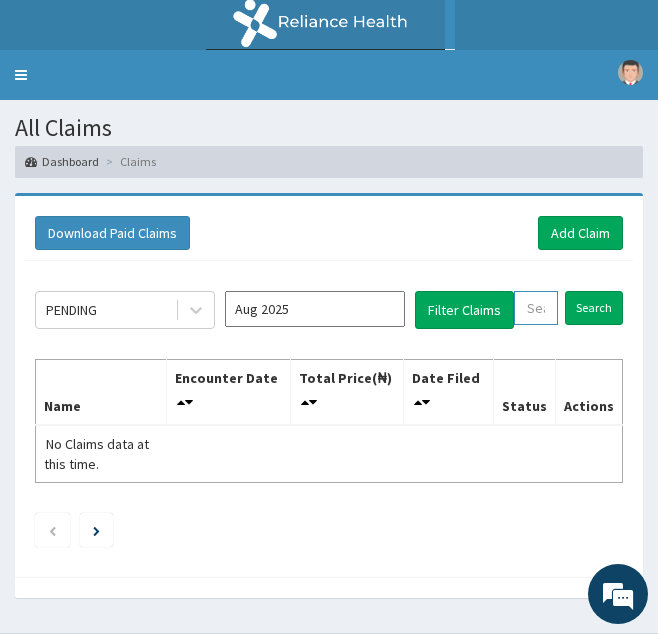 click at bounding box center (536, 308) 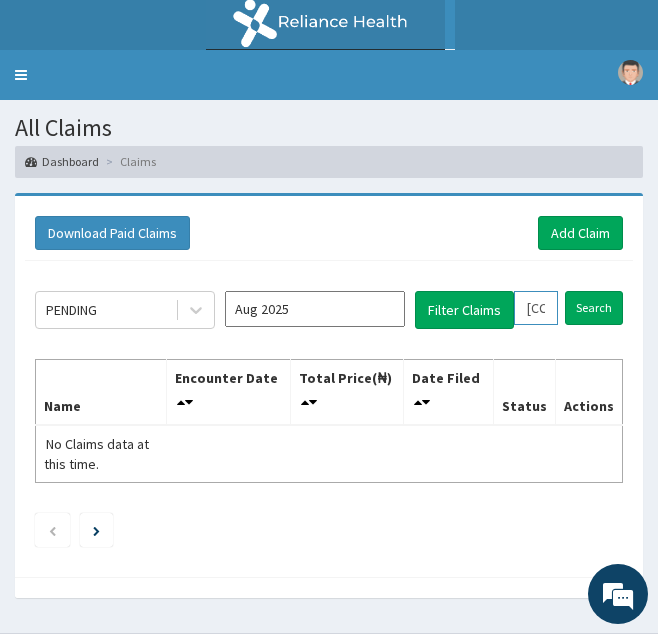 scroll, scrollTop: 0, scrollLeft: 71, axis: horizontal 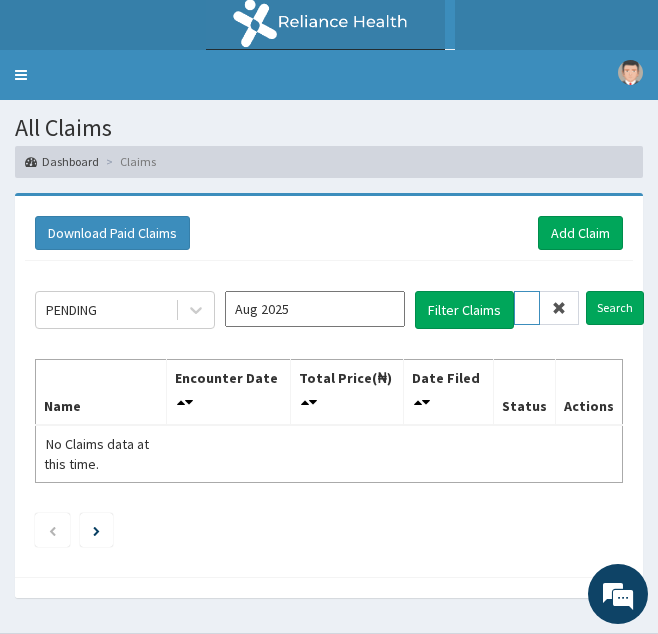 type on "RSJ/10277/A" 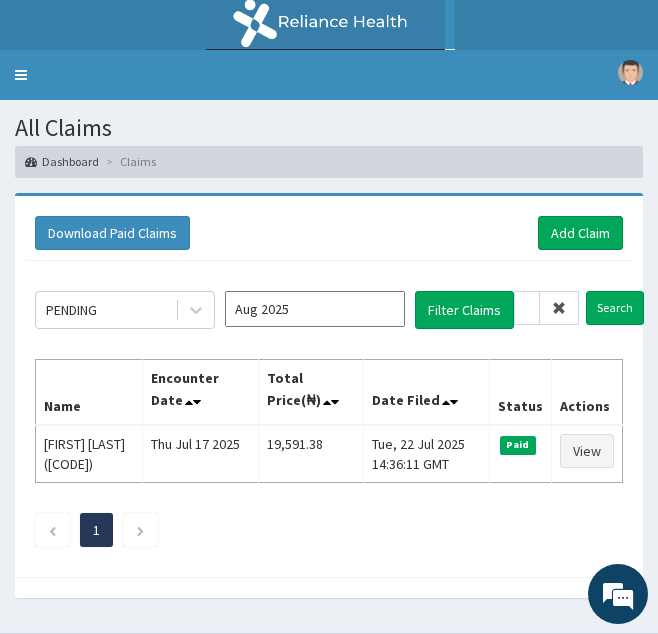 scroll, scrollTop: 0, scrollLeft: 0, axis: both 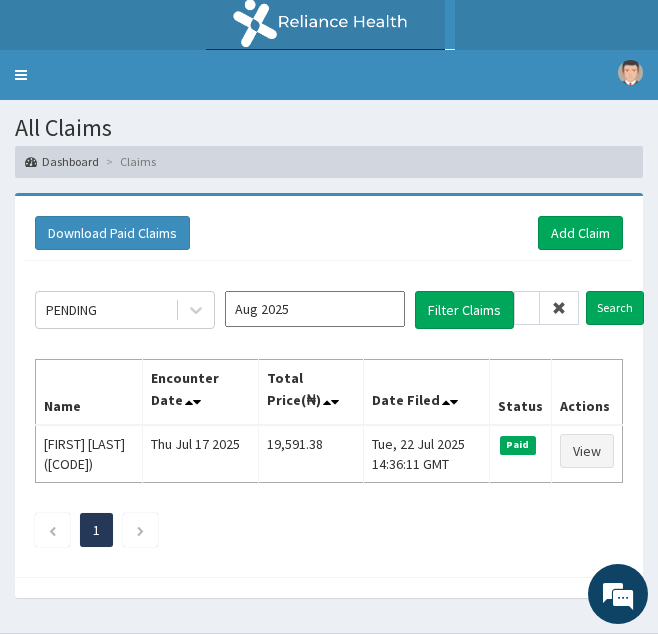 click at bounding box center (559, 308) 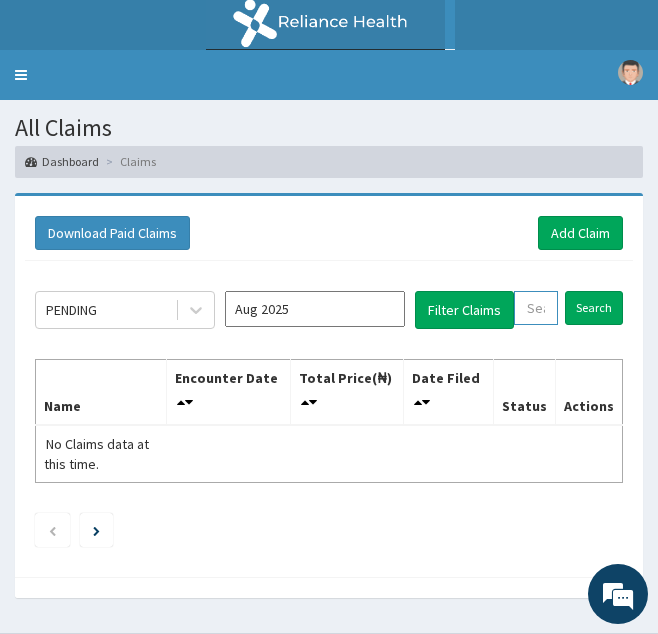 click at bounding box center (536, 308) 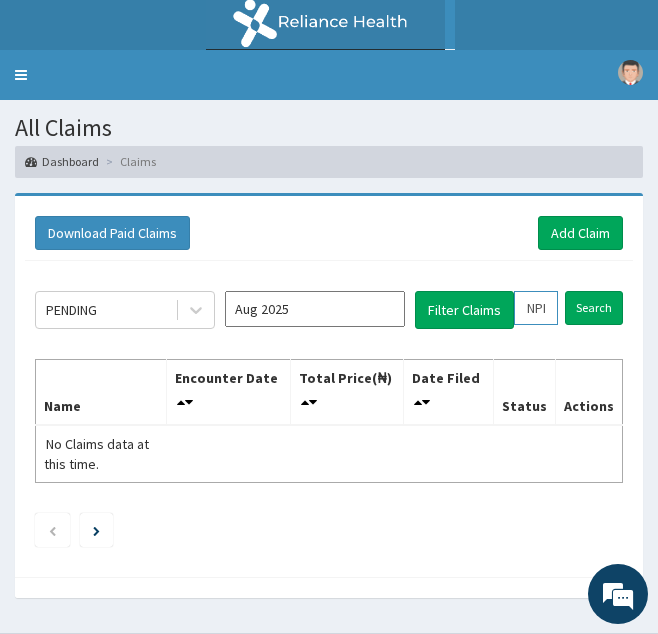 scroll, scrollTop: 0, scrollLeft: 73, axis: horizontal 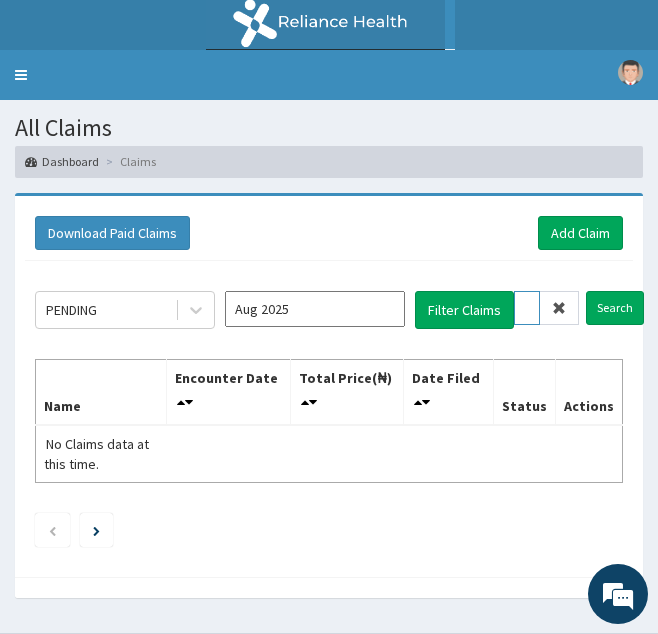 type on "NPP/10035/A" 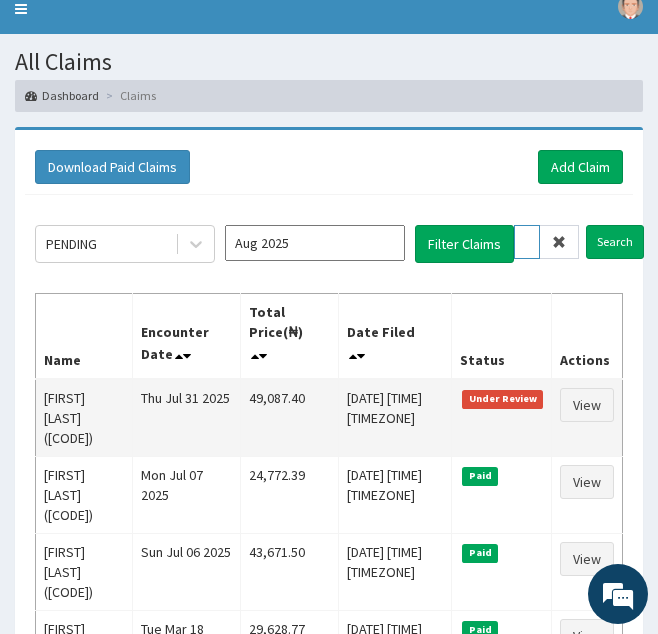 scroll, scrollTop: 63, scrollLeft: 0, axis: vertical 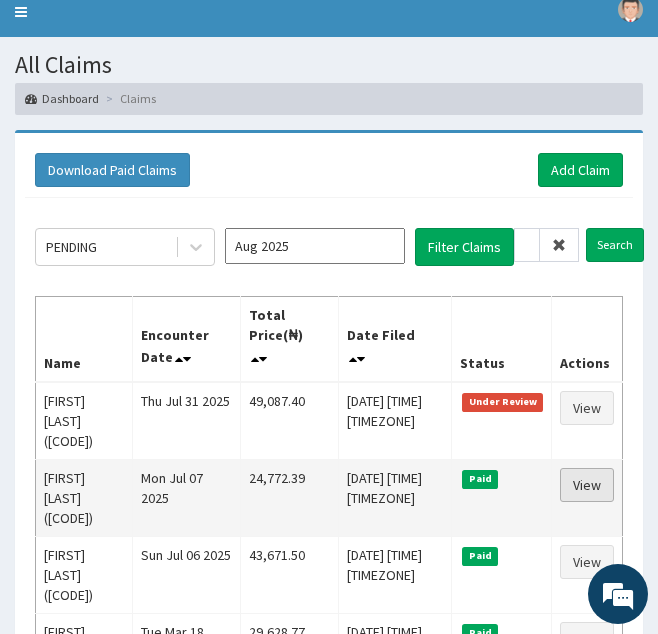 click on "View" at bounding box center (587, 485) 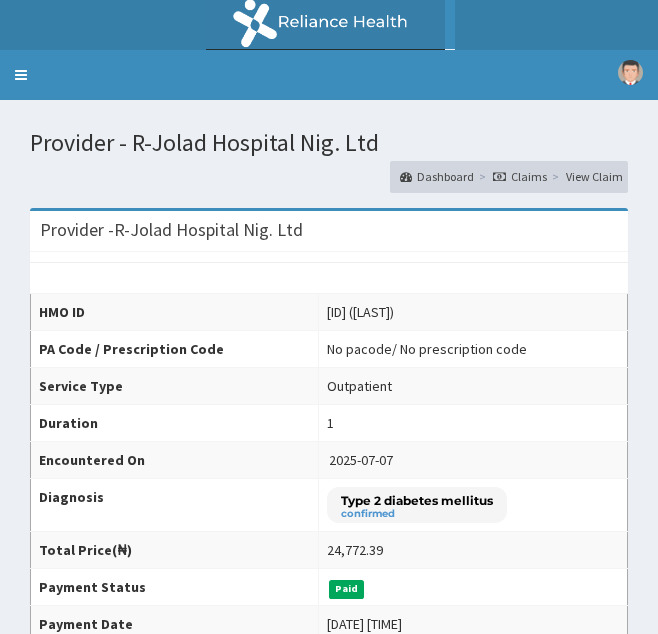 scroll, scrollTop: 0, scrollLeft: 0, axis: both 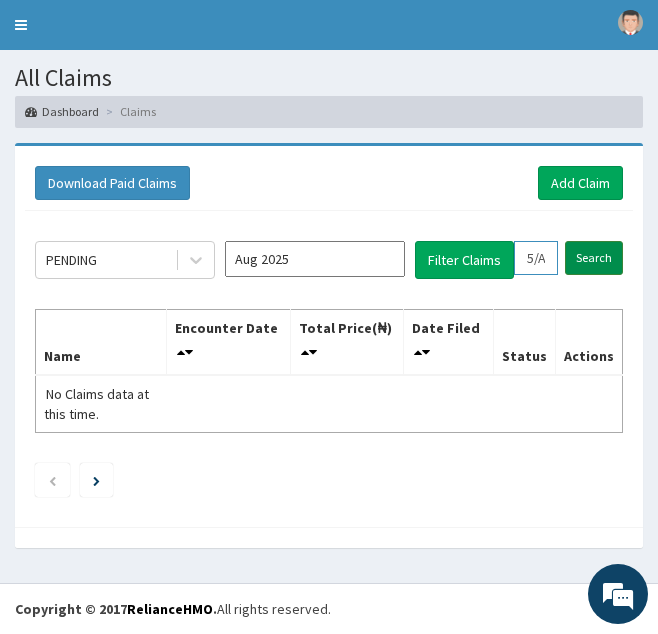 drag, startPoint x: 524, startPoint y: 253, endPoint x: 584, endPoint y: 253, distance: 60 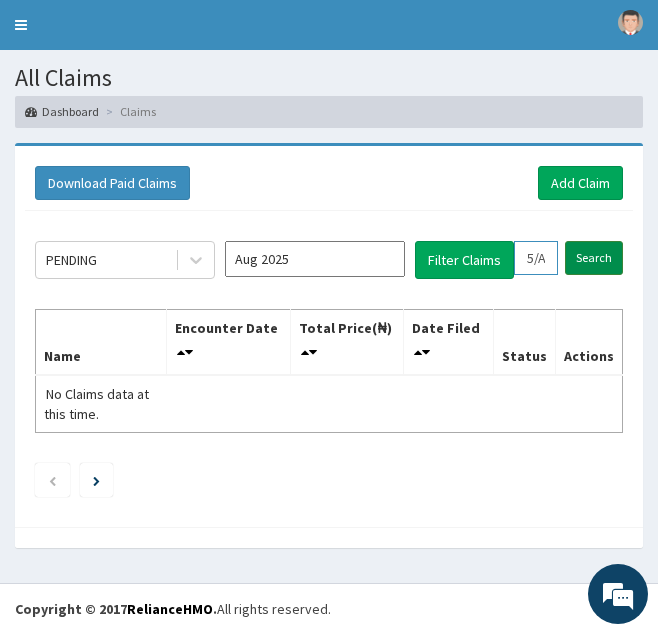 paste on "CFO/10014" 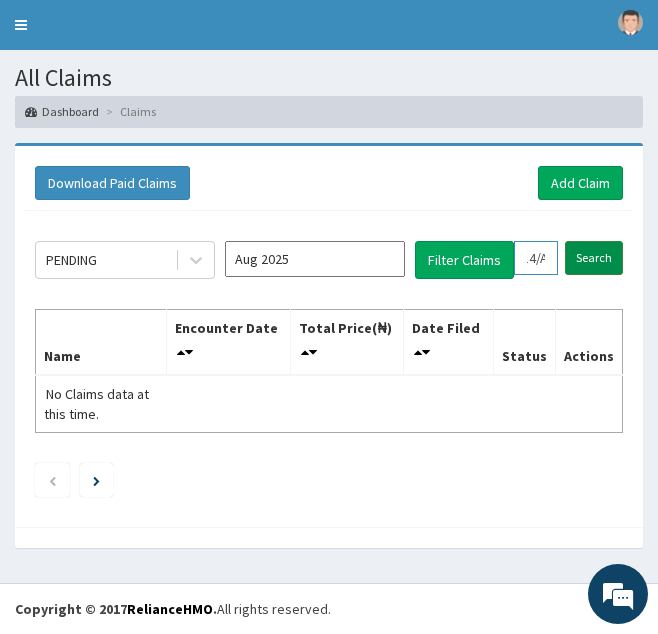 scroll, scrollTop: 0, scrollLeft: 73, axis: horizontal 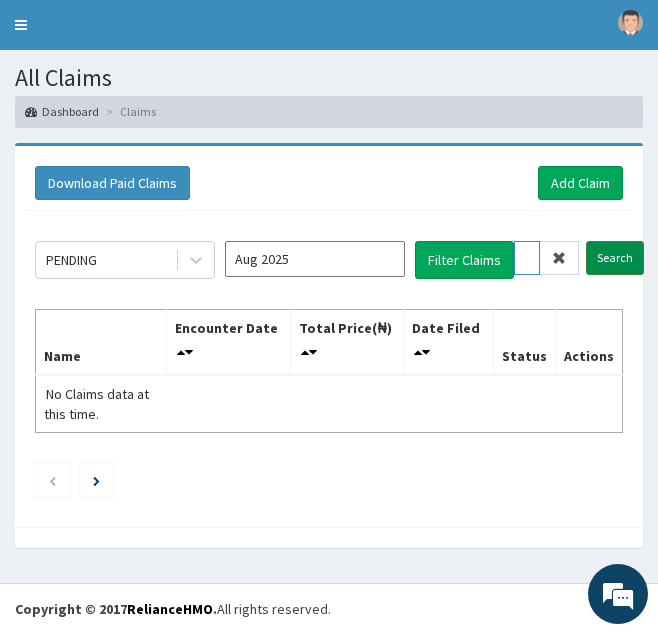 type on "CFO/10014/A" 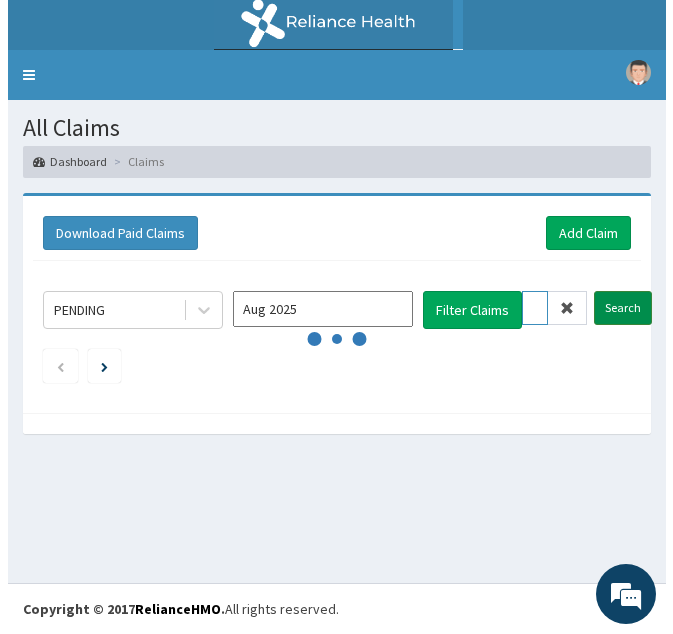 scroll, scrollTop: 0, scrollLeft: 0, axis: both 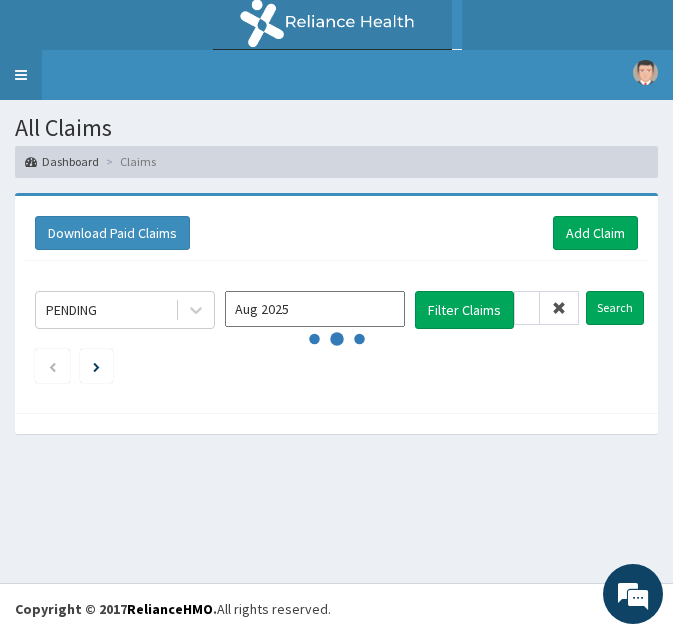 click on "Toggle navigation" at bounding box center [21, 75] 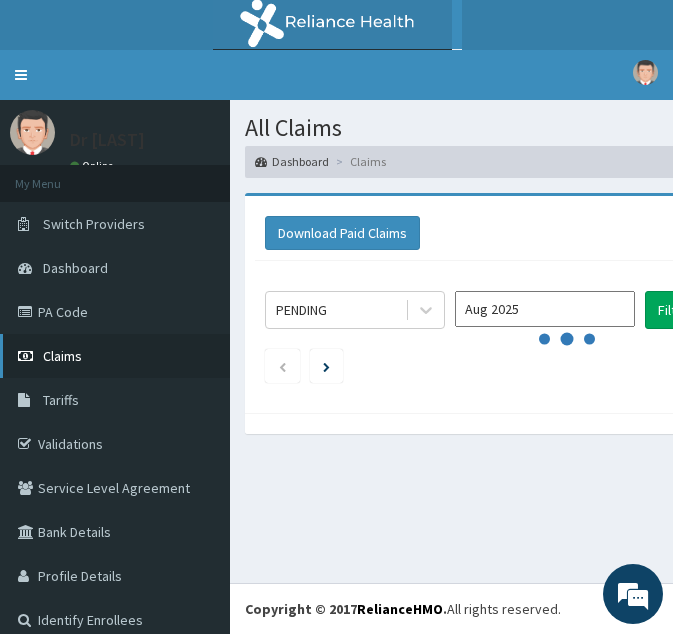 click on "Claims" at bounding box center [62, 356] 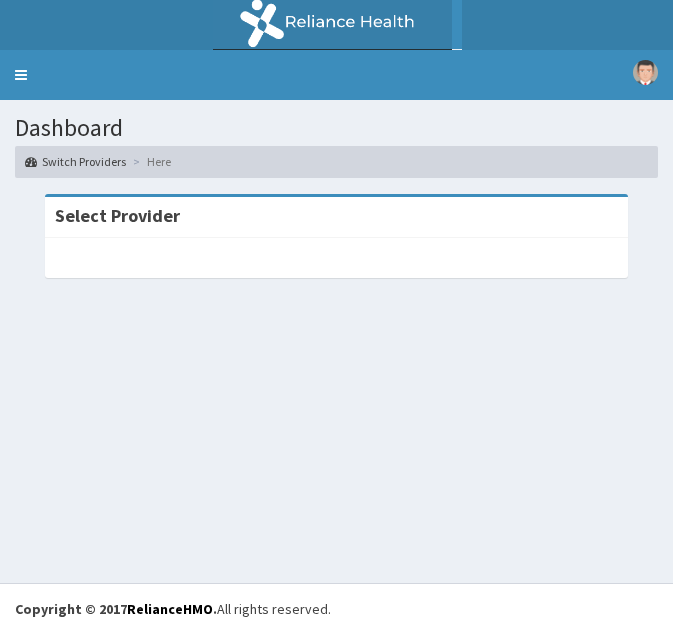 scroll, scrollTop: 0, scrollLeft: 0, axis: both 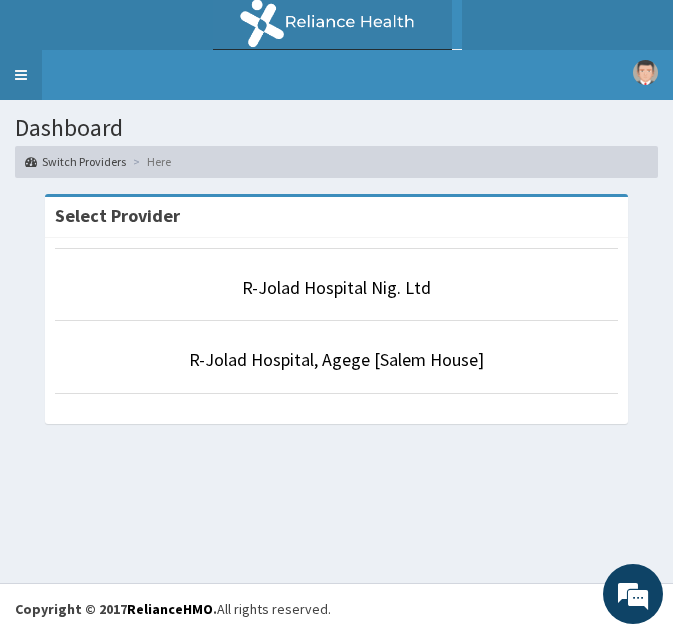 click on "Toggle navigation" at bounding box center (21, 75) 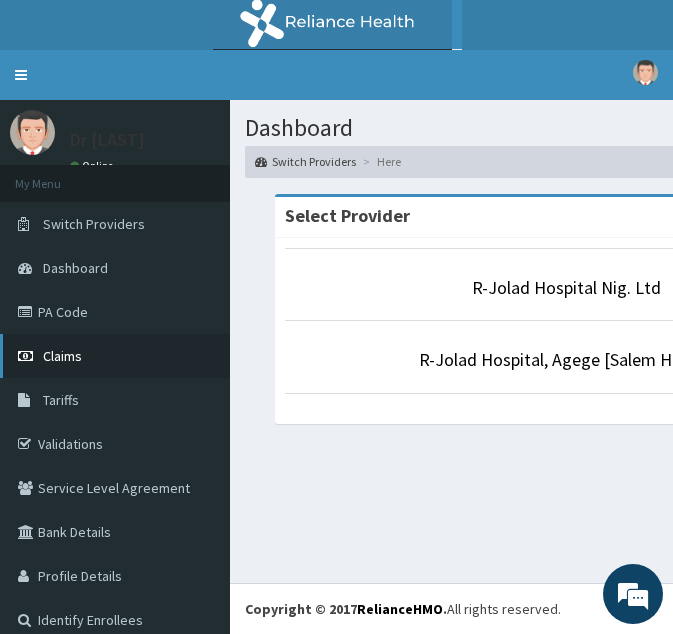 click on "Claims" at bounding box center [62, 356] 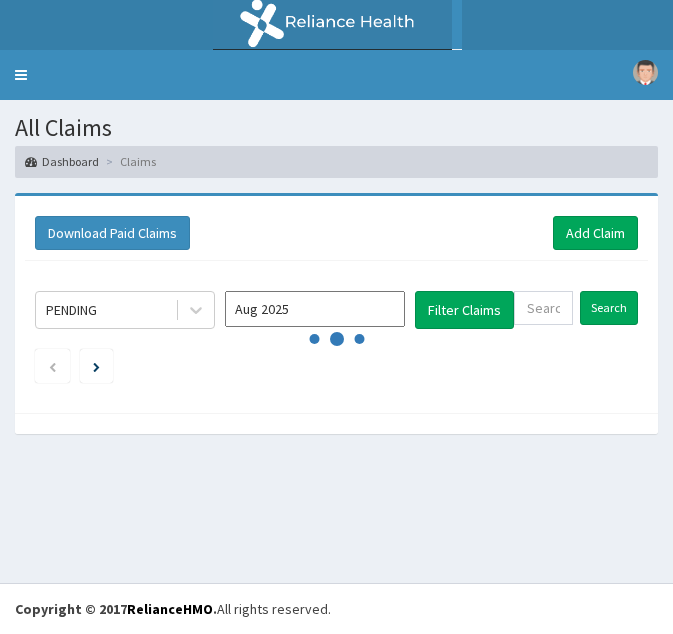 scroll, scrollTop: 0, scrollLeft: 0, axis: both 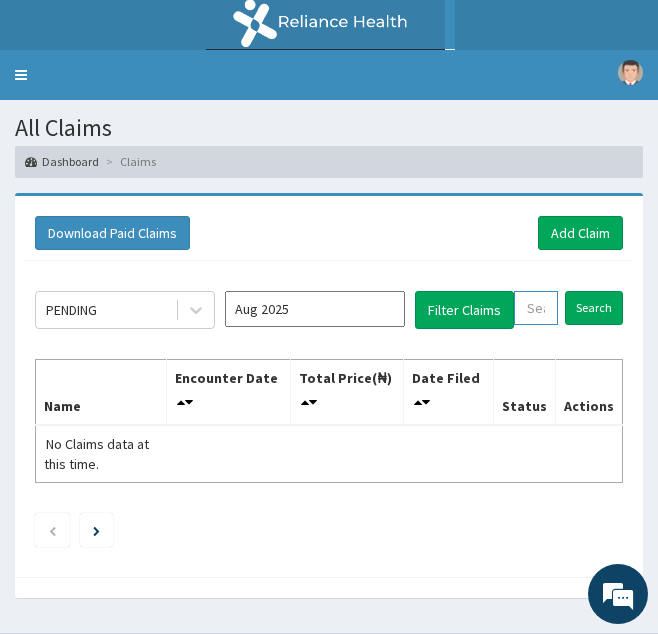 click at bounding box center (536, 308) 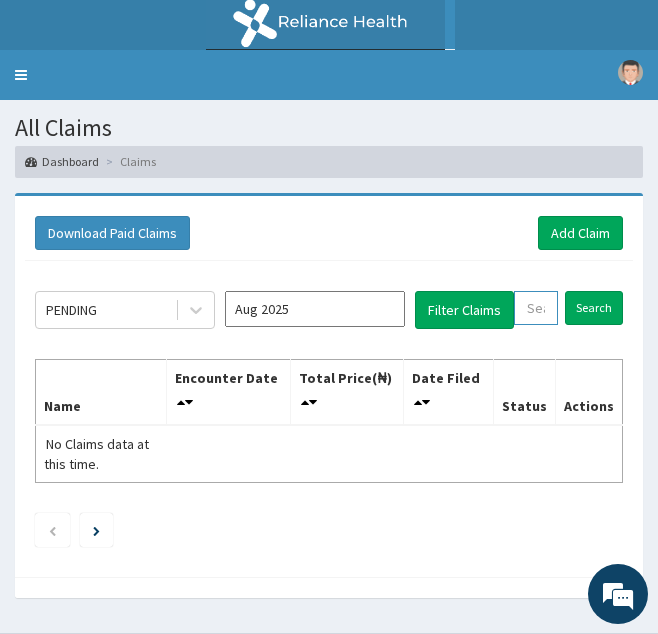 paste on "CFO/10014/A" 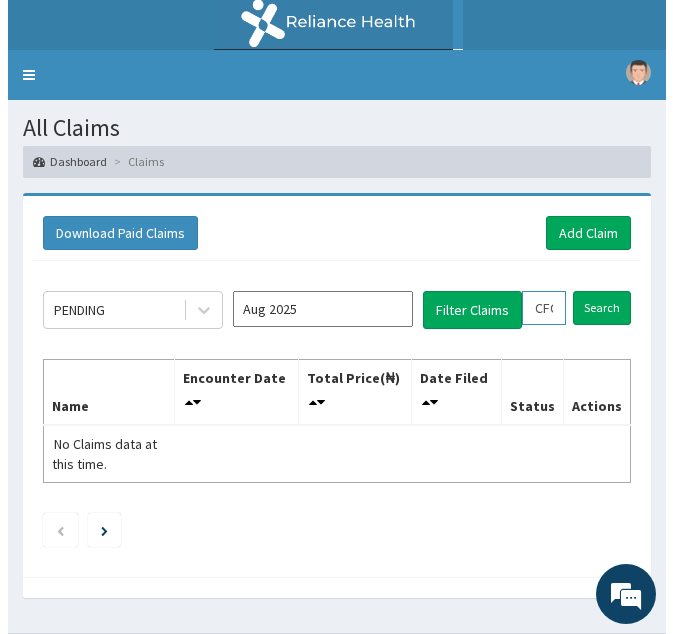 scroll, scrollTop: 0, scrollLeft: 73, axis: horizontal 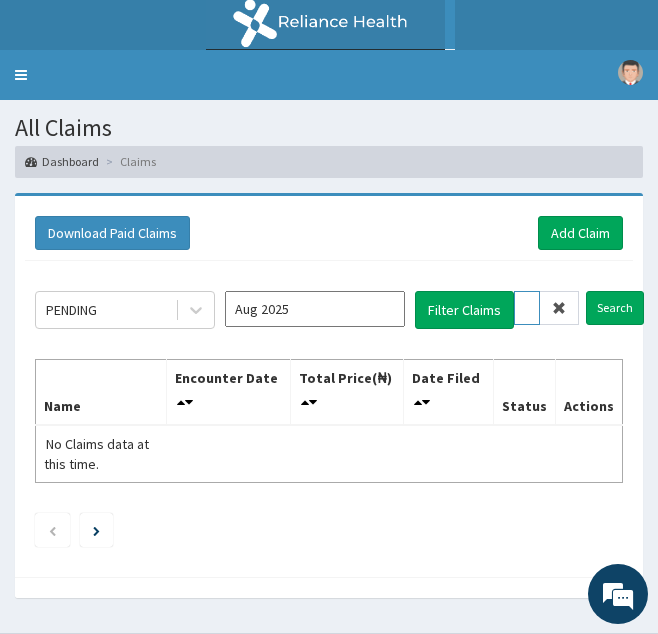 type on "CFO/10014/A" 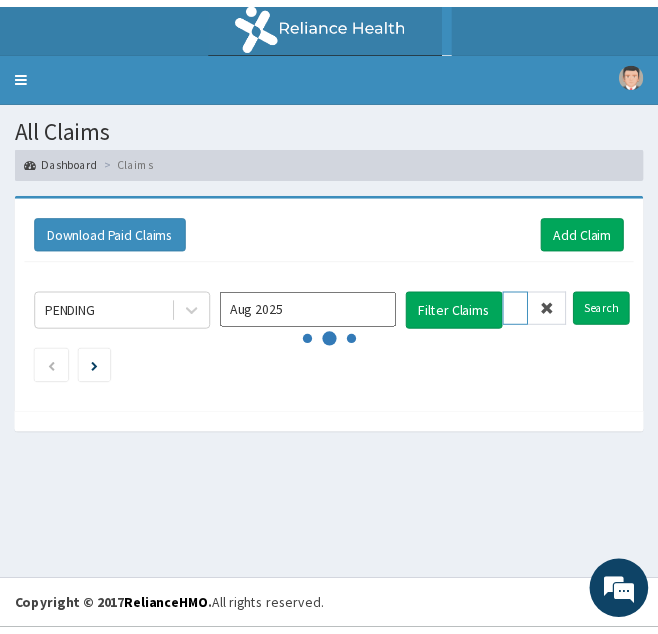 scroll, scrollTop: 0, scrollLeft: 0, axis: both 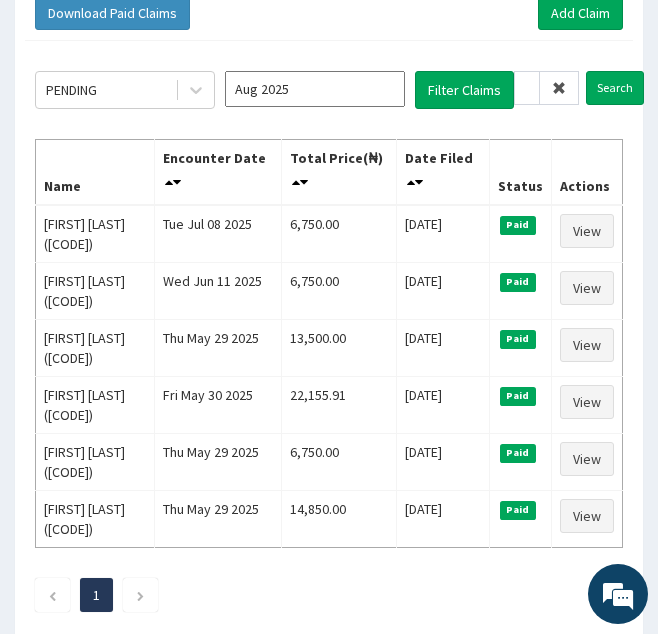 click at bounding box center (559, 88) 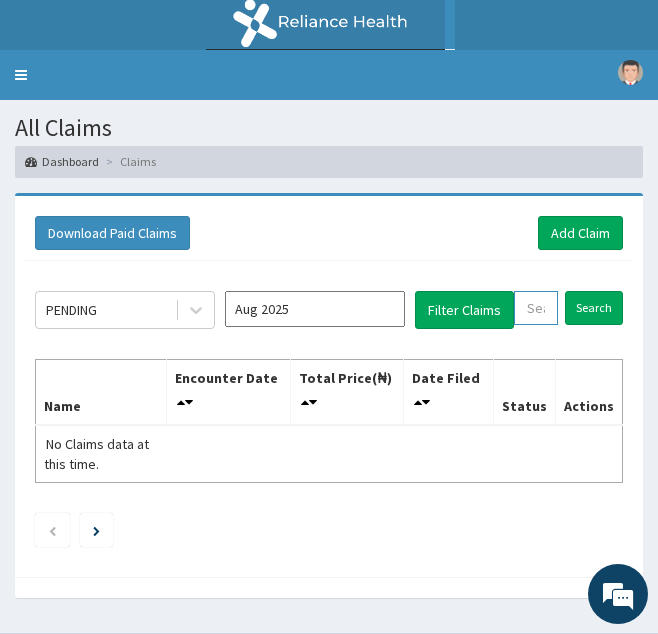 click at bounding box center [536, 308] 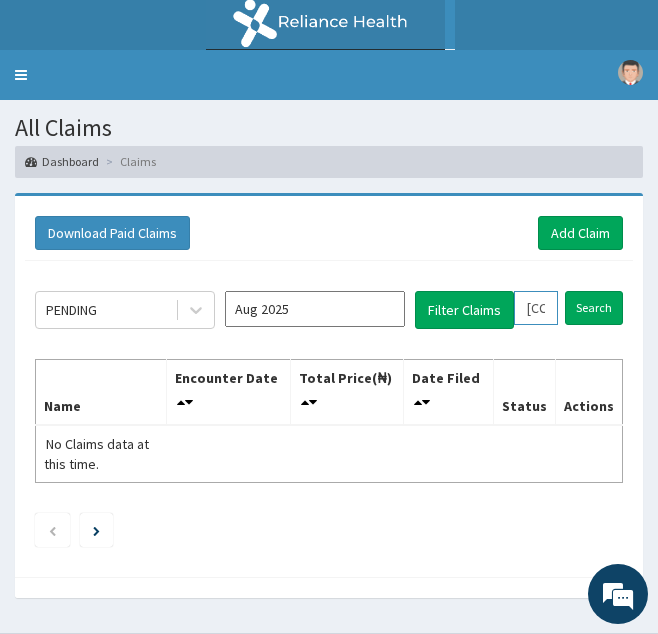 scroll, scrollTop: 0, scrollLeft: 73, axis: horizontal 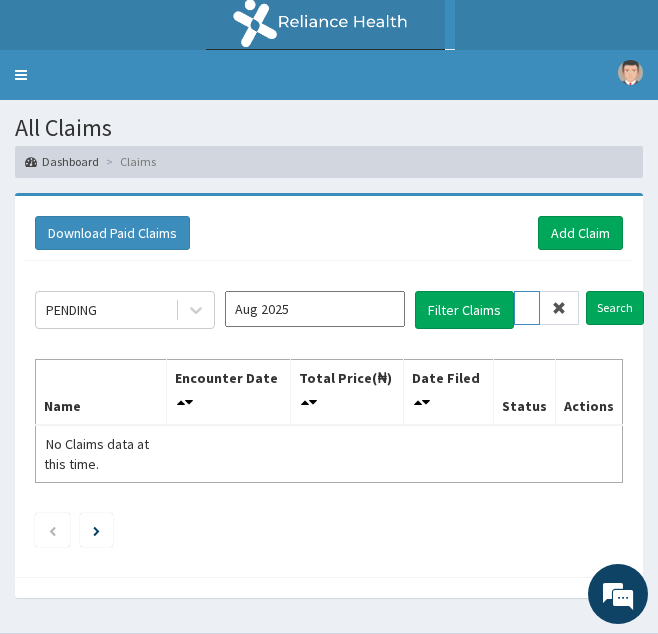 type on "[CODE]" 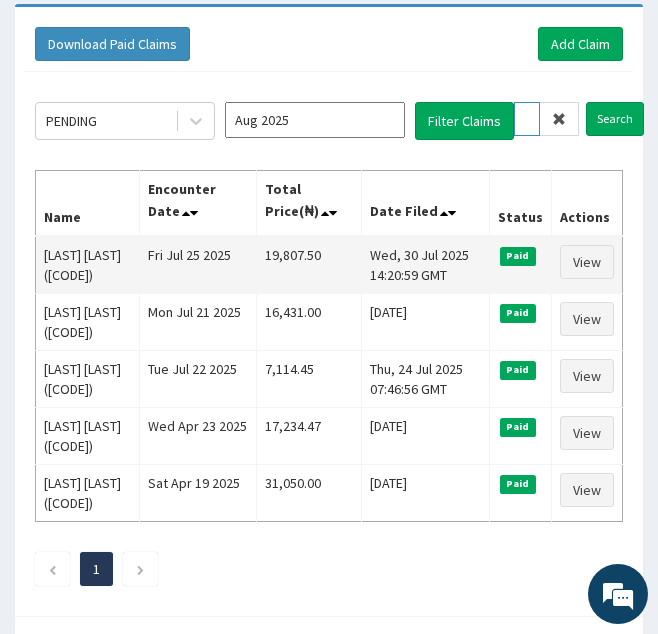 scroll, scrollTop: 190, scrollLeft: 0, axis: vertical 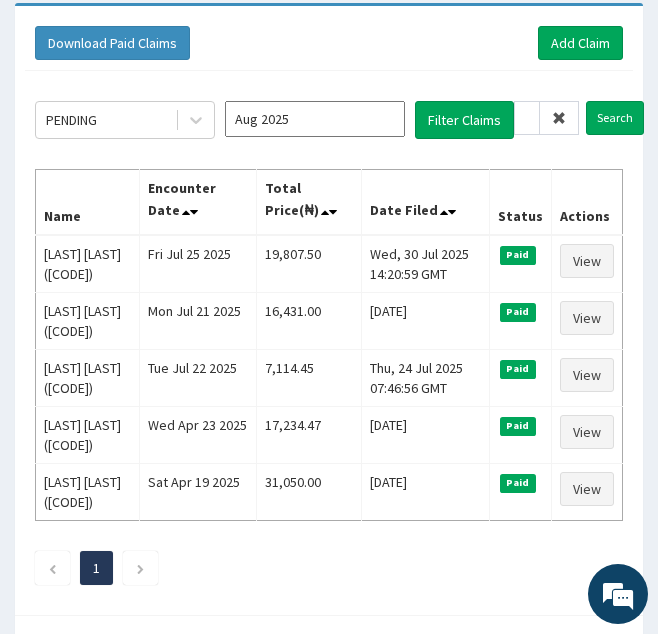 click at bounding box center (559, 118) 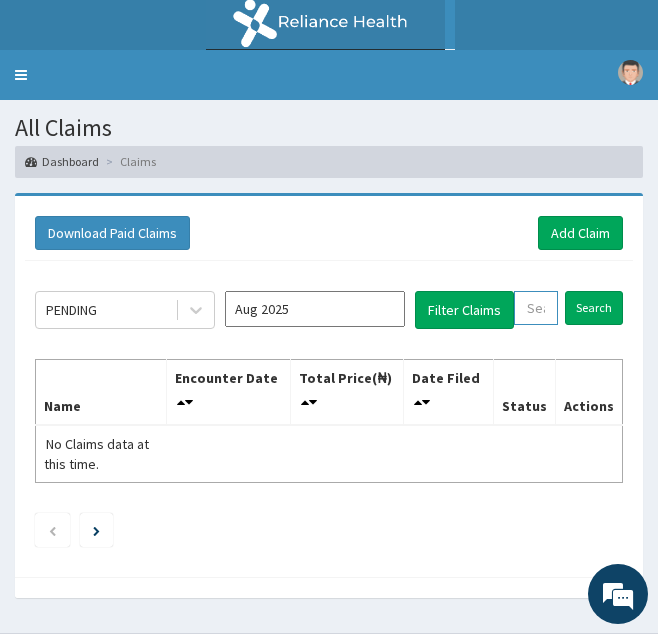 click at bounding box center (536, 308) 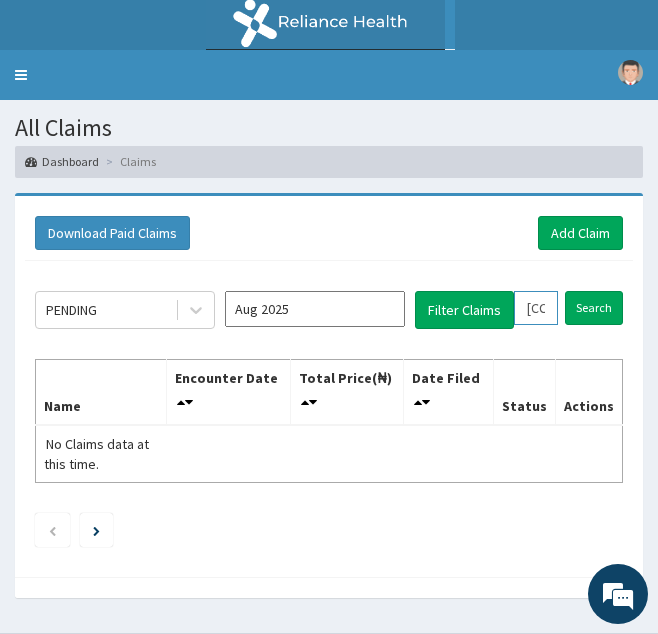 scroll, scrollTop: 0, scrollLeft: 68, axis: horizontal 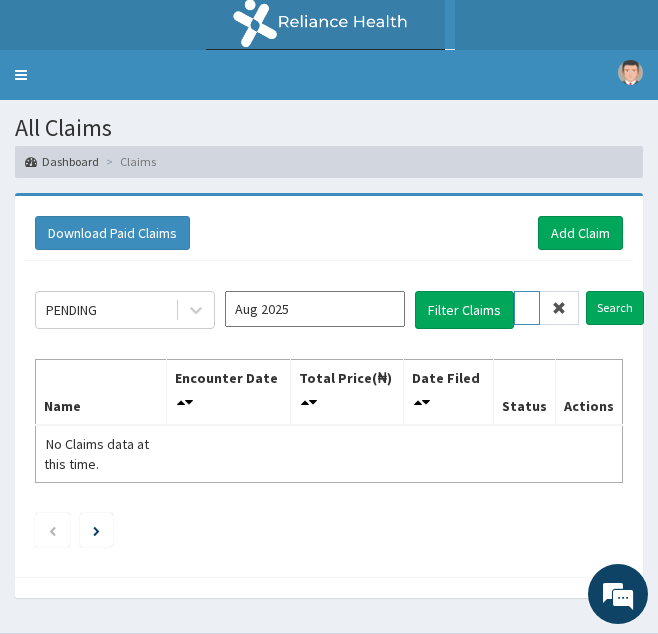 type on "EAI/10015/A" 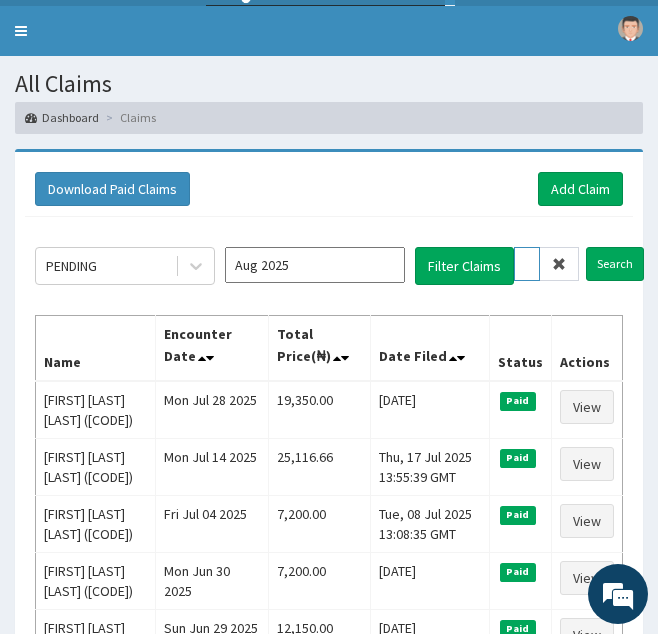 scroll, scrollTop: 50, scrollLeft: 0, axis: vertical 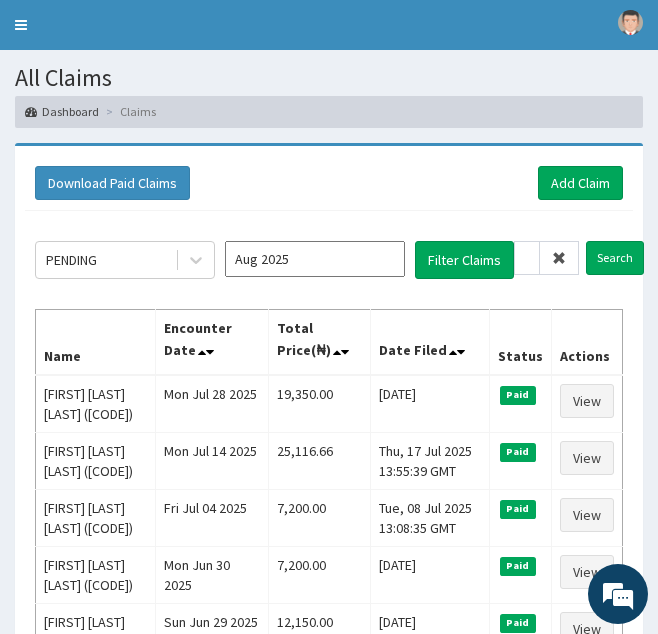 click at bounding box center (559, 258) 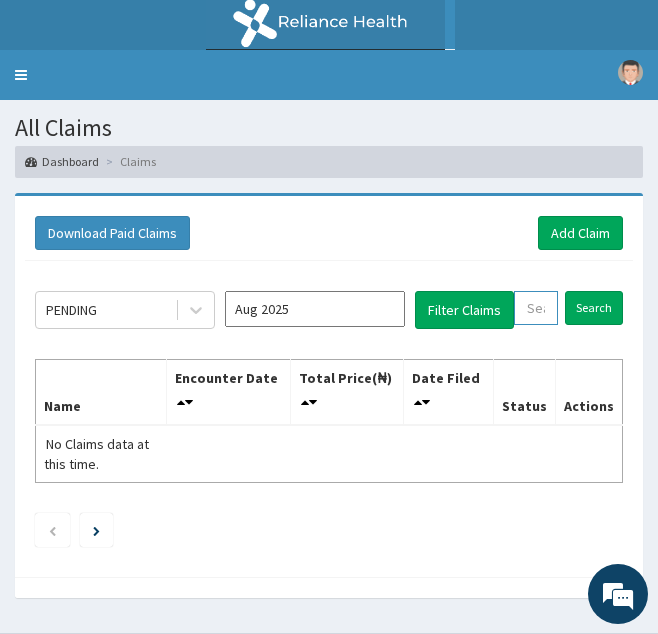 click at bounding box center (536, 308) 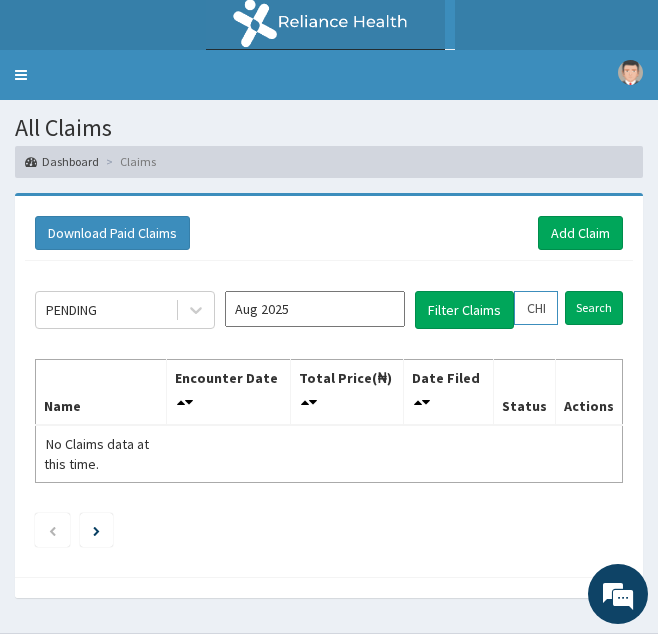 scroll, scrollTop: 0, scrollLeft: 73, axis: horizontal 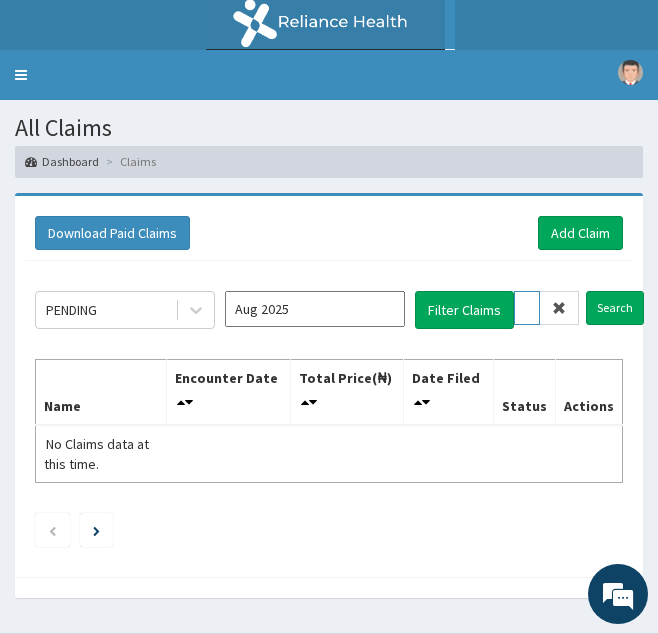 type on "CHL/10887/E" 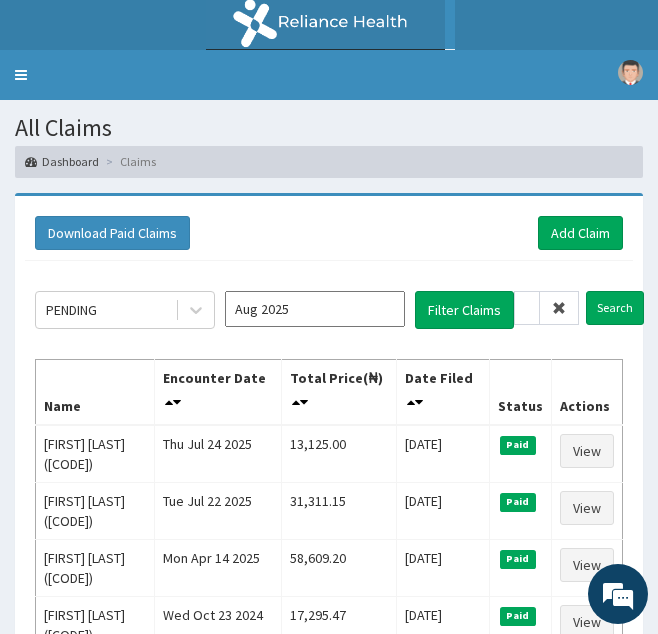 scroll, scrollTop: 0, scrollLeft: 0, axis: both 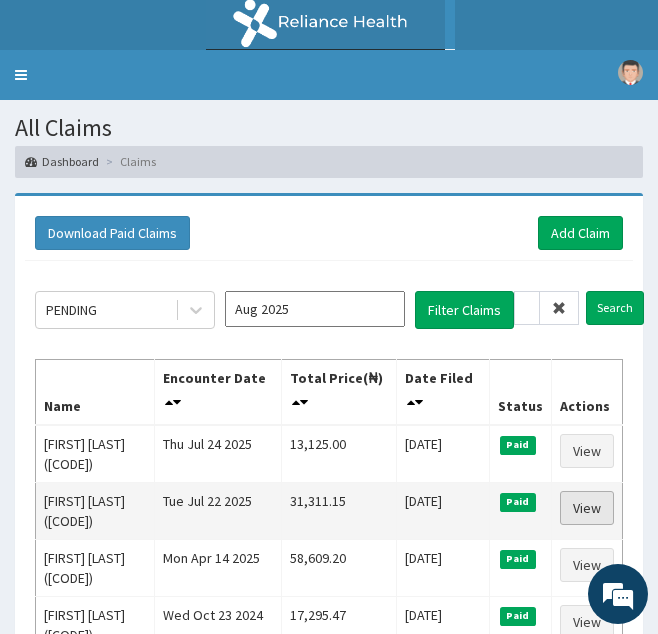 click on "View" at bounding box center [587, 508] 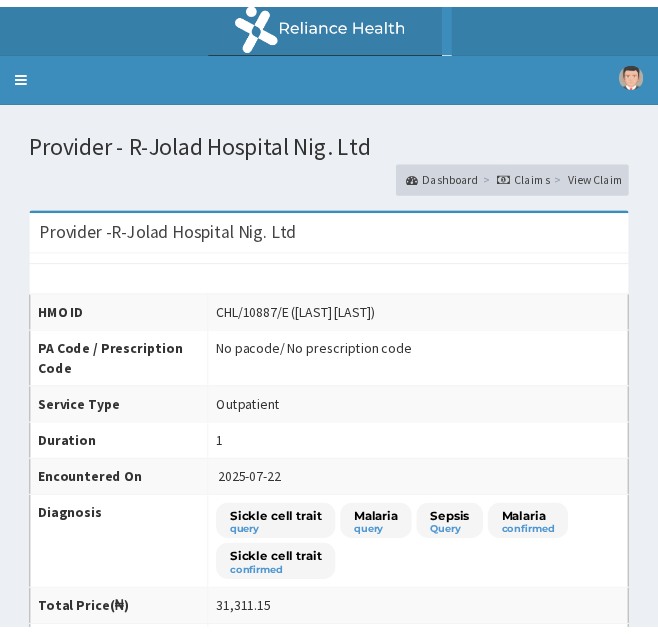 scroll, scrollTop: 0, scrollLeft: 0, axis: both 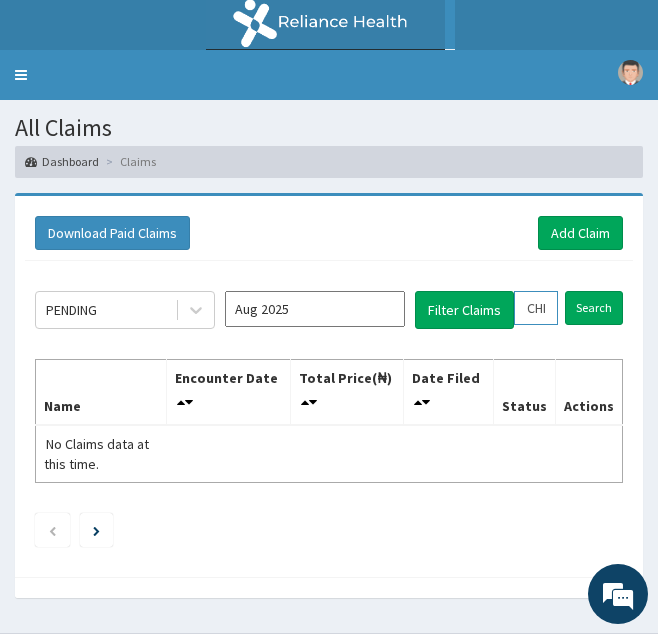 drag, startPoint x: 518, startPoint y: 303, endPoint x: 646, endPoint y: 302, distance: 128.0039 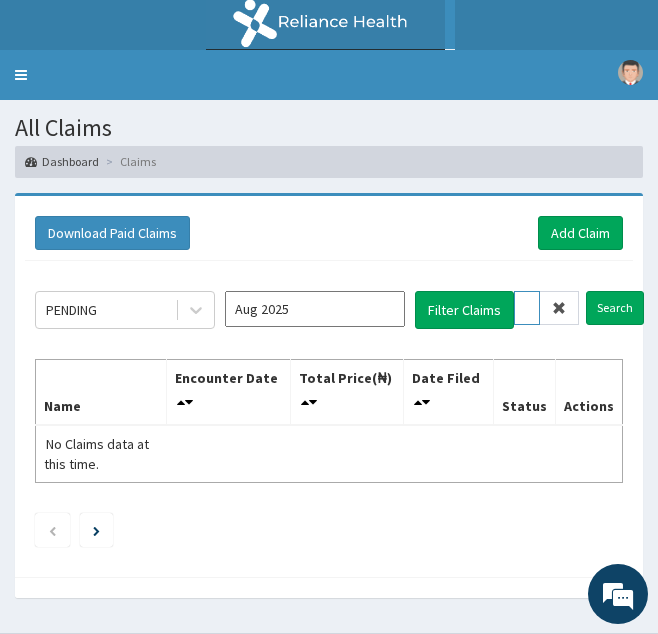 type on "CHL/10887/B" 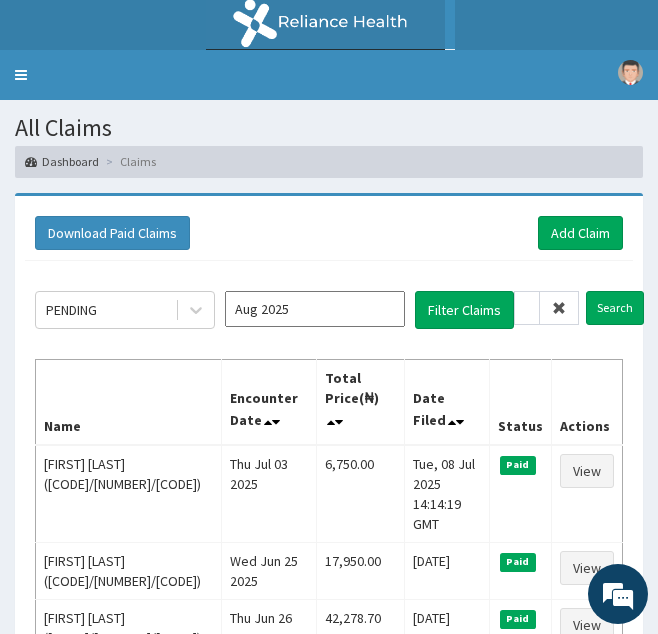 scroll, scrollTop: 0, scrollLeft: 0, axis: both 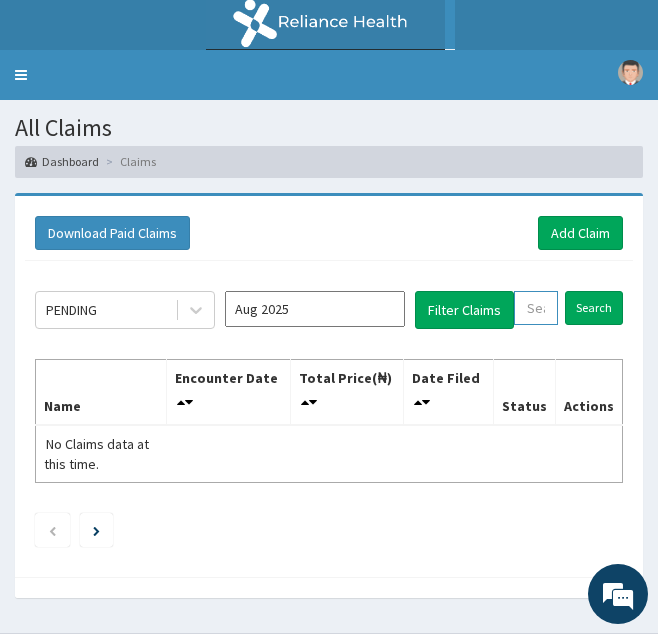 click at bounding box center [536, 308] 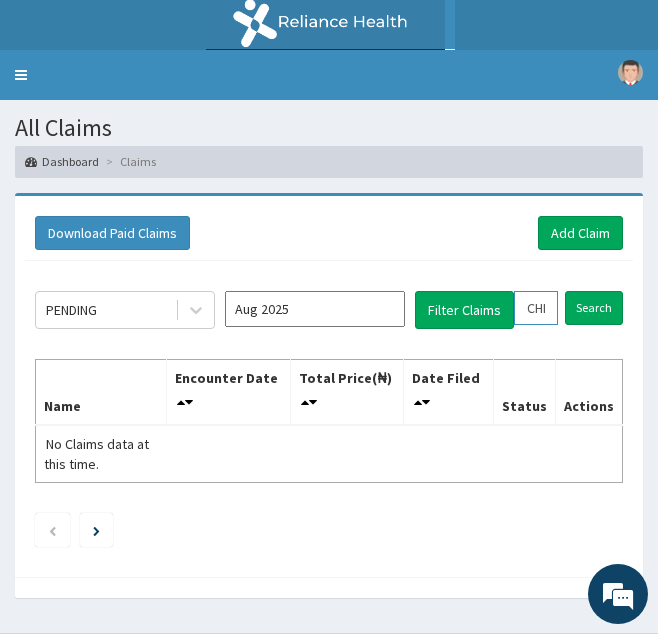 scroll, scrollTop: 0, scrollLeft: 73, axis: horizontal 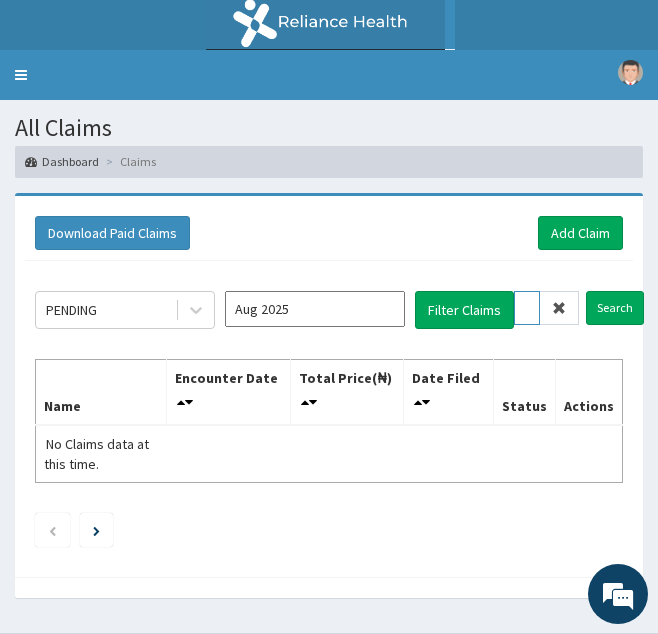 type on "CHL/10887/A" 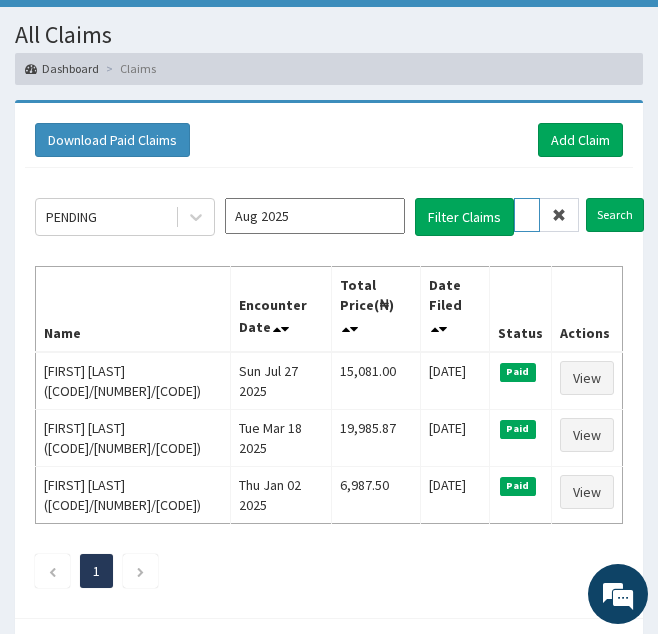 scroll, scrollTop: 94, scrollLeft: 0, axis: vertical 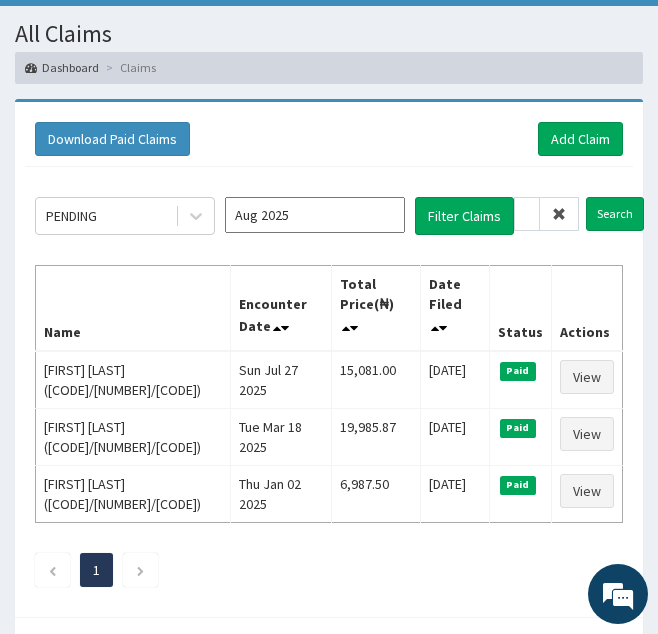 click at bounding box center [559, 214] 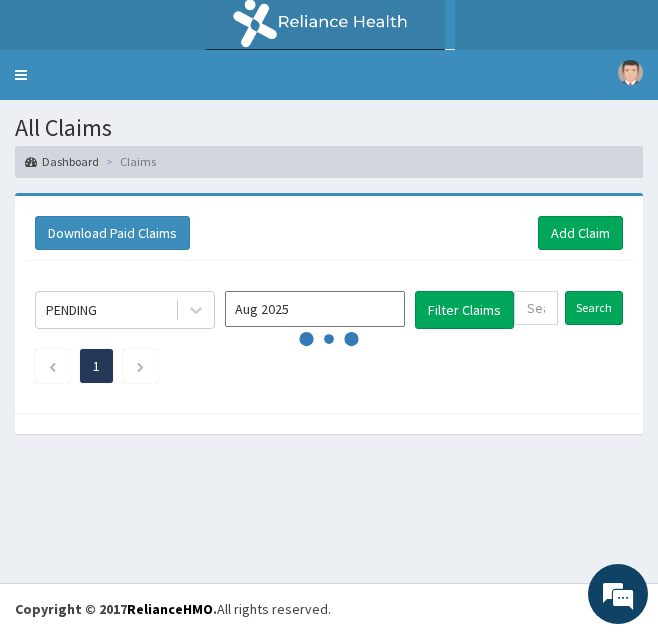 scroll, scrollTop: 0, scrollLeft: 0, axis: both 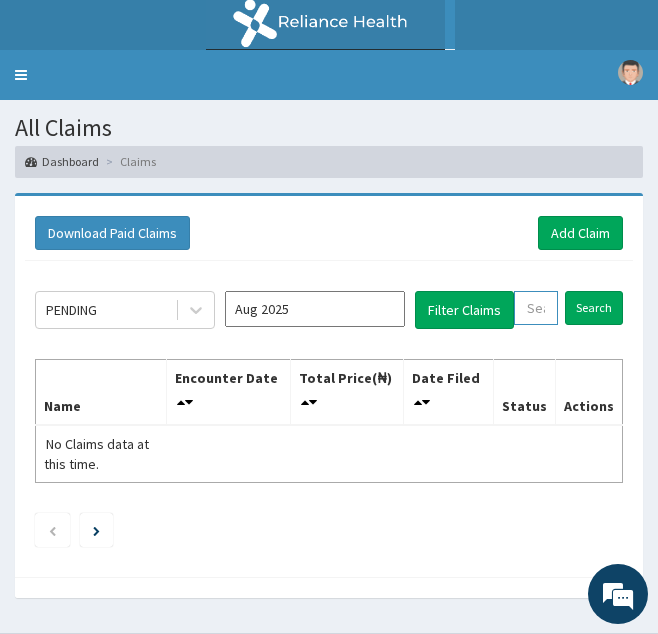 click at bounding box center (536, 308) 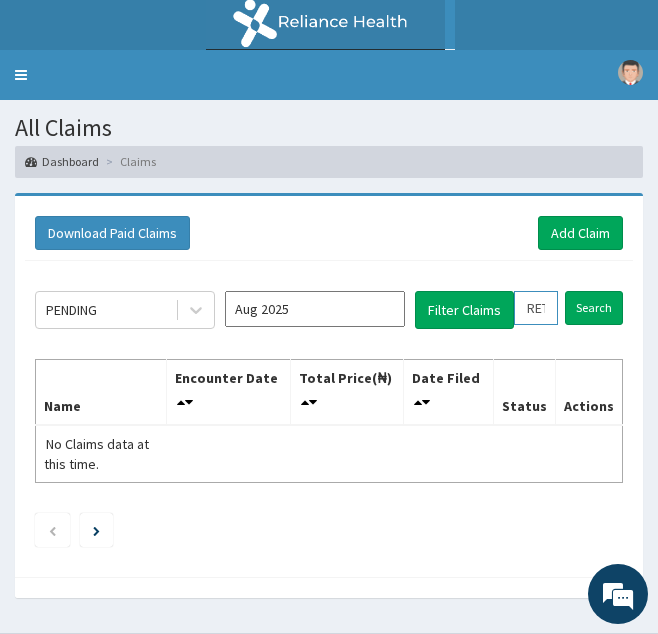 scroll, scrollTop: 0, scrollLeft: 71, axis: horizontal 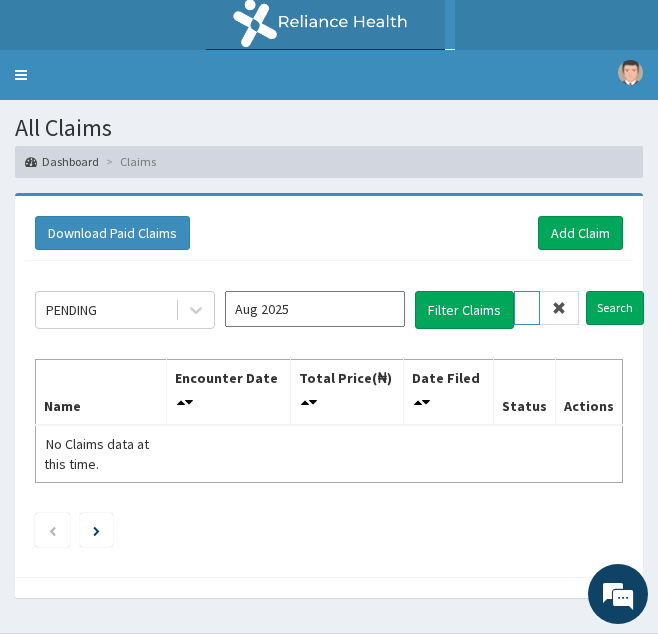 type on "RET/46418/A" 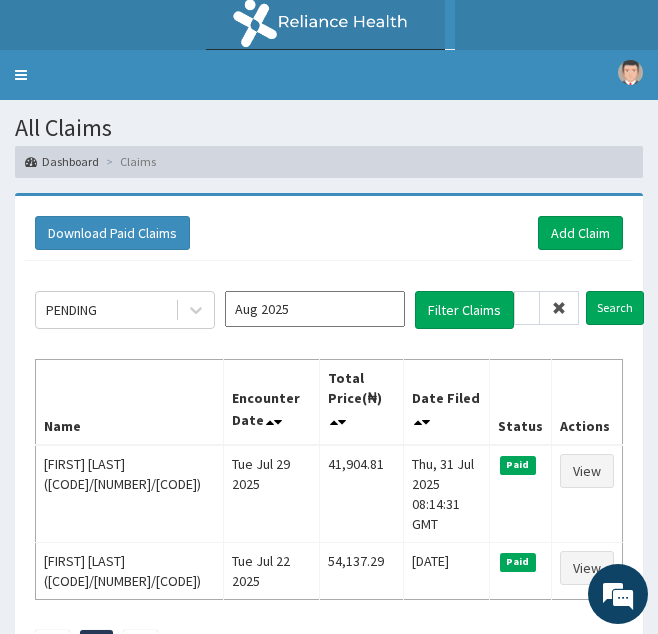 scroll, scrollTop: 0, scrollLeft: 0, axis: both 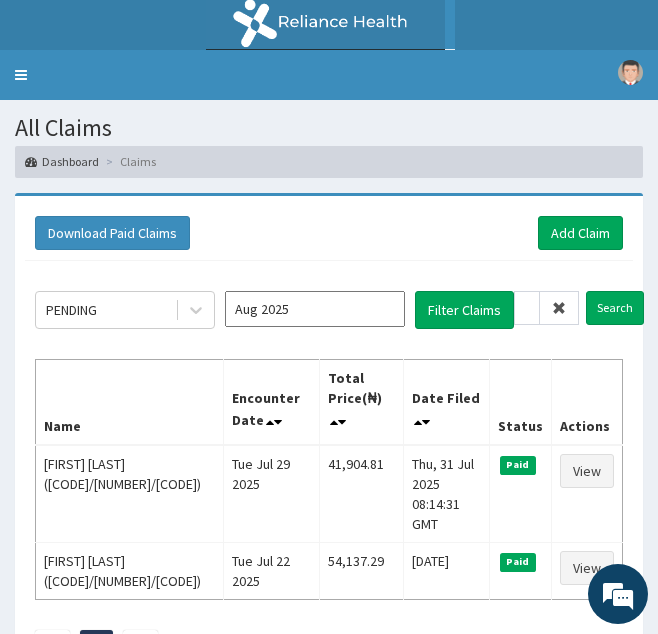 click at bounding box center [559, 308] 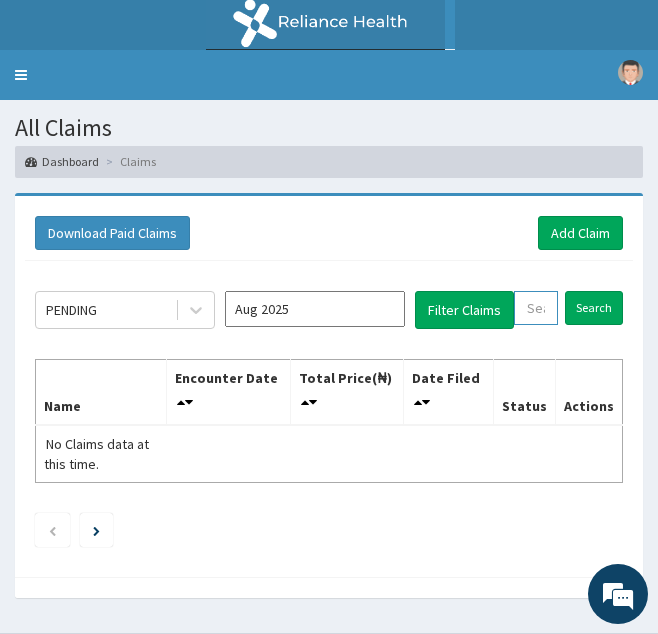 click at bounding box center (536, 308) 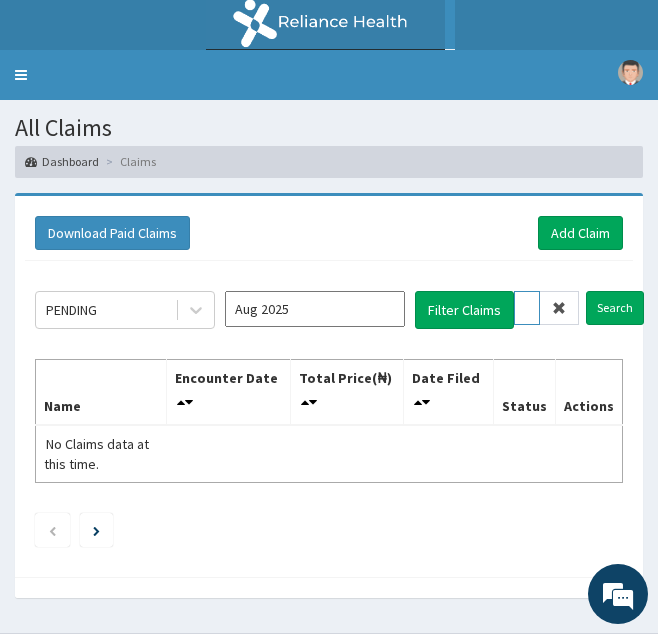 scroll, scrollTop: 0, scrollLeft: 74, axis: horizontal 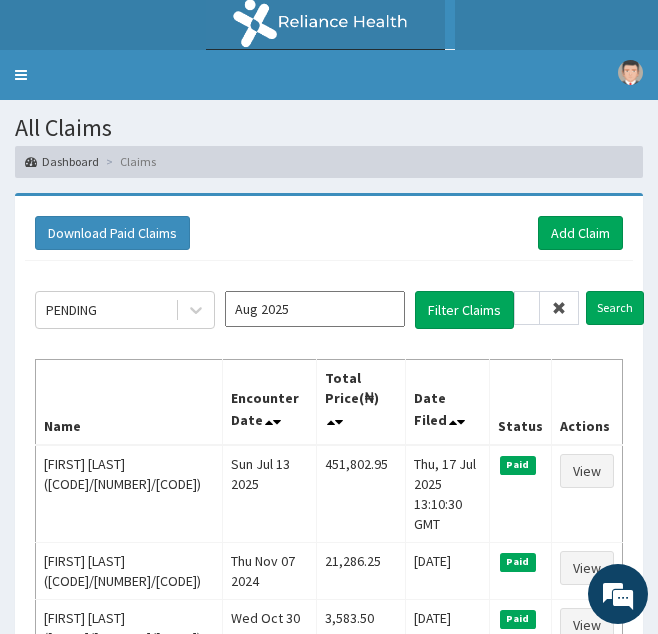 click at bounding box center [559, 308] 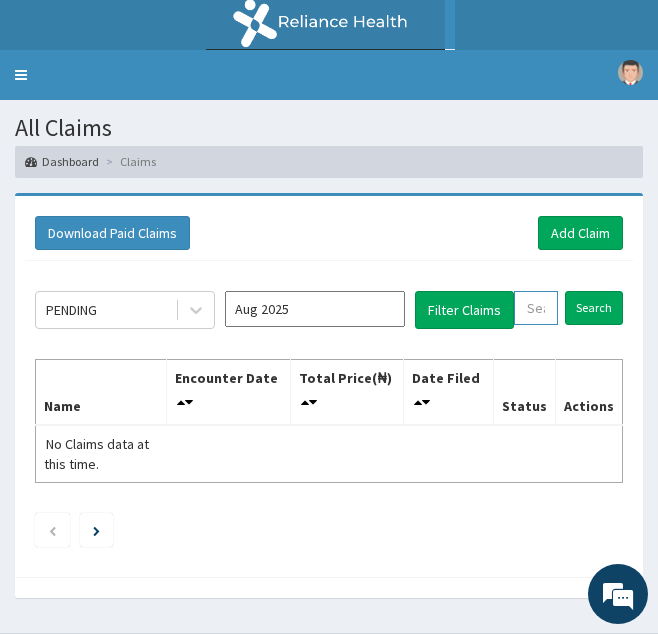 click at bounding box center [536, 308] 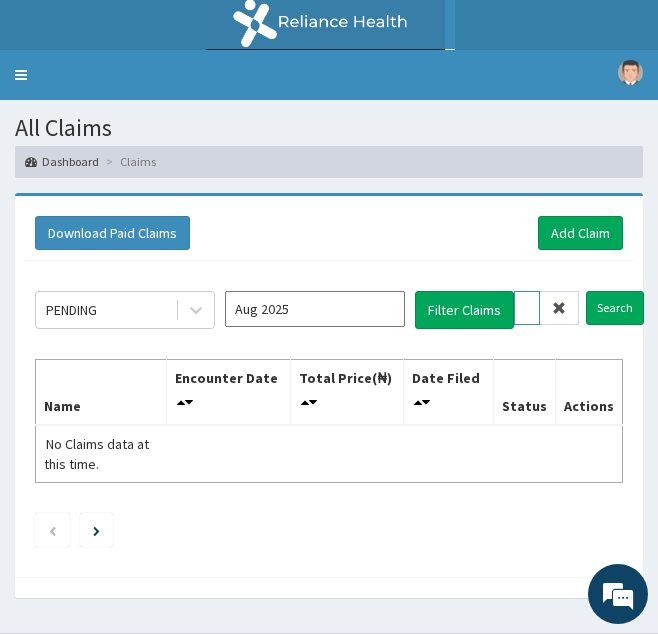 scroll, scrollTop: 0, scrollLeft: 74, axis: horizontal 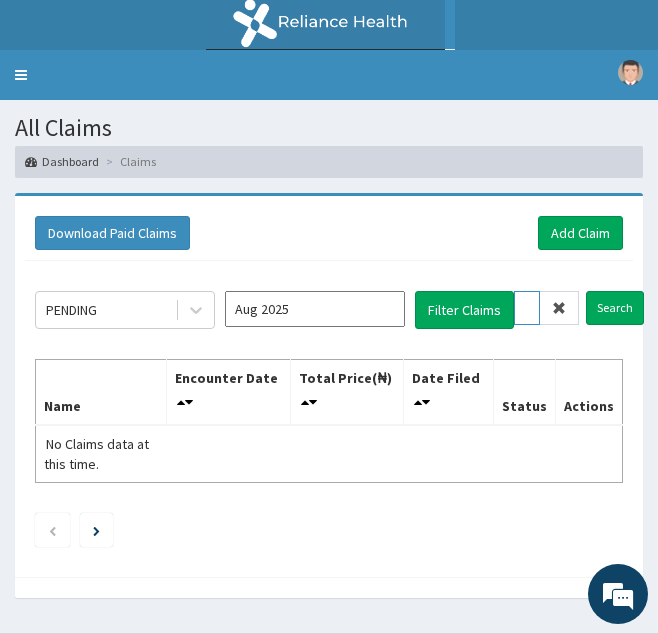 type on "ACH/10271/A" 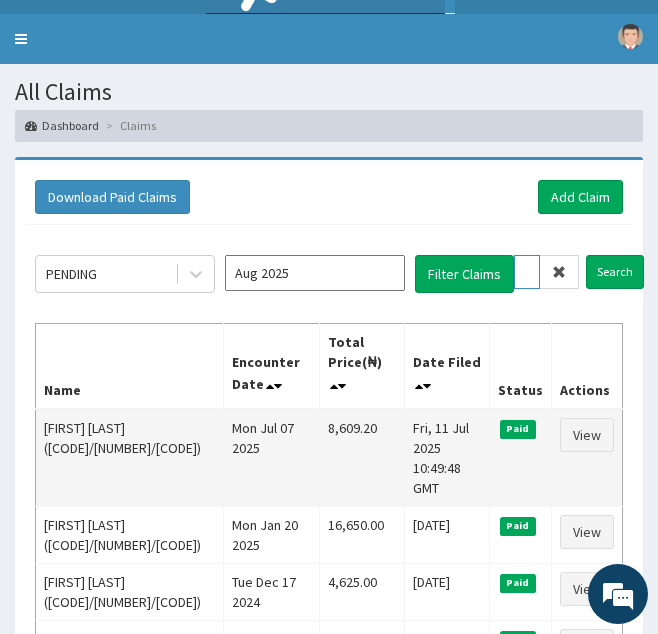 scroll, scrollTop: 37, scrollLeft: 0, axis: vertical 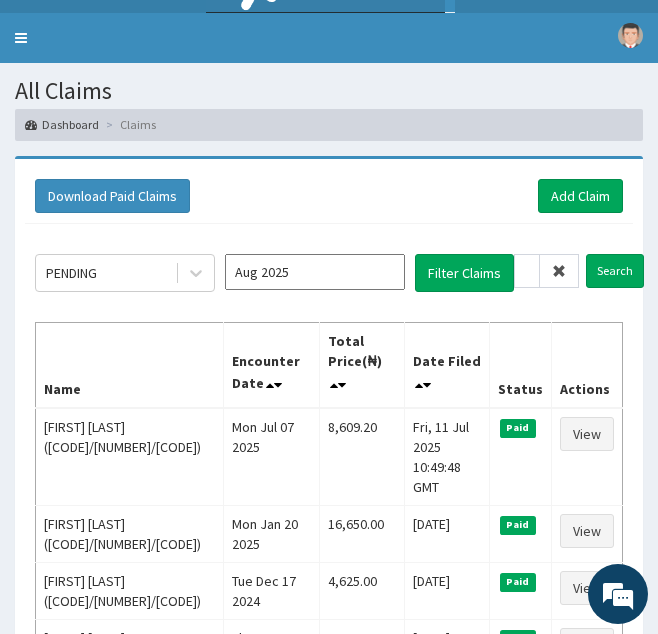 click at bounding box center [559, 271] 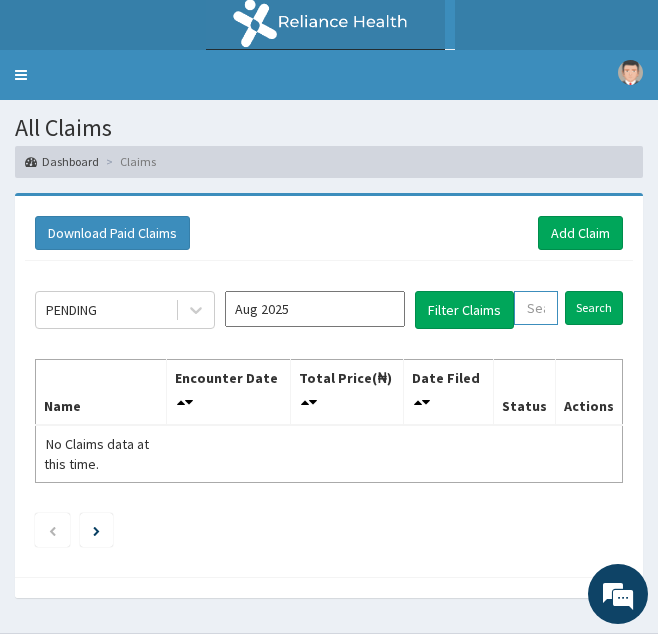 click at bounding box center [536, 308] 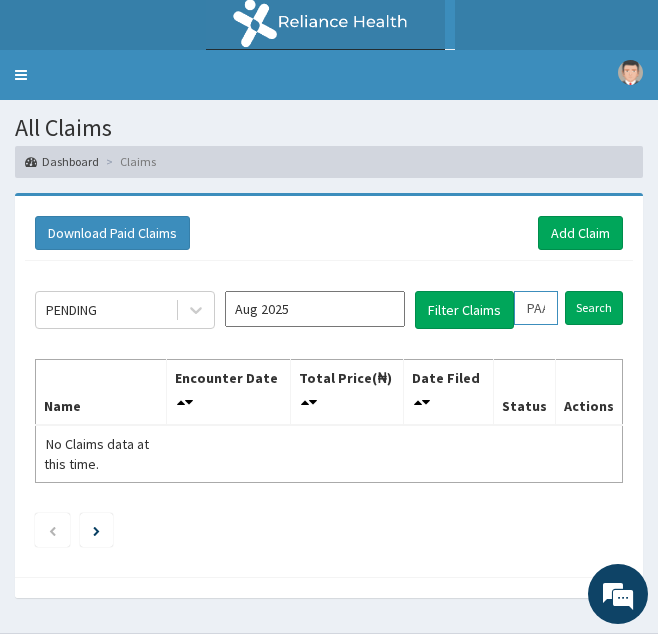 scroll, scrollTop: 0, scrollLeft: 72, axis: horizontal 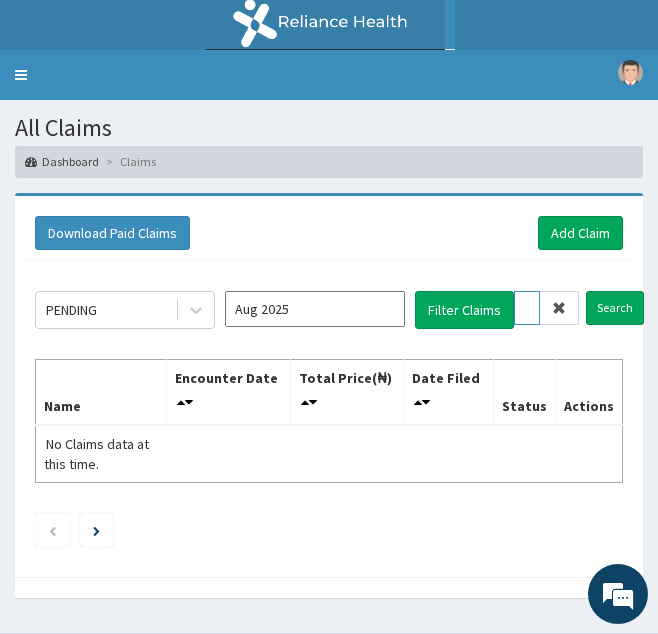 type on "PAA/10083/A" 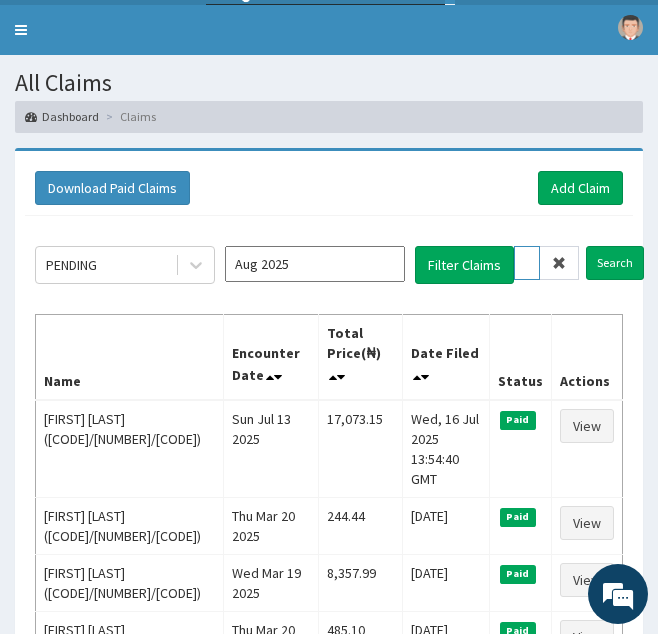 scroll, scrollTop: 47, scrollLeft: 0, axis: vertical 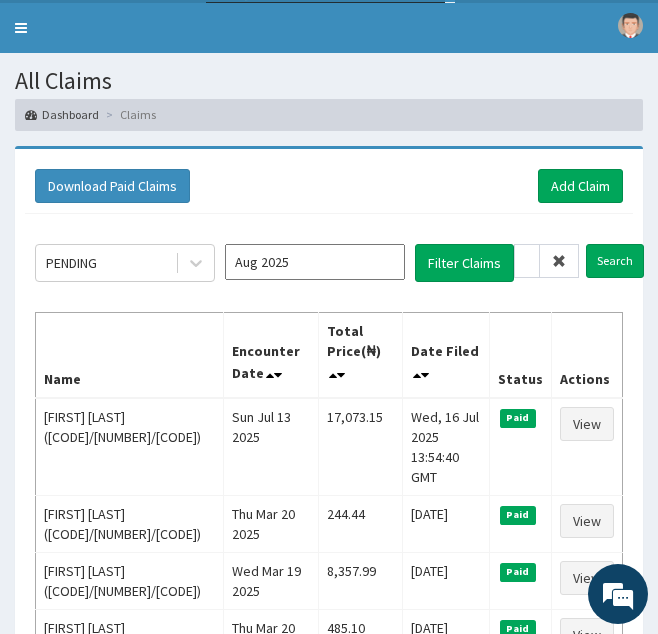 click at bounding box center [559, 261] 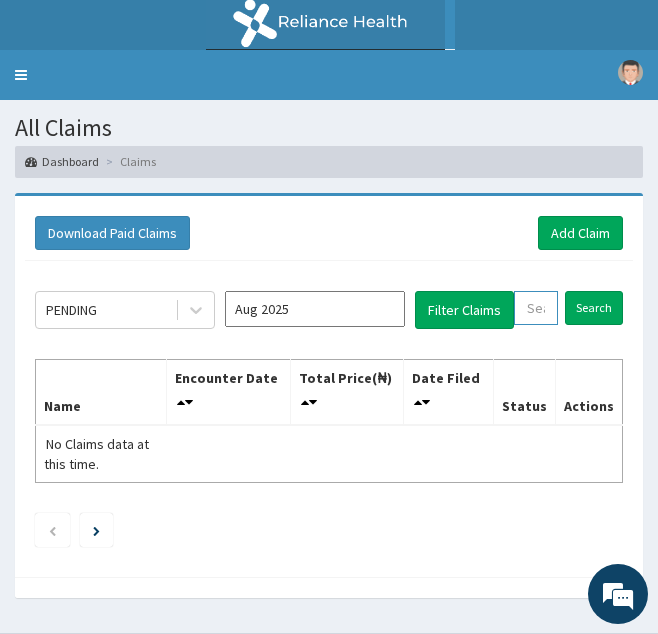 click at bounding box center [536, 308] 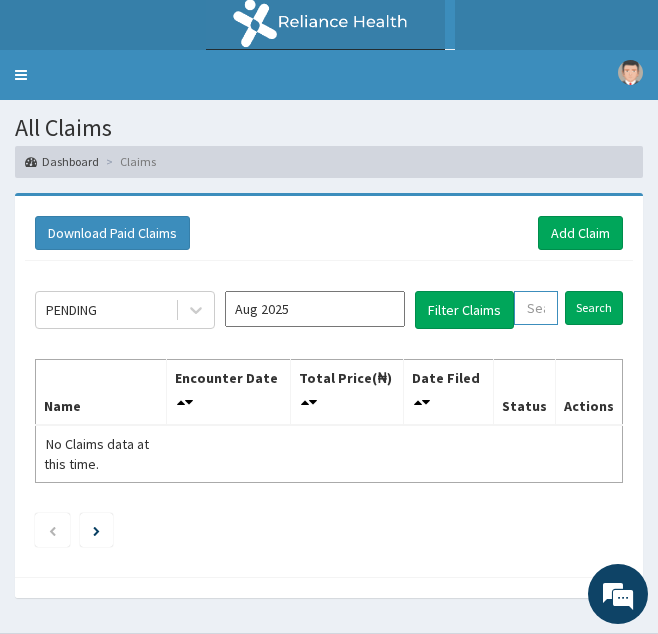 paste on "NBC/10376/D" 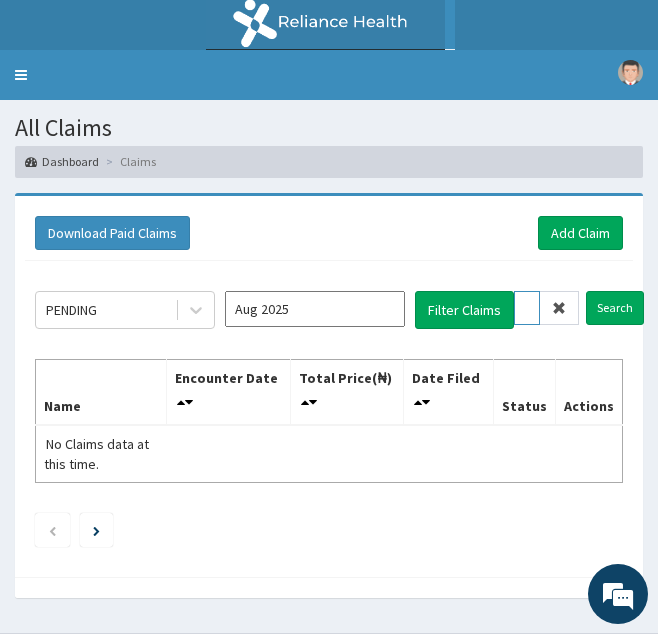 scroll, scrollTop: 0, scrollLeft: 76, axis: horizontal 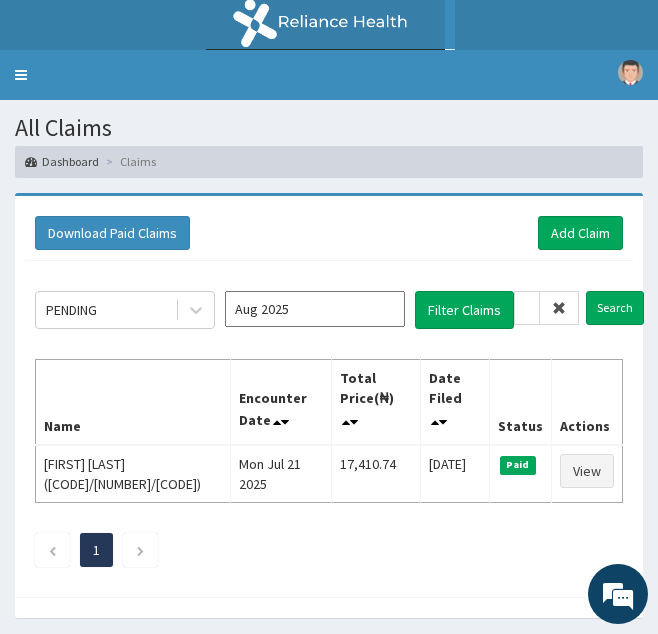 click at bounding box center (559, 308) 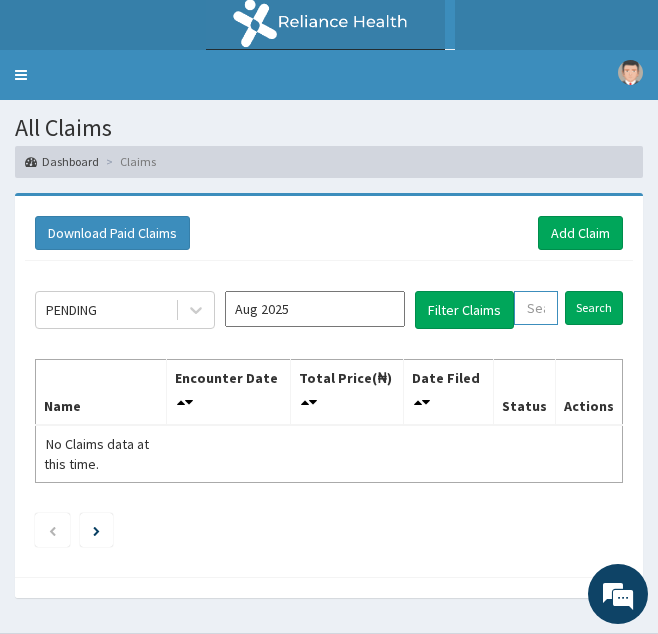 click at bounding box center (536, 308) 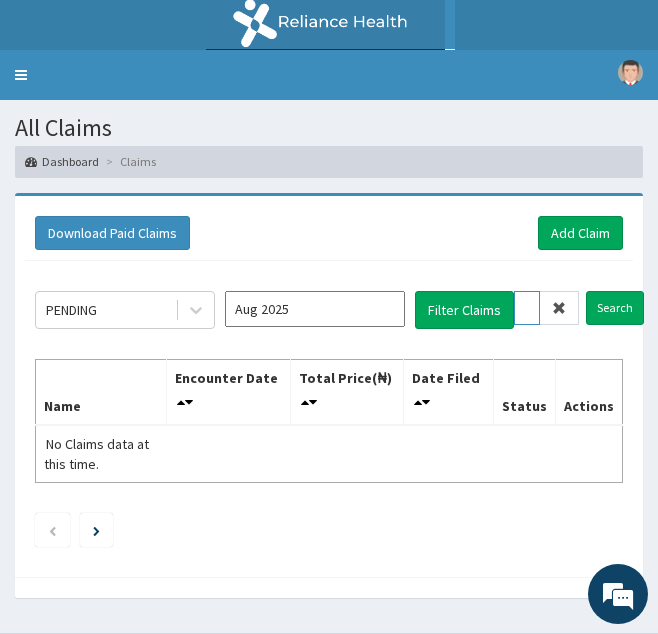 scroll, scrollTop: 0, scrollLeft: 71, axis: horizontal 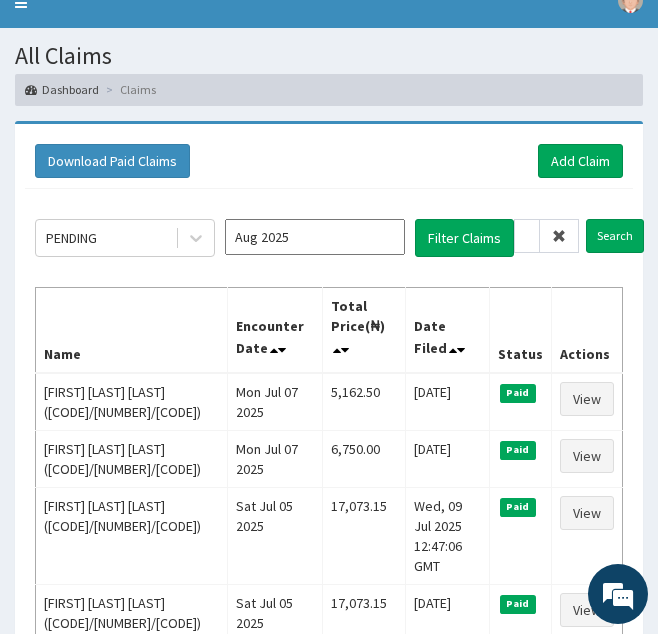 click at bounding box center [559, 236] 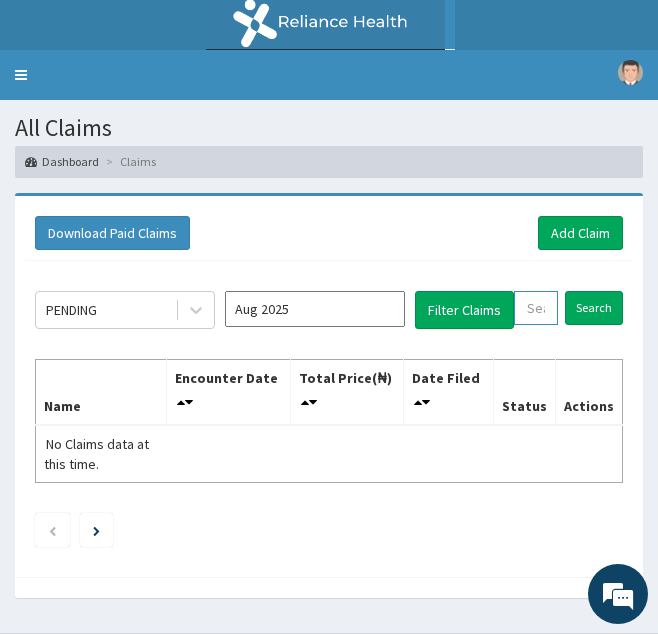 click at bounding box center (536, 308) 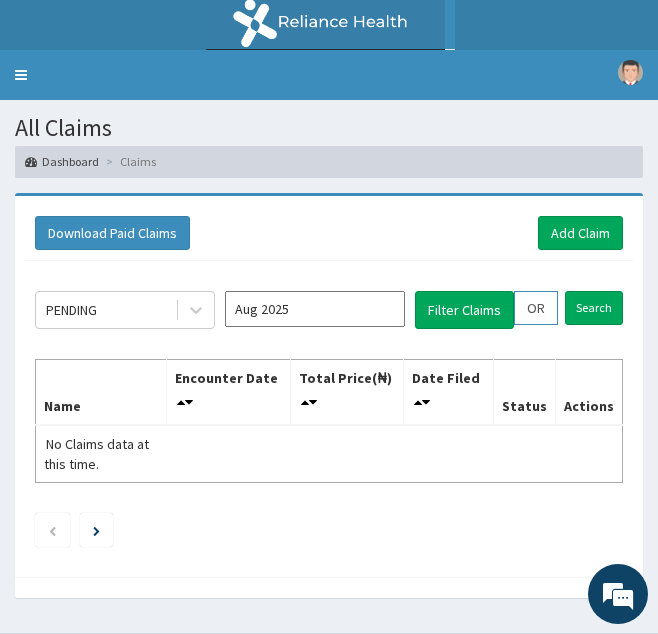 scroll, scrollTop: 0, scrollLeft: 74, axis: horizontal 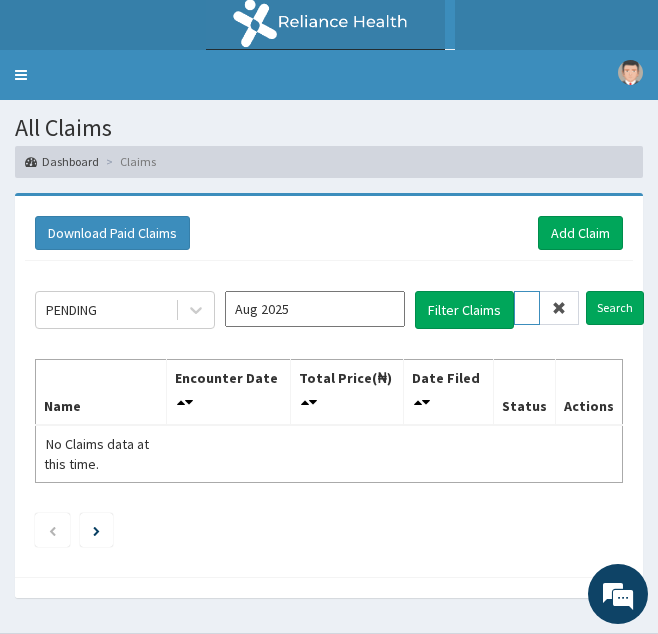 type on "ORE/10013/A" 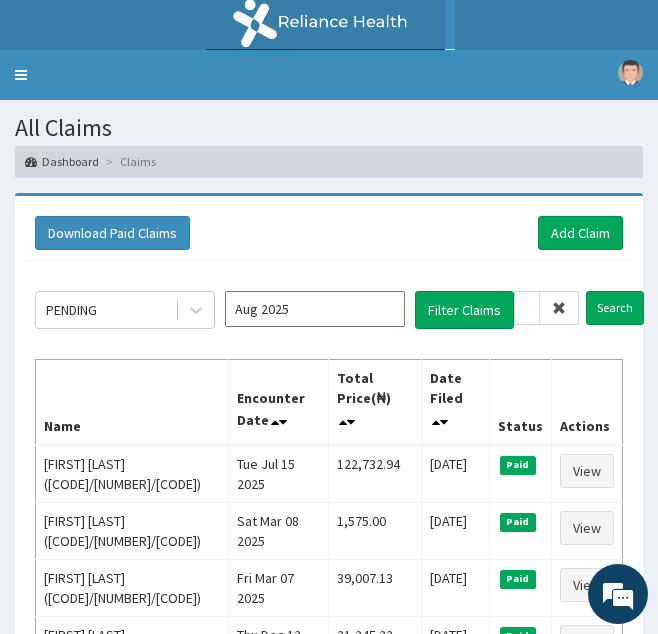 scroll, scrollTop: 0, scrollLeft: 0, axis: both 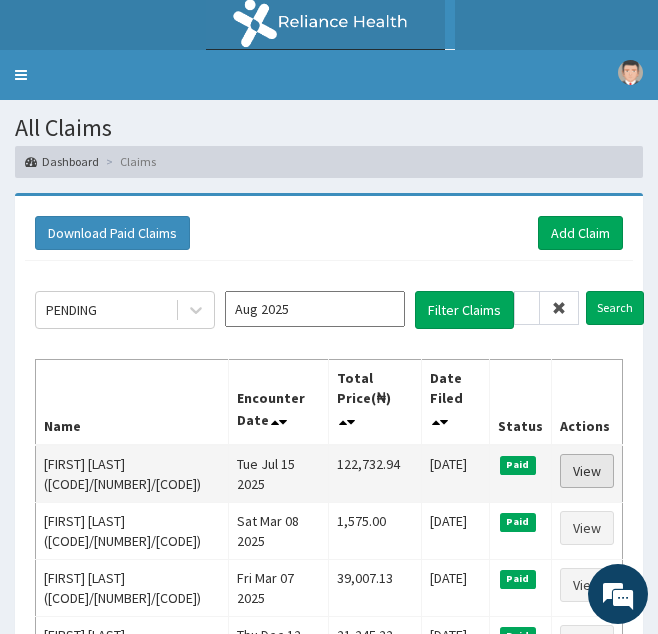click on "View" at bounding box center [587, 471] 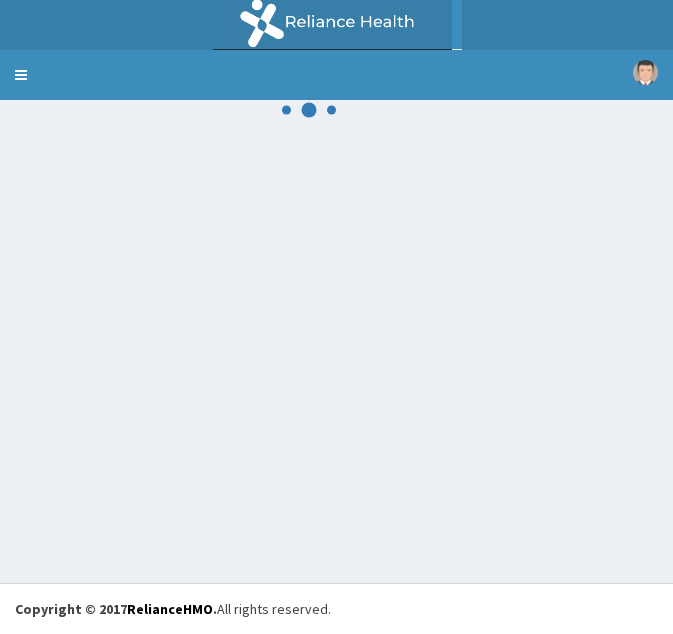 scroll, scrollTop: 0, scrollLeft: 0, axis: both 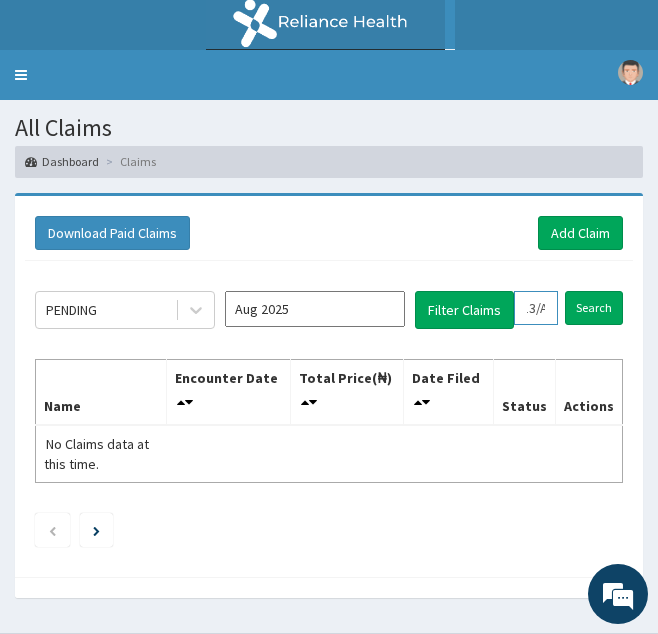 drag, startPoint x: 518, startPoint y: 312, endPoint x: 663, endPoint y: 299, distance: 145.58159 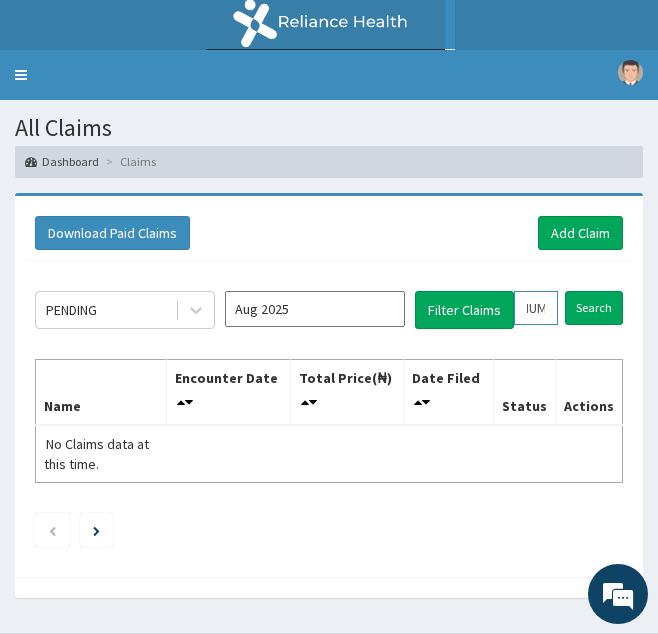 scroll, scrollTop: 0, scrollLeft: 70, axis: horizontal 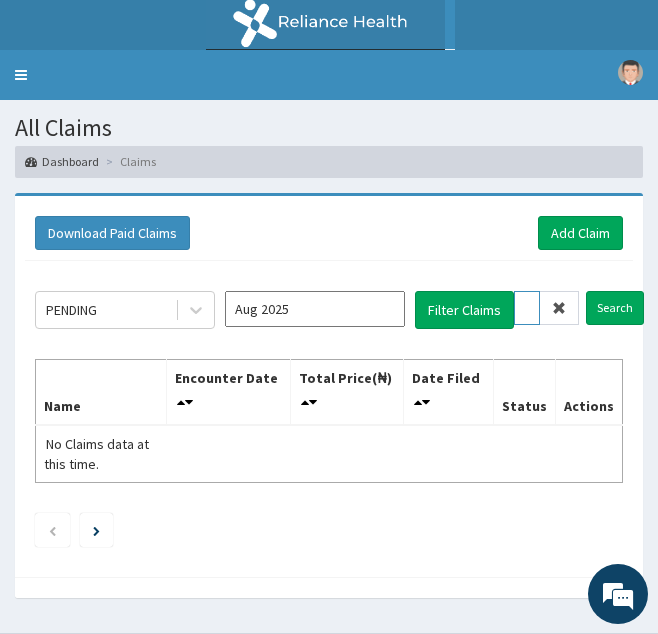 type on "SFL/10258/A" 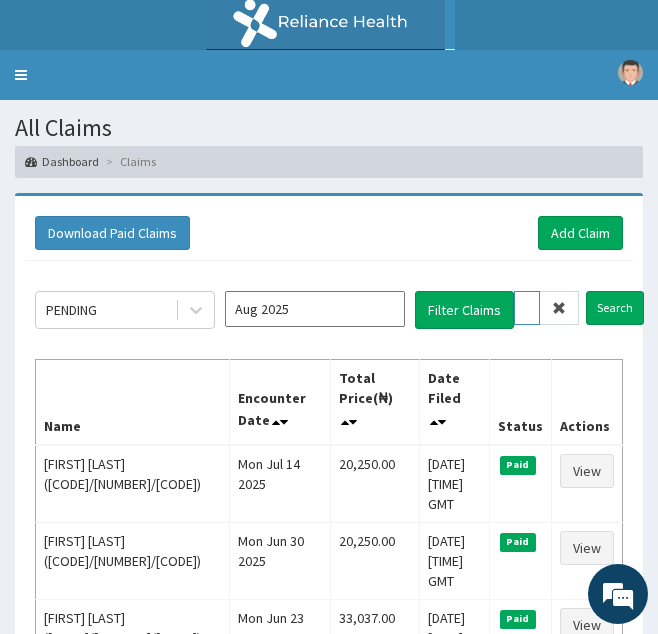 scroll, scrollTop: 0, scrollLeft: 0, axis: both 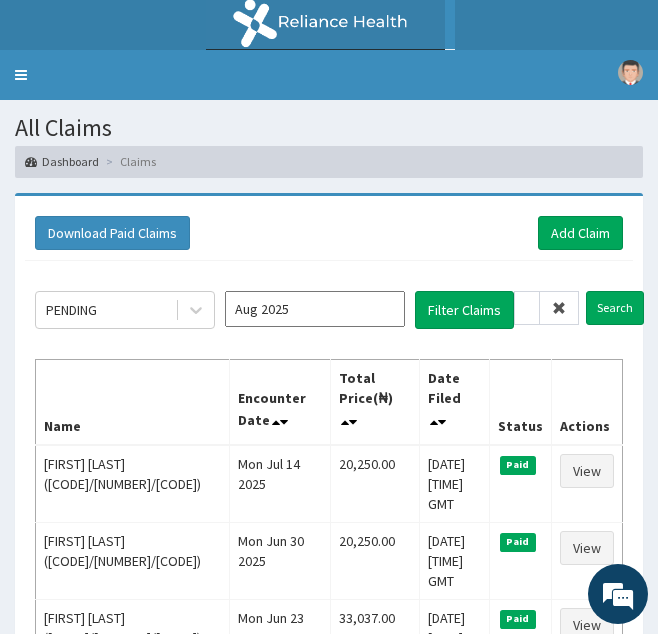 click at bounding box center (559, 308) 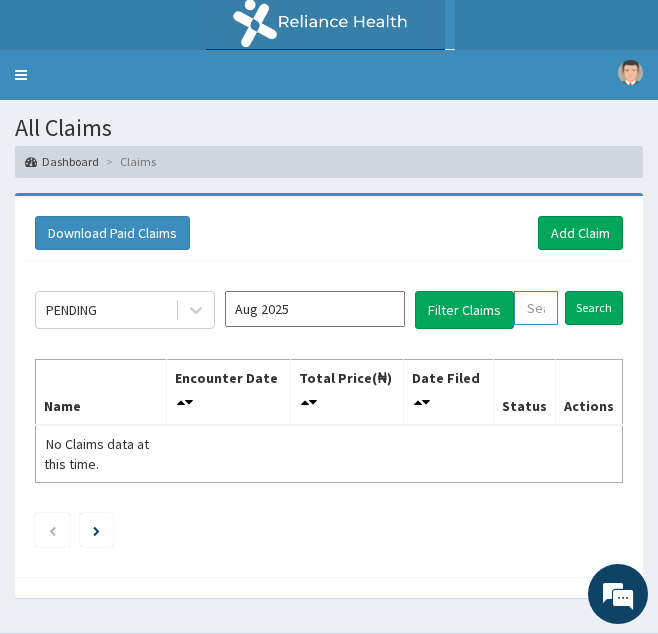 click at bounding box center (536, 308) 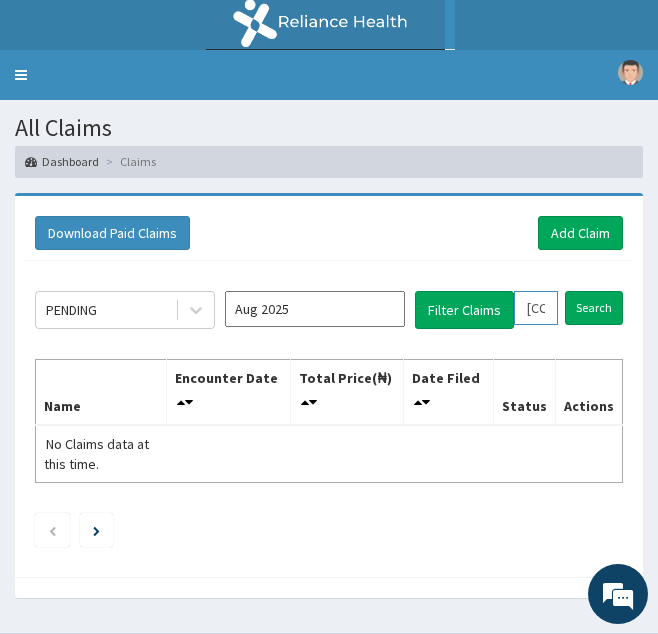 scroll, scrollTop: 0, scrollLeft: 71, axis: horizontal 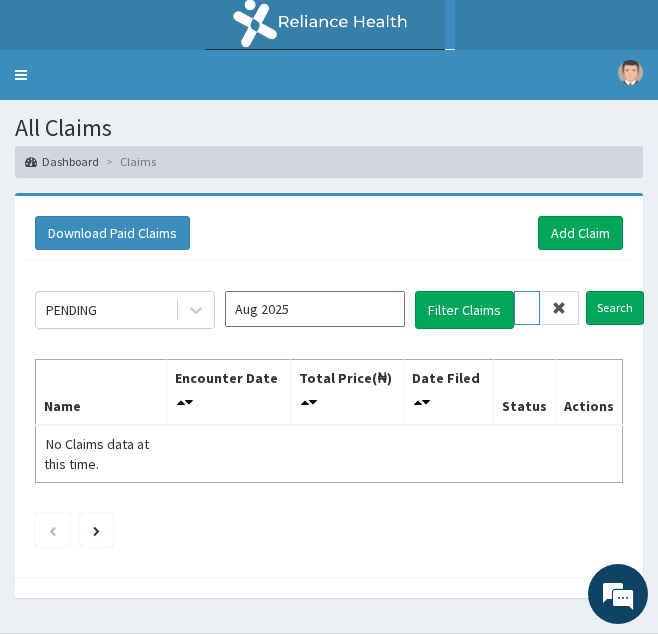 type on "PGI/10009/D" 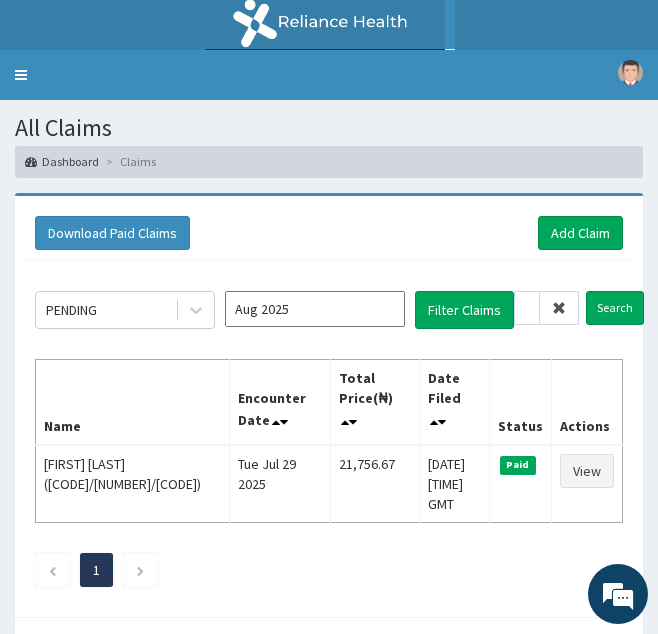 scroll, scrollTop: 0, scrollLeft: 0, axis: both 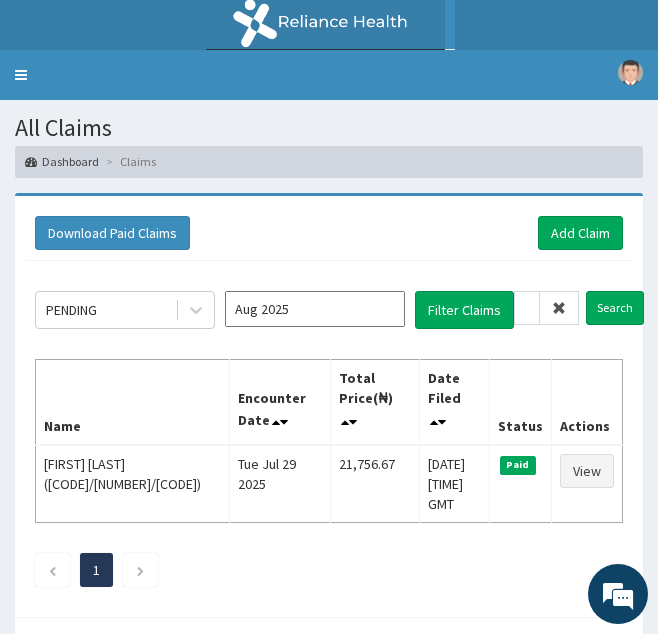 click at bounding box center [559, 308] 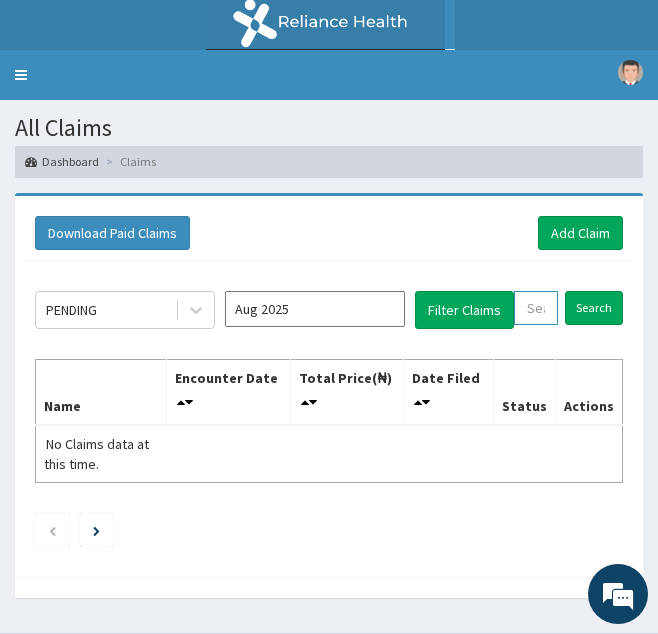 click at bounding box center [536, 308] 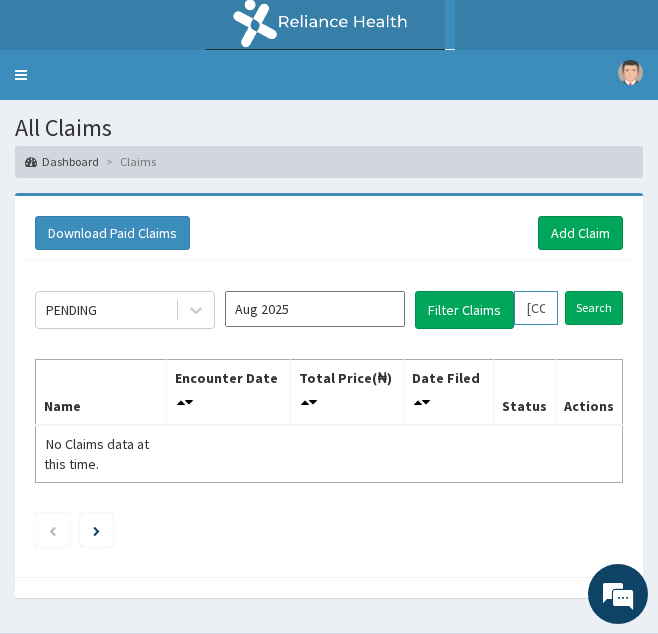 scroll, scrollTop: 0, scrollLeft: 70, axis: horizontal 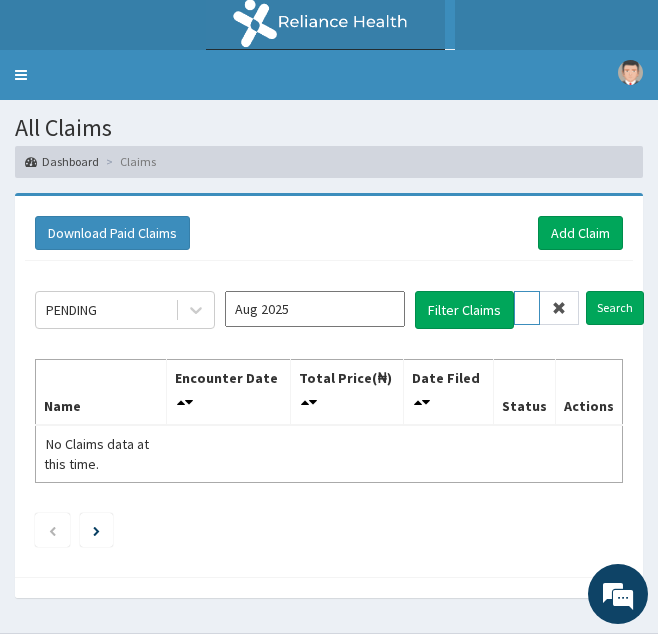 type on "LEF/10010/B" 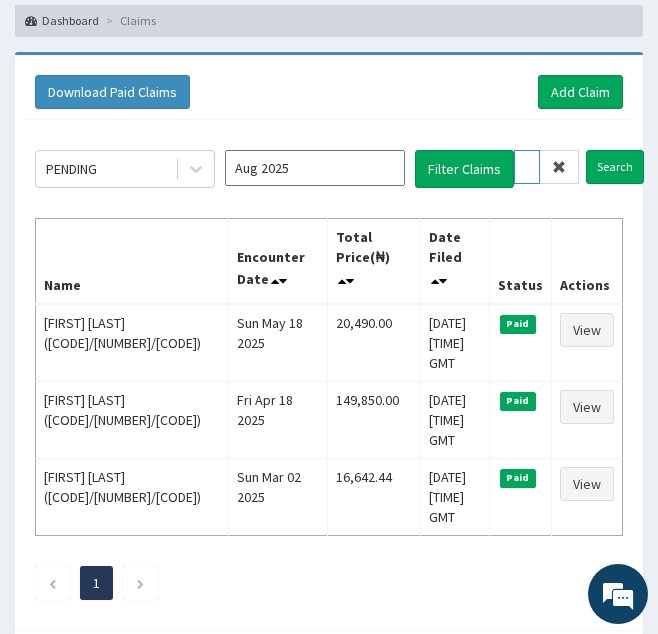 scroll, scrollTop: 142, scrollLeft: 0, axis: vertical 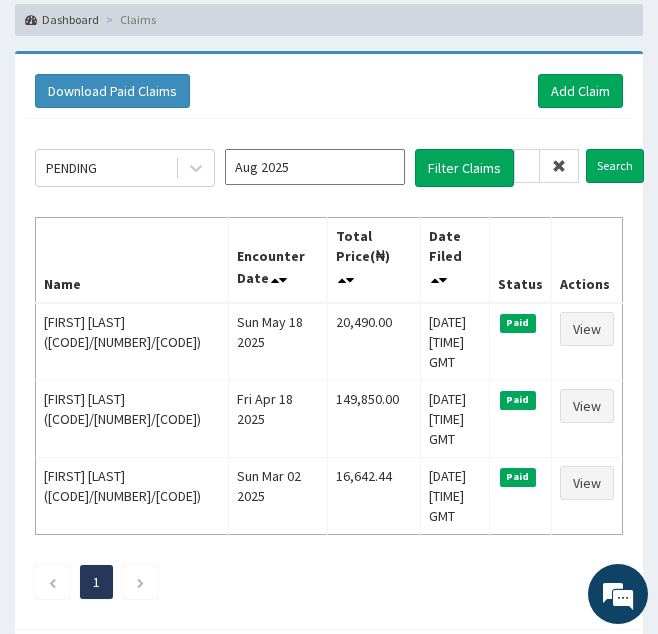 click at bounding box center (559, 166) 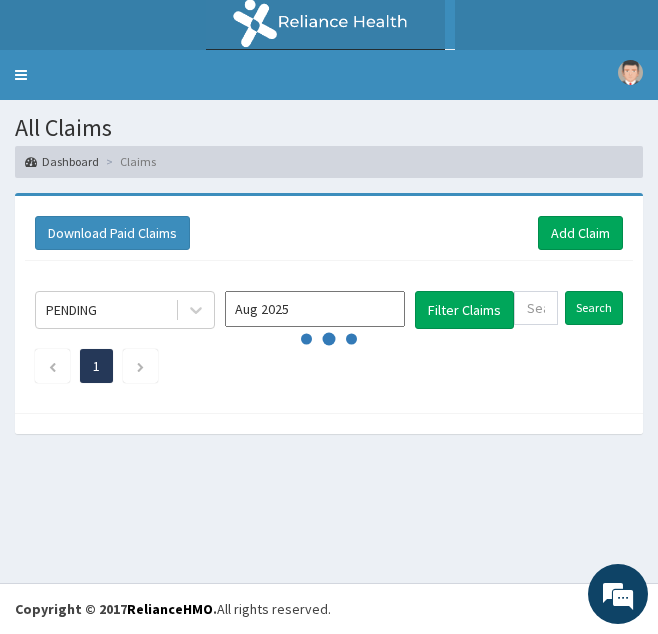 scroll, scrollTop: 0, scrollLeft: 0, axis: both 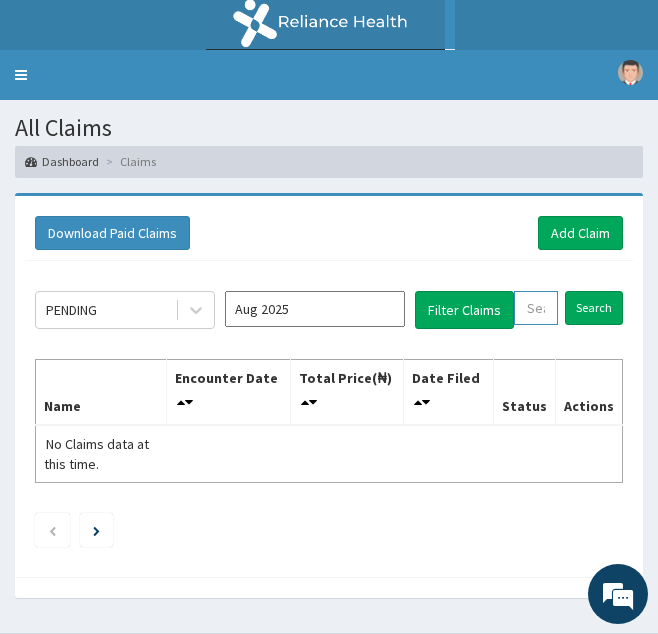 click at bounding box center (536, 308) 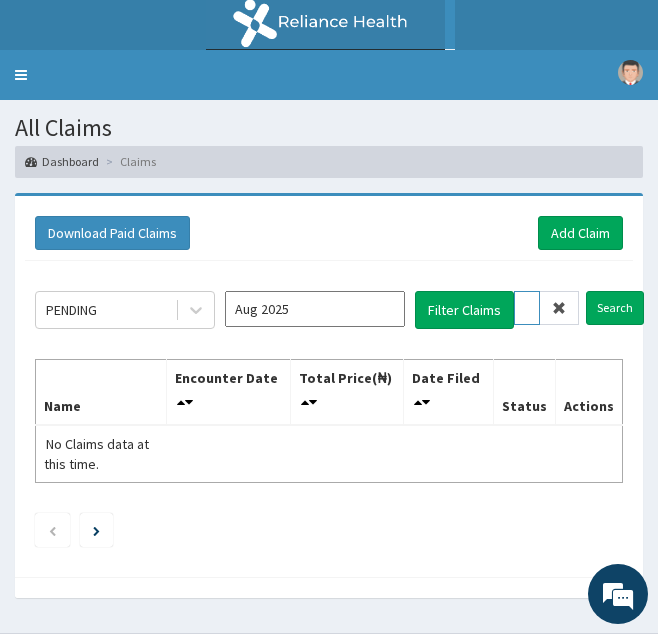 scroll, scrollTop: 0, scrollLeft: 74, axis: horizontal 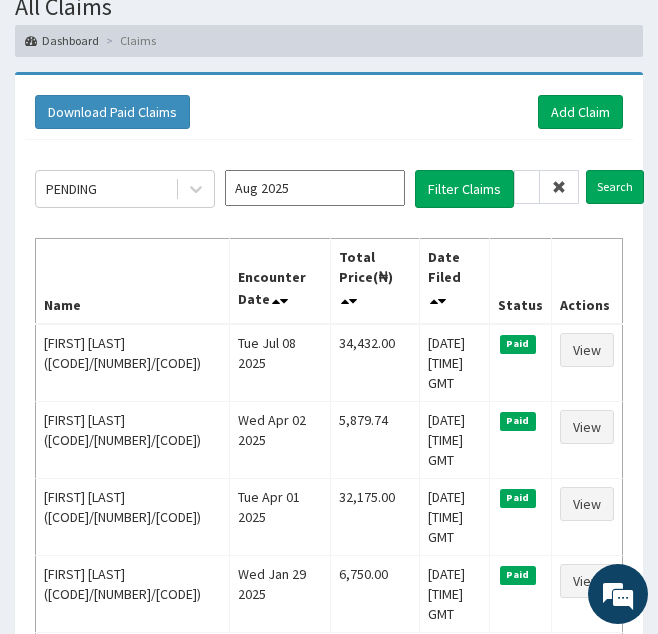 click at bounding box center (559, 187) 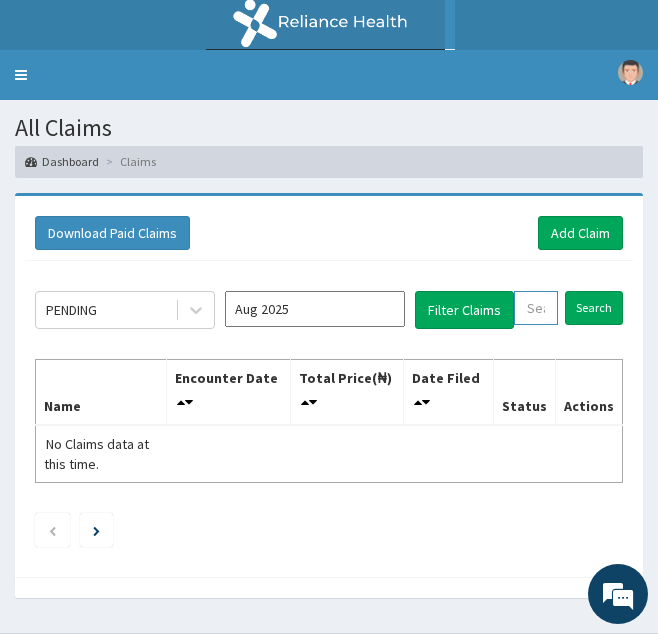 click at bounding box center [536, 308] 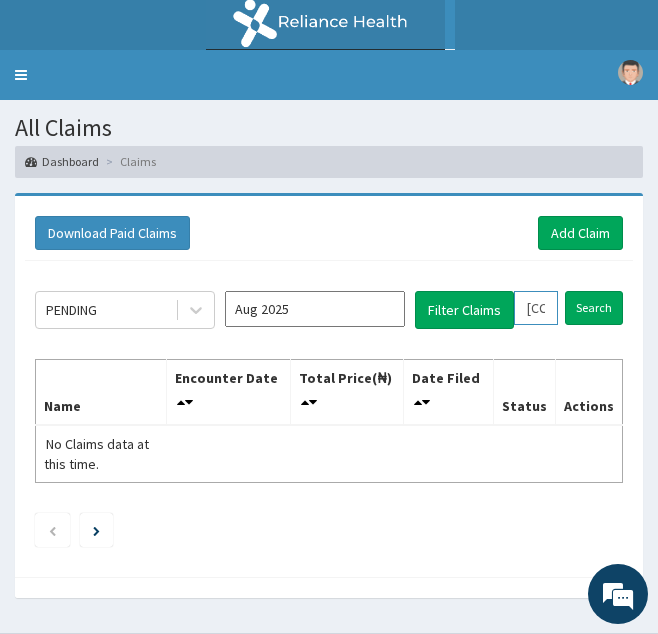 scroll, scrollTop: 0, scrollLeft: 73, axis: horizontal 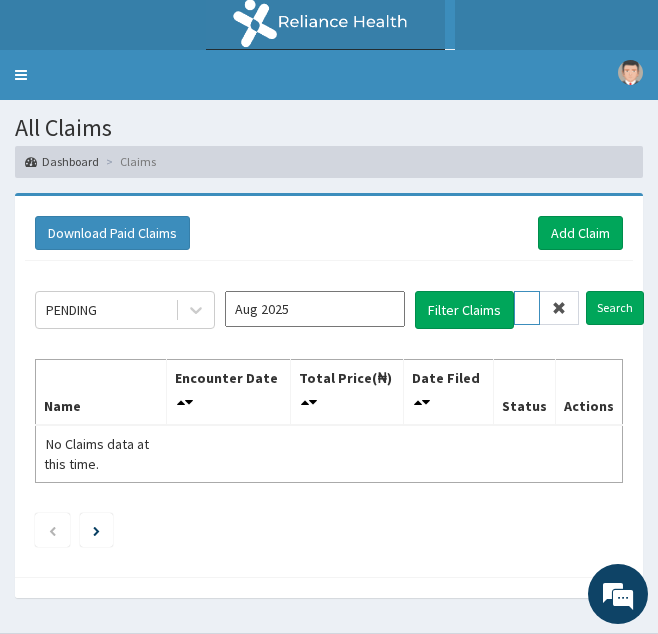 type on "GTC/10478/A" 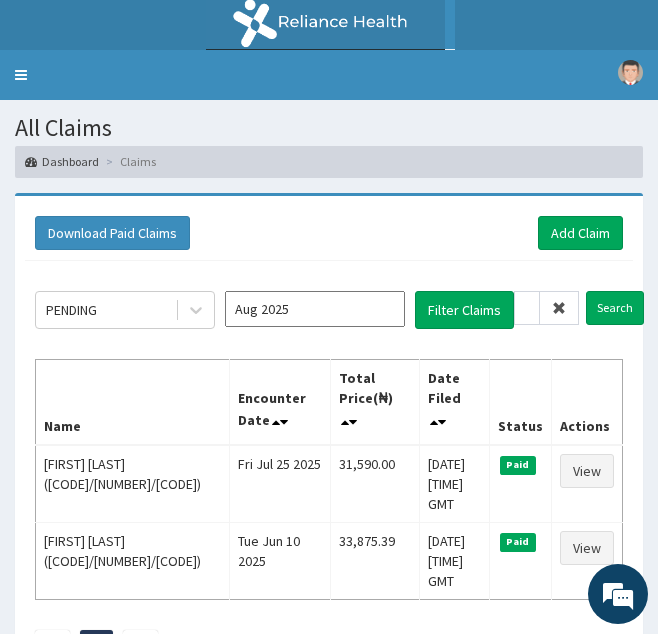 scroll, scrollTop: 0, scrollLeft: 0, axis: both 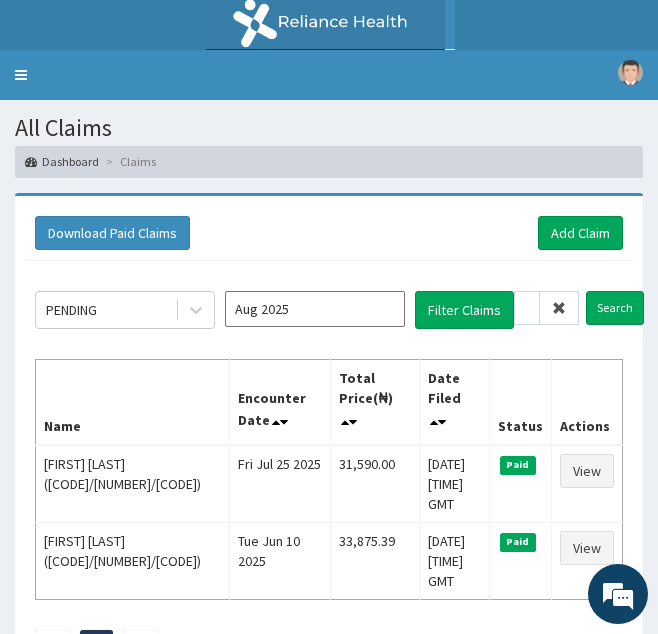 click at bounding box center (559, 308) 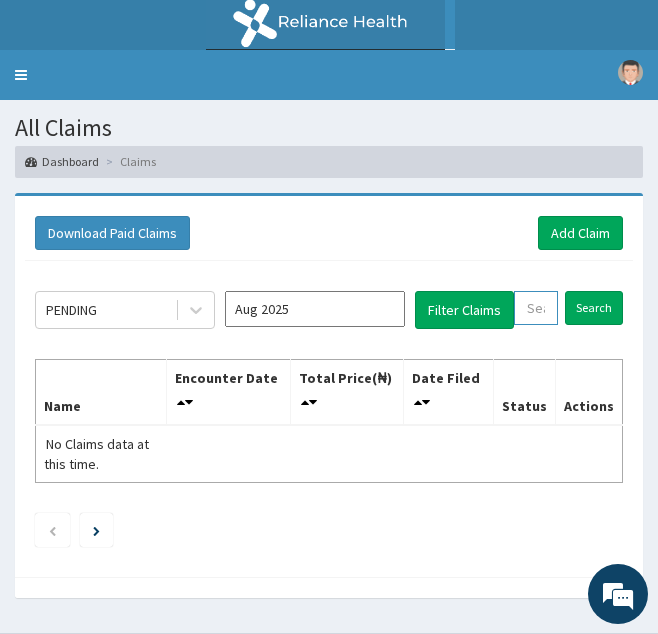 click at bounding box center (536, 308) 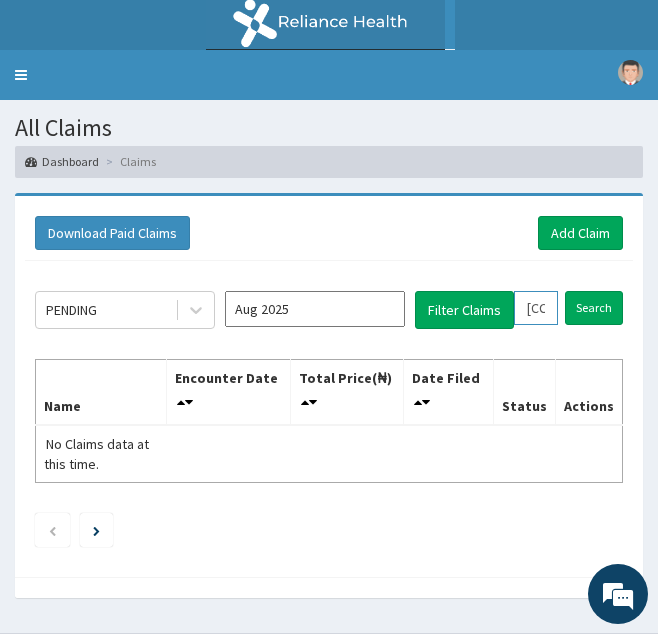 scroll, scrollTop: 0, scrollLeft: 71, axis: horizontal 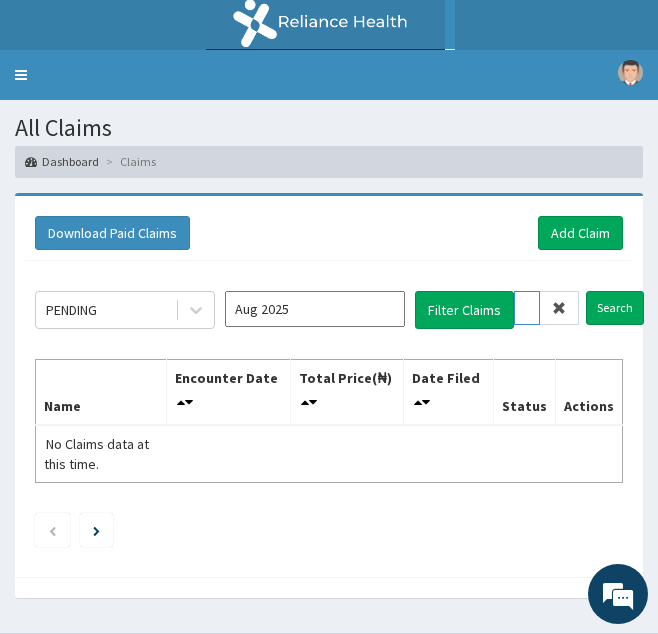 type on "ISW/10329/A" 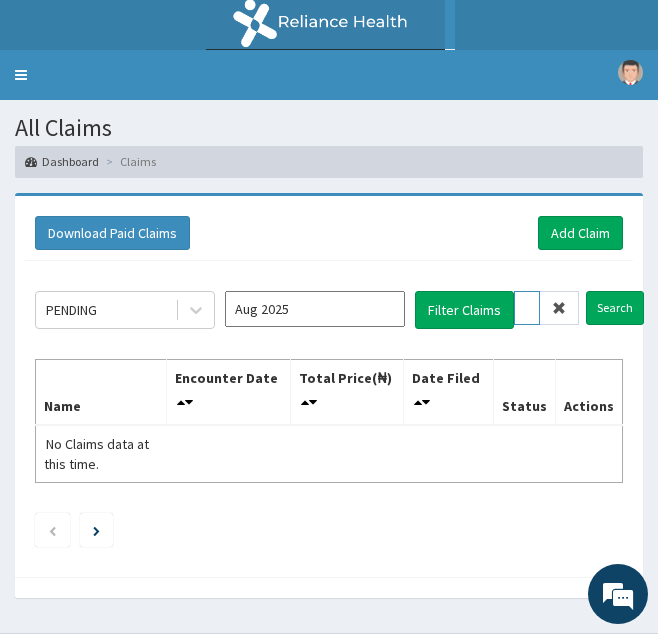 click on "Search" at bounding box center (615, 308) 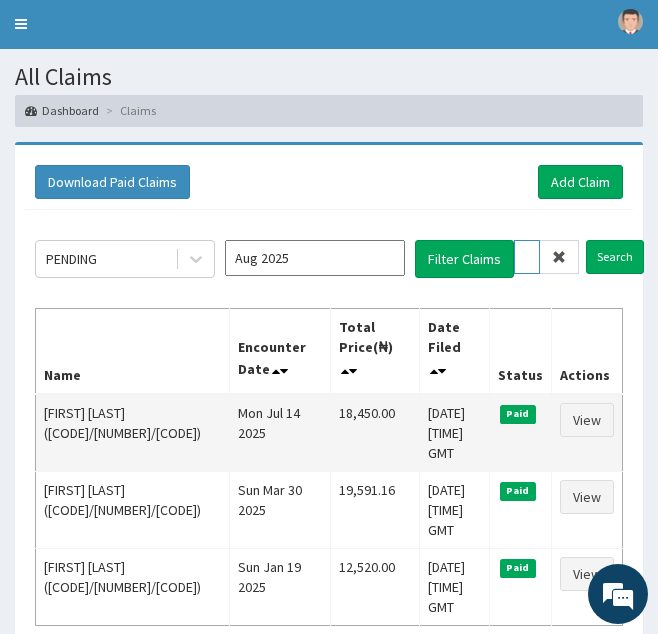 scroll, scrollTop: 52, scrollLeft: 0, axis: vertical 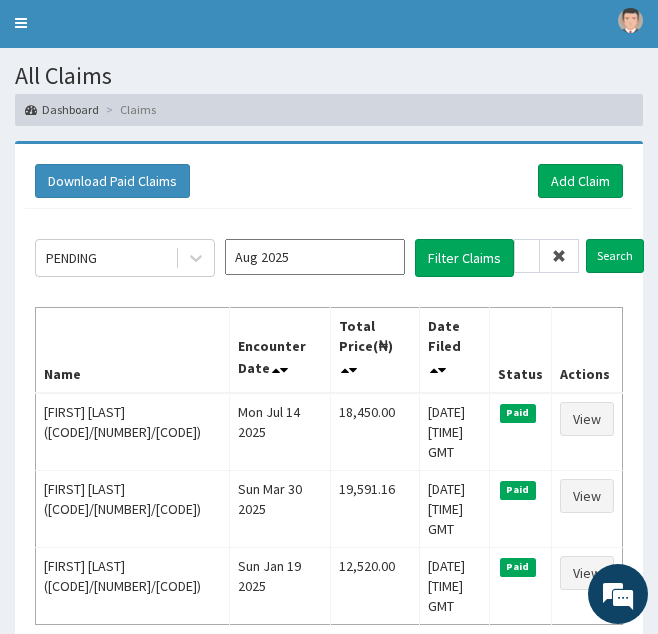 click at bounding box center [559, 256] 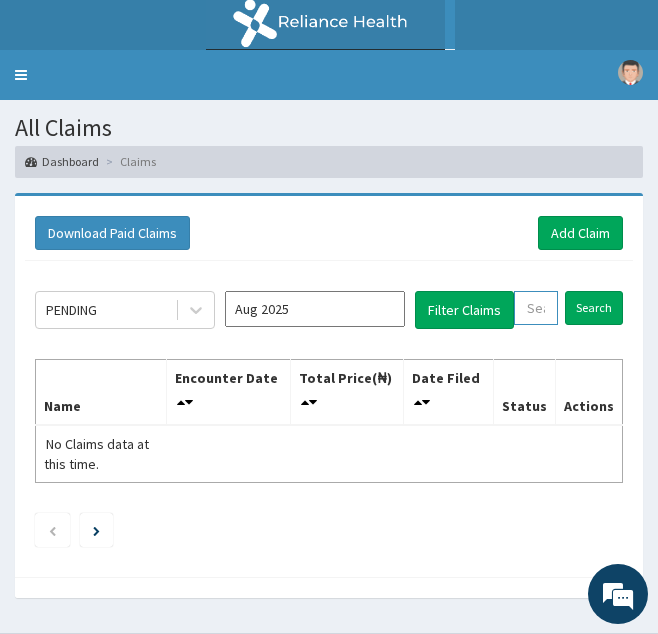 click at bounding box center (536, 308) 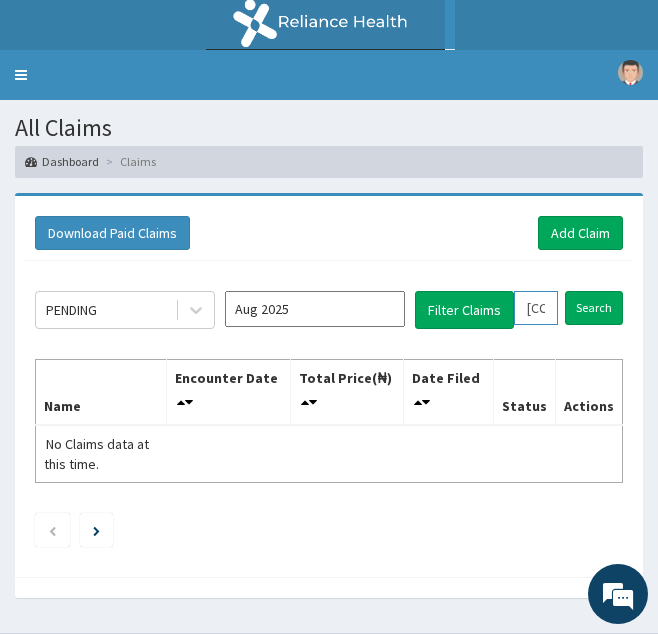 scroll, scrollTop: 0, scrollLeft: 75, axis: horizontal 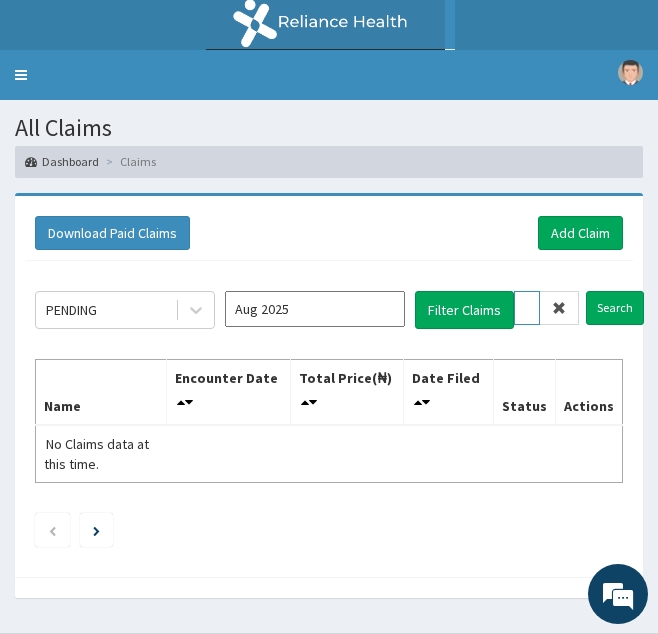type on "SOD/10050/C" 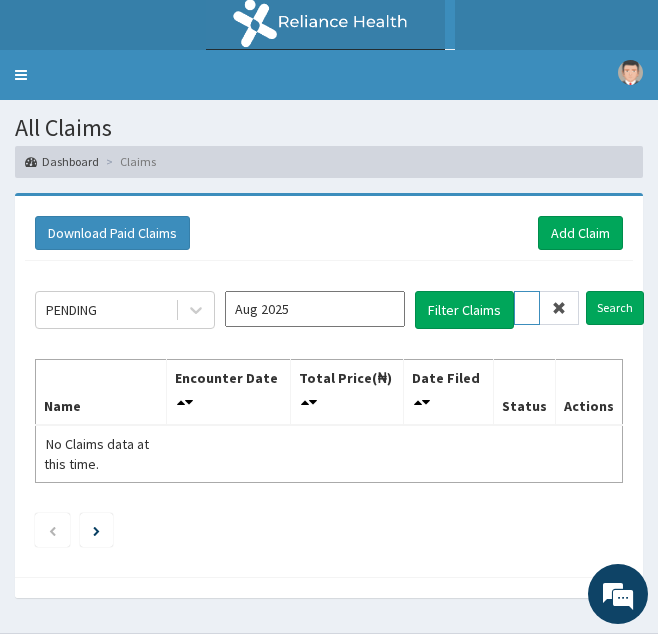click on "Search" at bounding box center (615, 308) 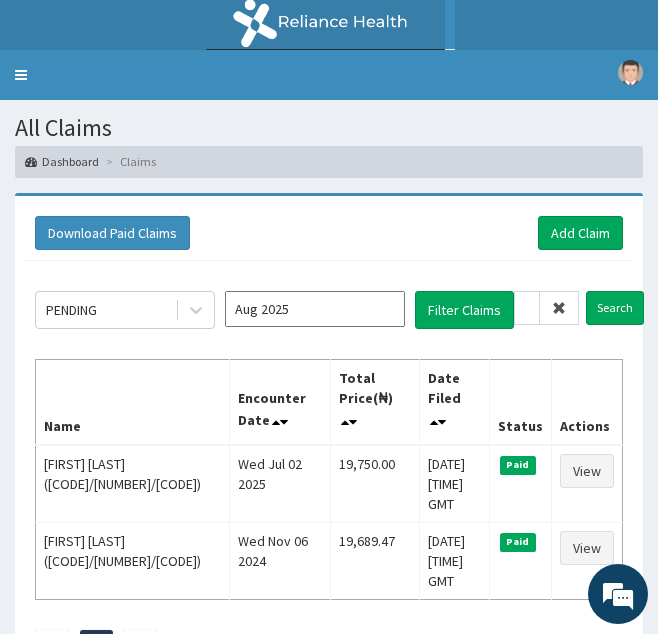 scroll, scrollTop: 0, scrollLeft: 0, axis: both 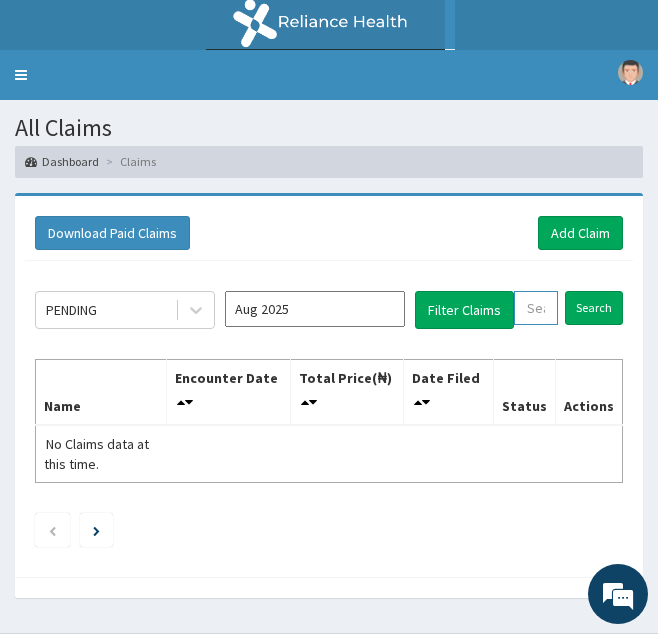 click at bounding box center [536, 308] 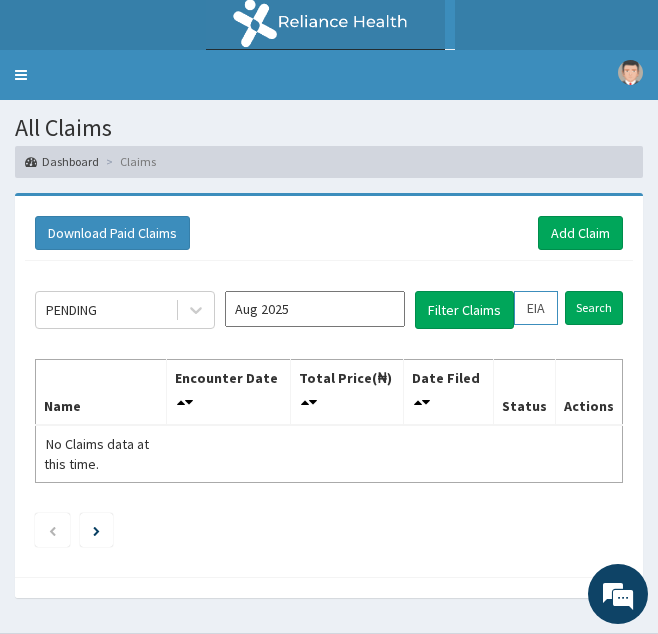 scroll, scrollTop: 0, scrollLeft: 68, axis: horizontal 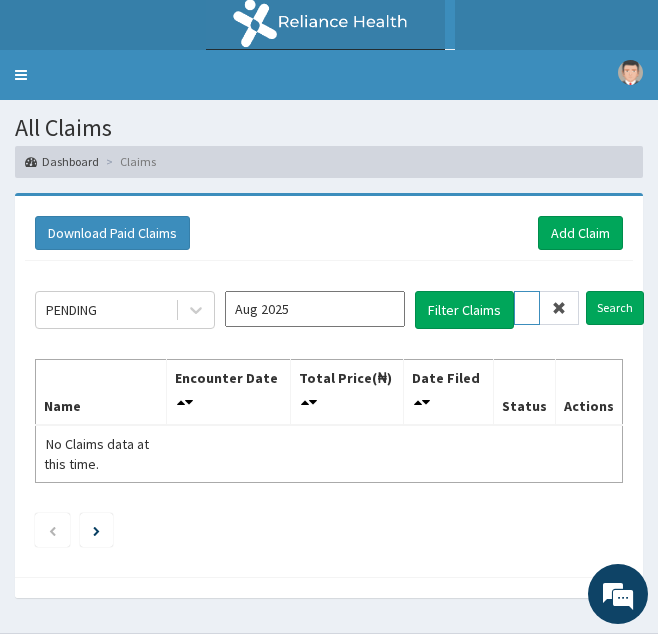 type on "EIA/10116/A" 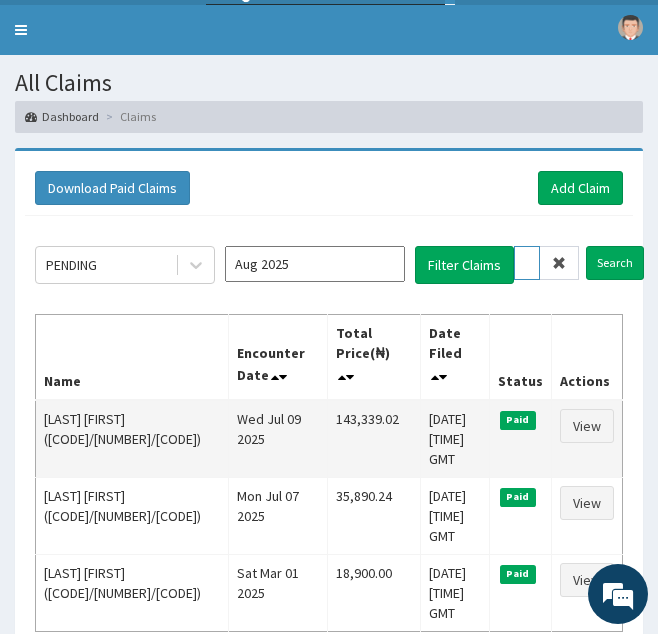 scroll, scrollTop: 68, scrollLeft: 0, axis: vertical 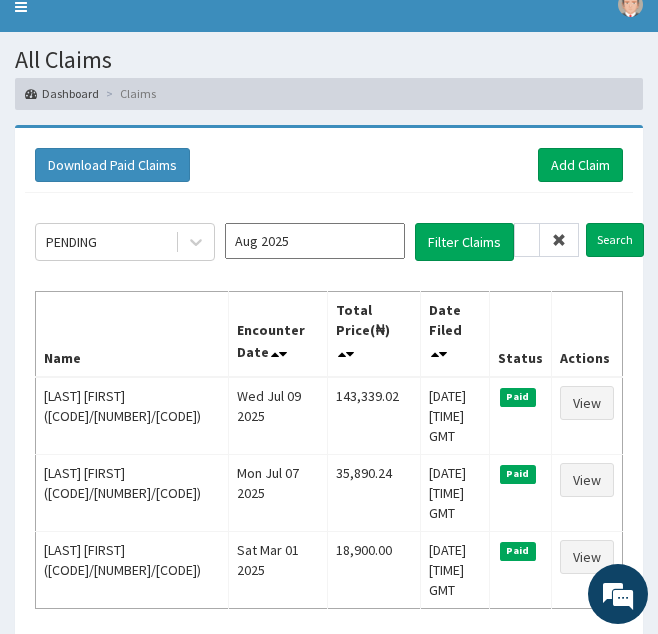 click at bounding box center [559, 240] 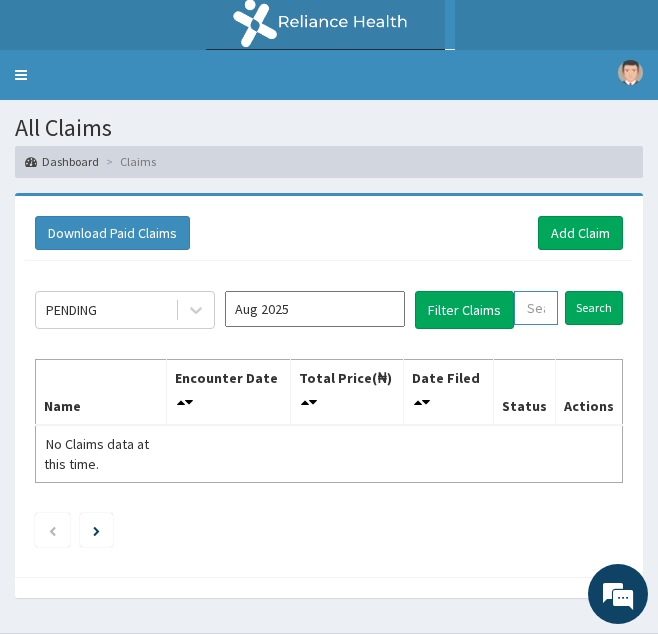 click at bounding box center (536, 308) 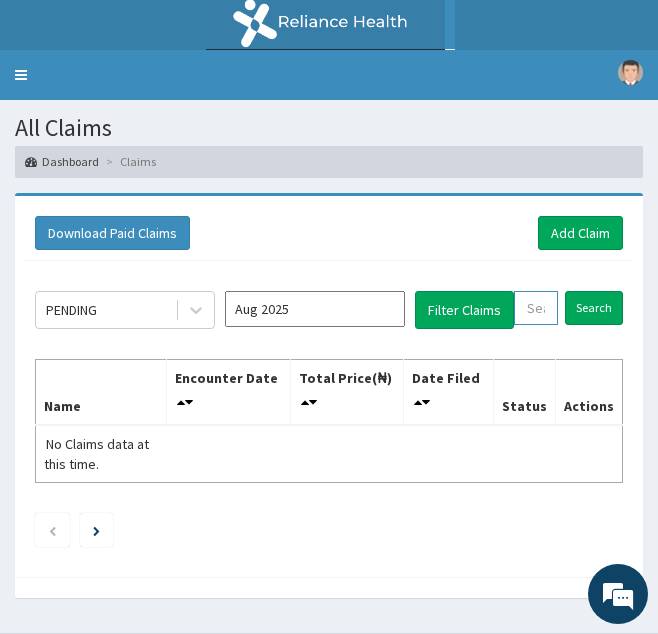 paste on "SOD/10064/A" 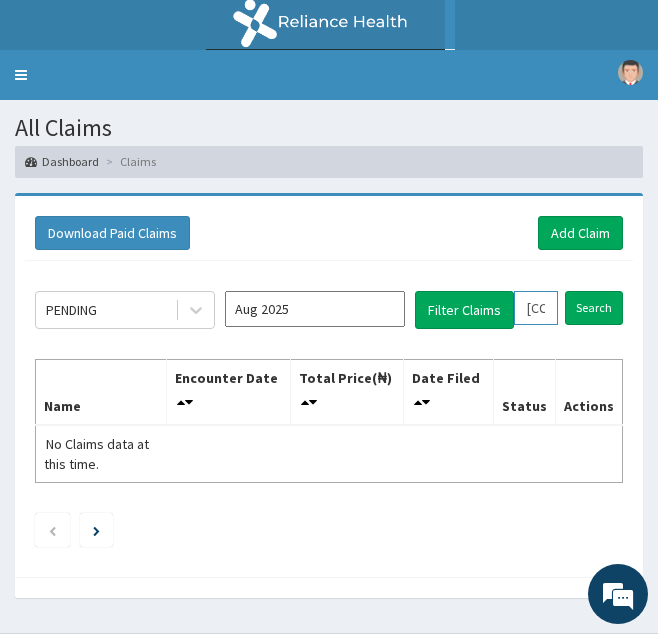 scroll, scrollTop: 0, scrollLeft: 74, axis: horizontal 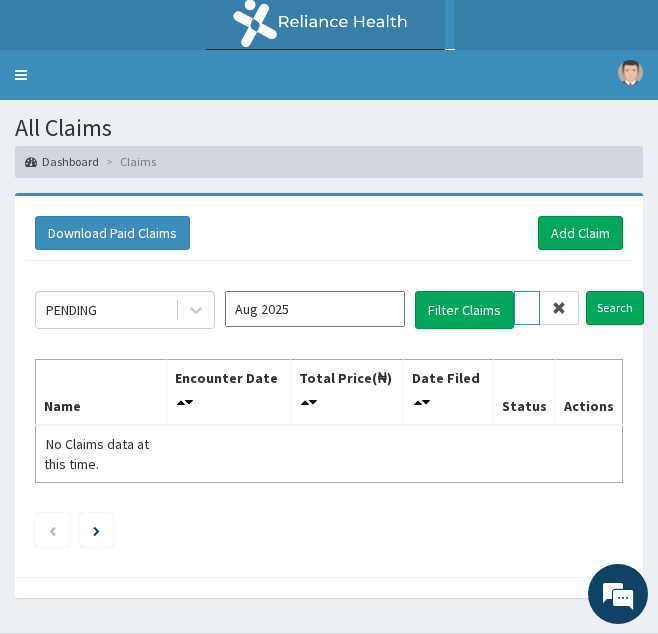 type on "SOD/10064/A" 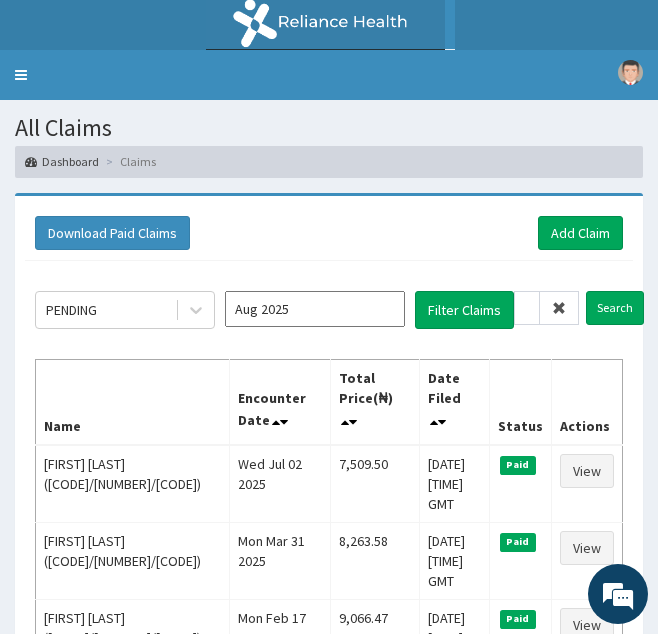 scroll, scrollTop: 0, scrollLeft: 0, axis: both 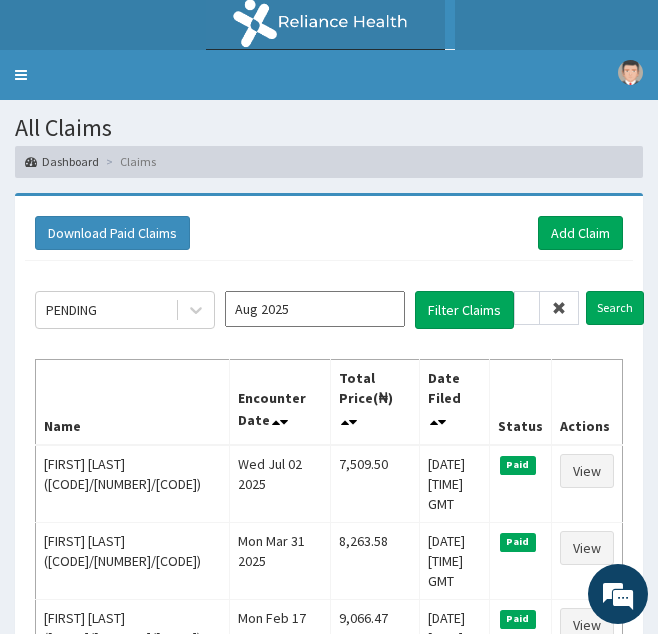 click at bounding box center (559, 308) 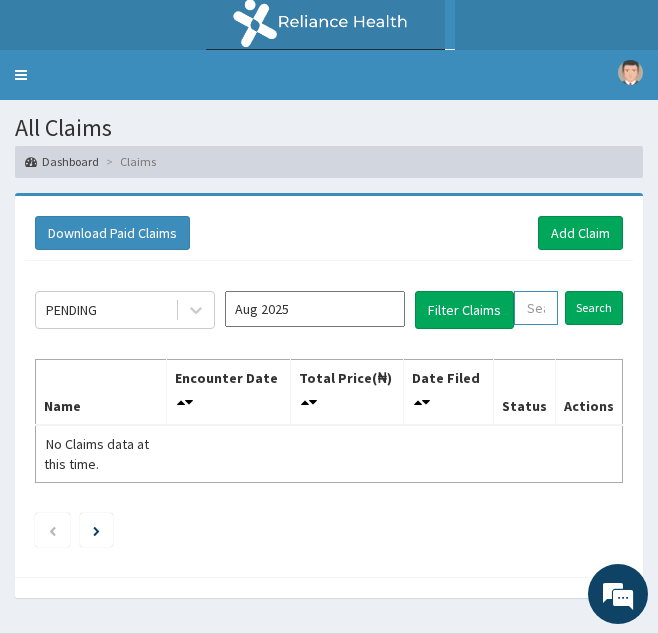 click at bounding box center [536, 308] 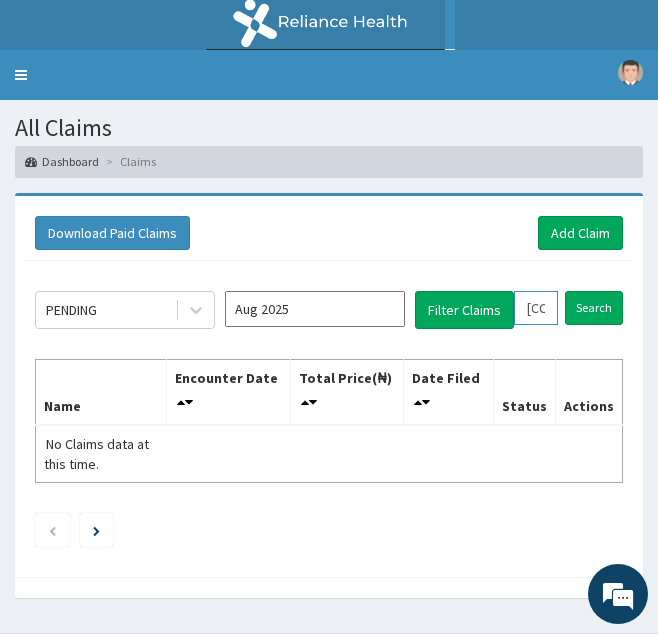 scroll, scrollTop: 0, scrollLeft: 68, axis: horizontal 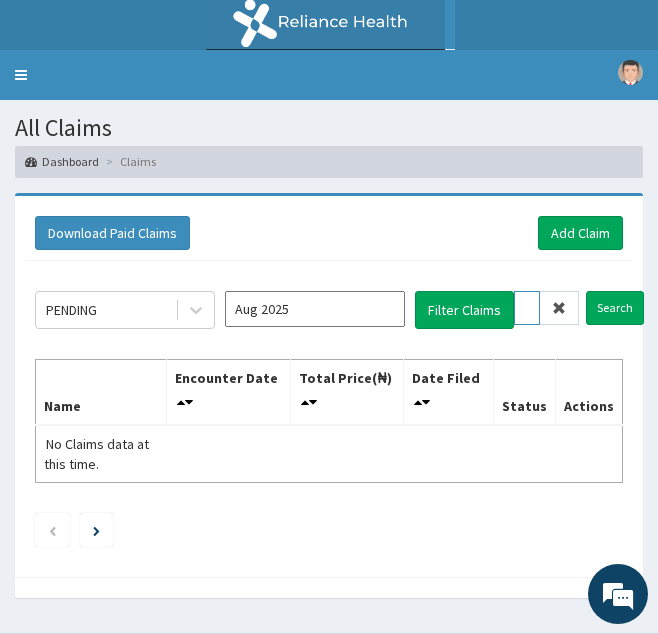 type on "TIA/10014/A" 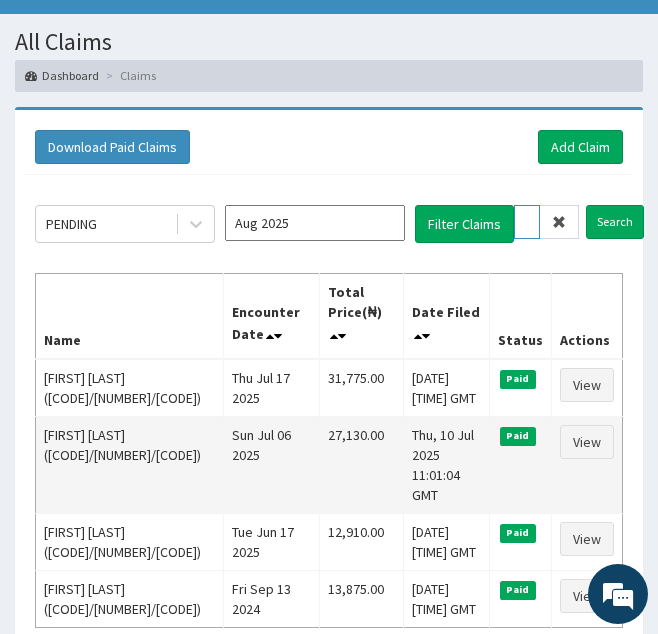 scroll, scrollTop: 90, scrollLeft: 0, axis: vertical 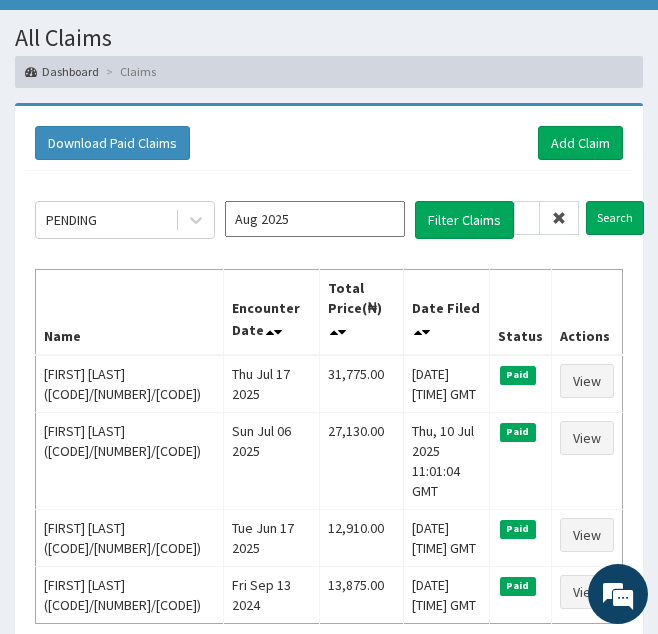 click at bounding box center (559, 218) 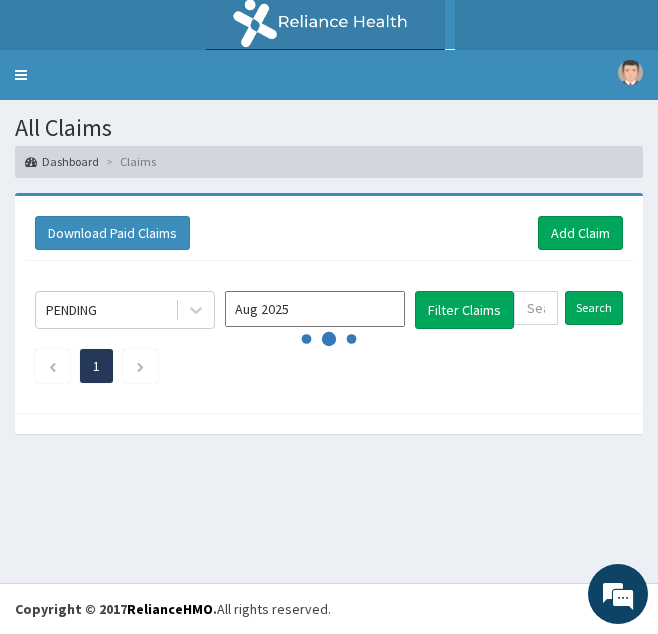 scroll, scrollTop: 0, scrollLeft: 0, axis: both 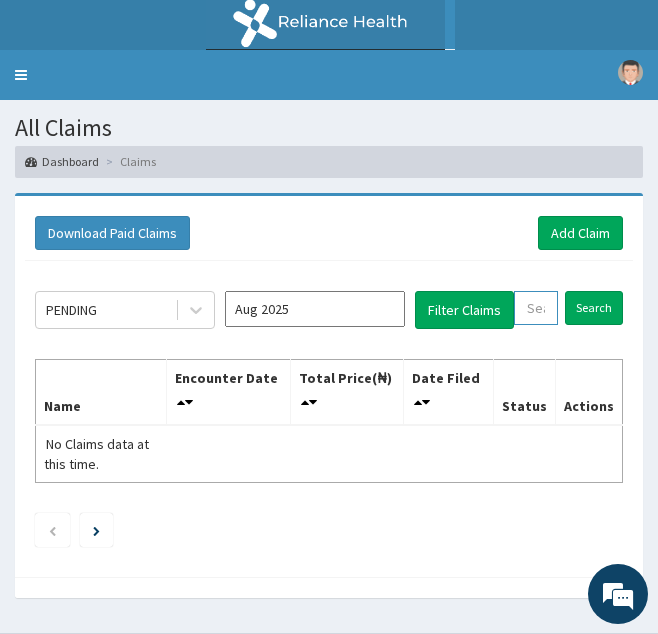 click at bounding box center [536, 308] 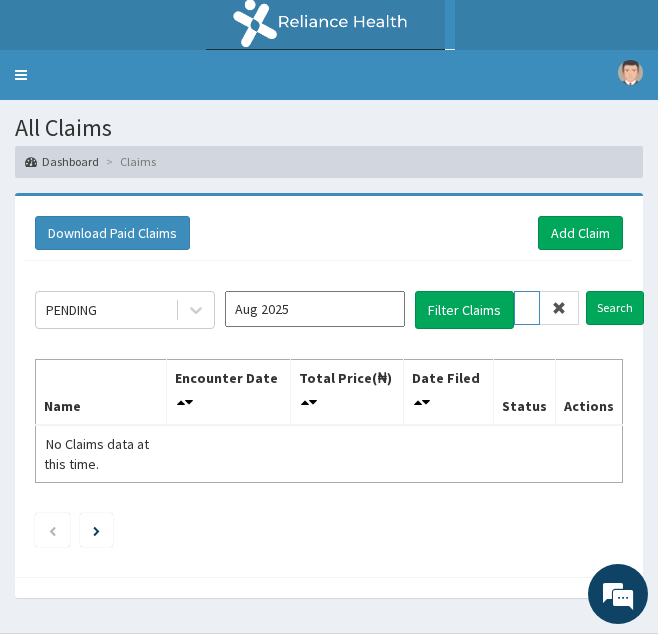 scroll, scrollTop: 0, scrollLeft: 73, axis: horizontal 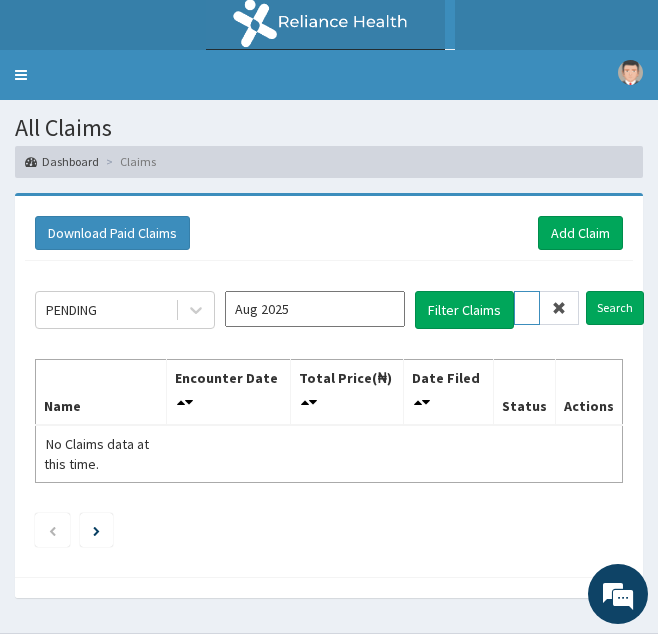 click on "Search" at bounding box center (615, 308) 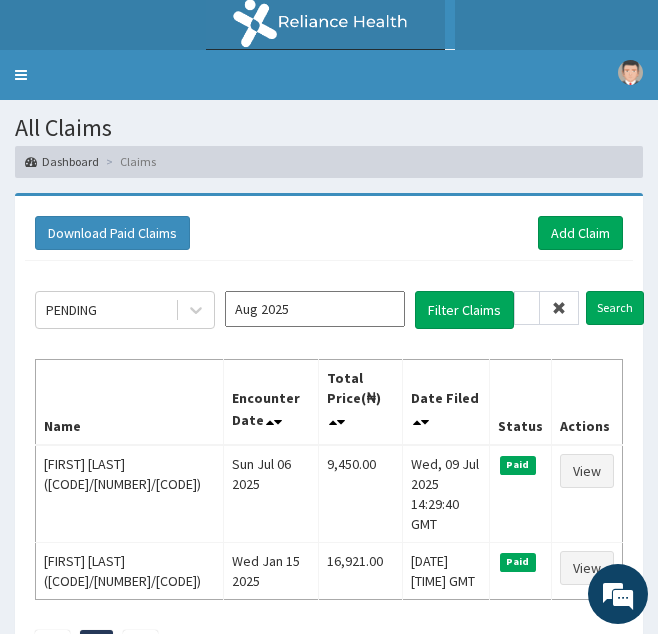 scroll, scrollTop: 0, scrollLeft: 0, axis: both 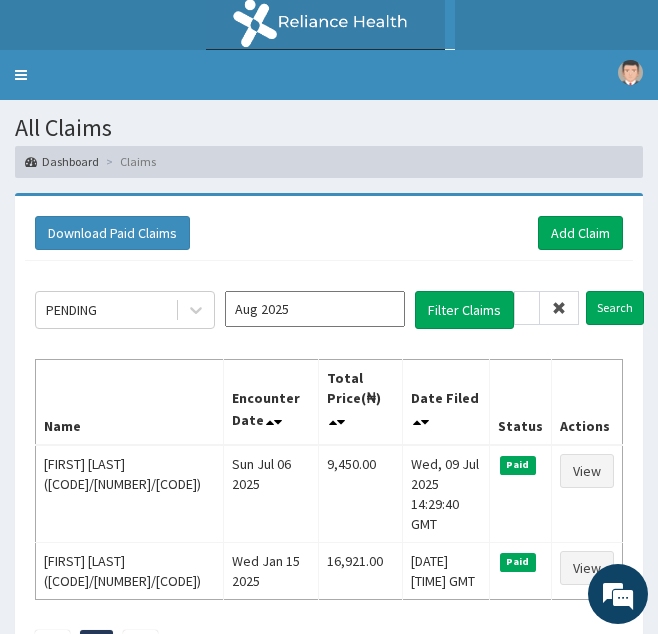 click at bounding box center (559, 308) 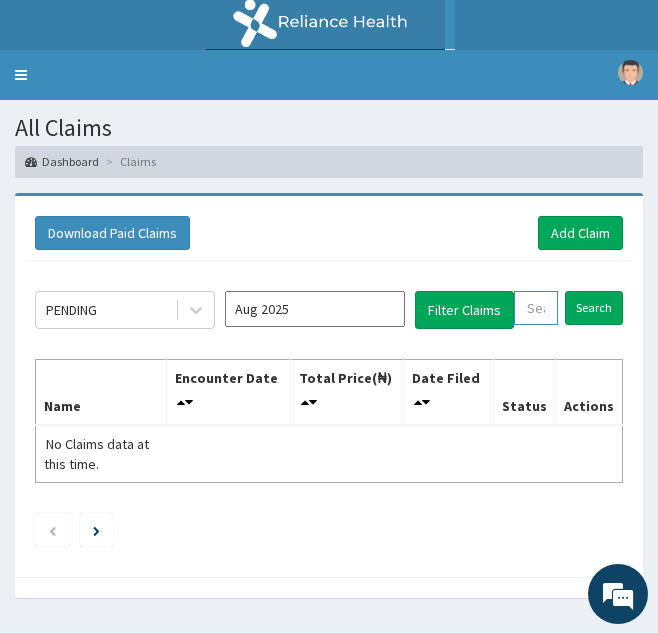 click at bounding box center (536, 308) 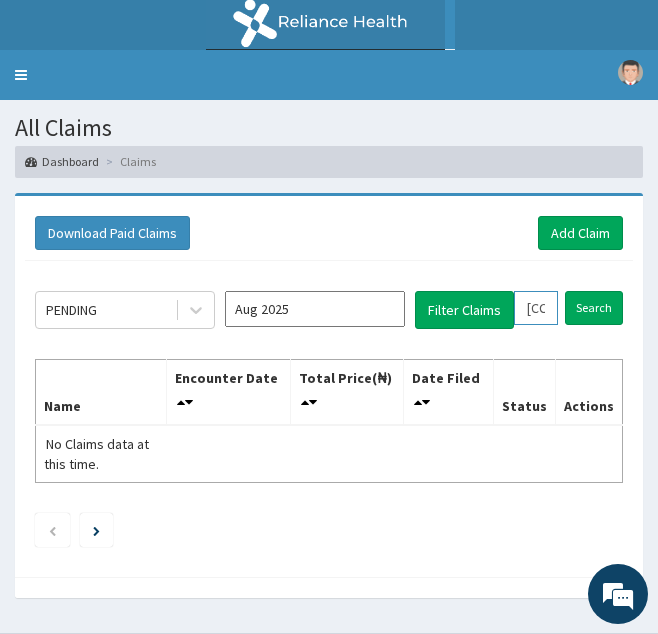 scroll, scrollTop: 0, scrollLeft: 77, axis: horizontal 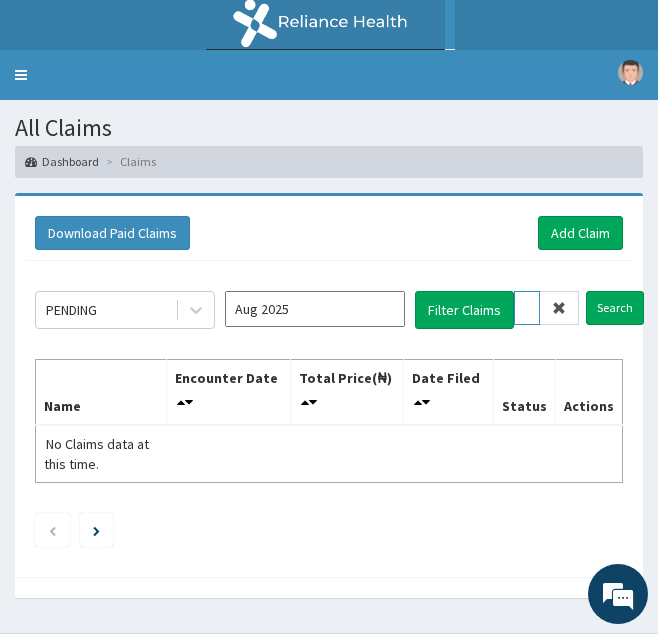 type on "CMX/10003/A" 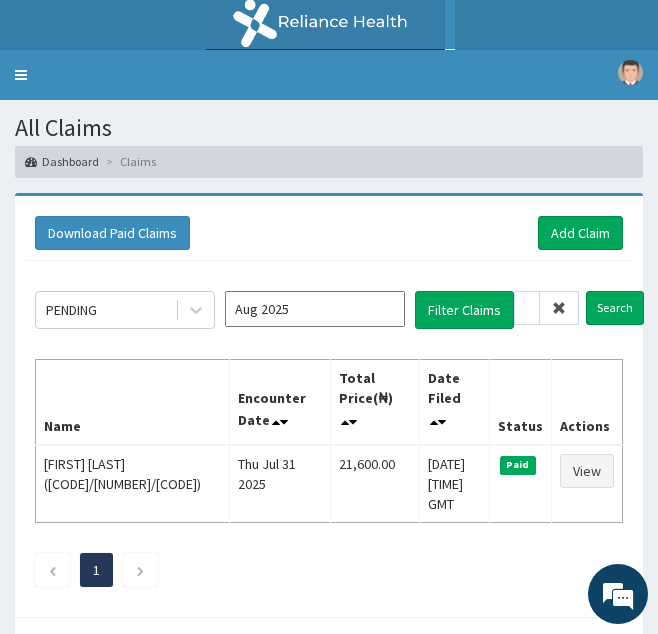 scroll, scrollTop: 0, scrollLeft: 0, axis: both 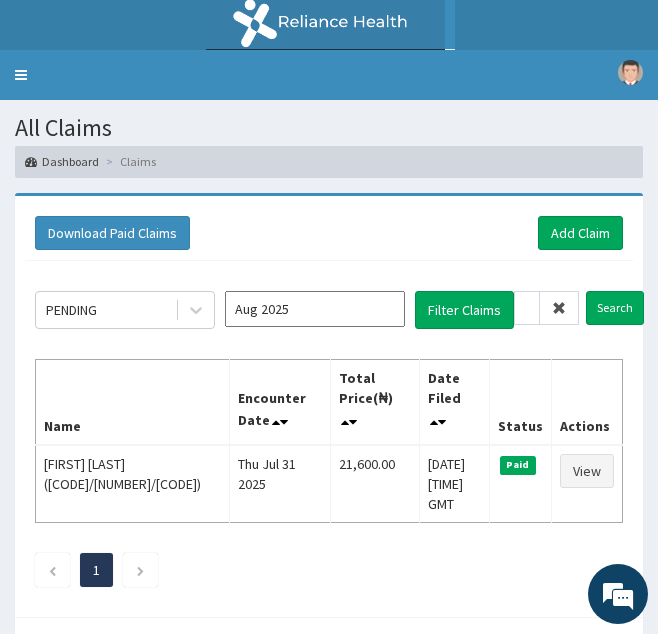 click at bounding box center [559, 308] 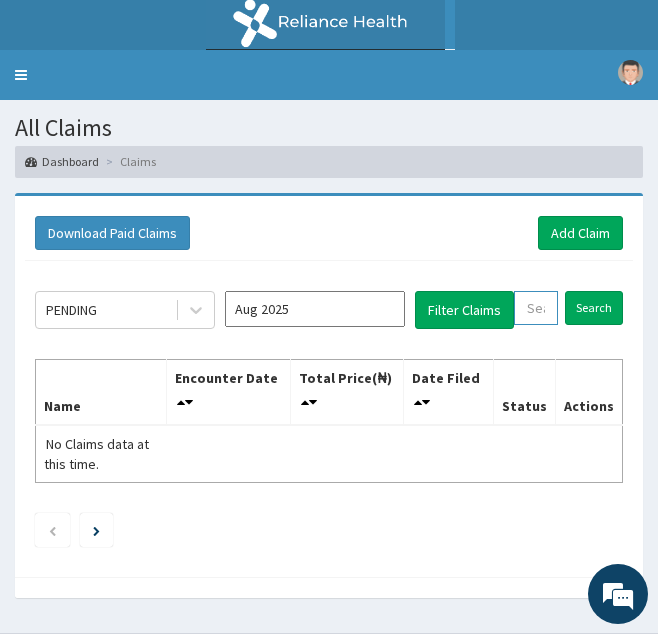 click at bounding box center [536, 308] 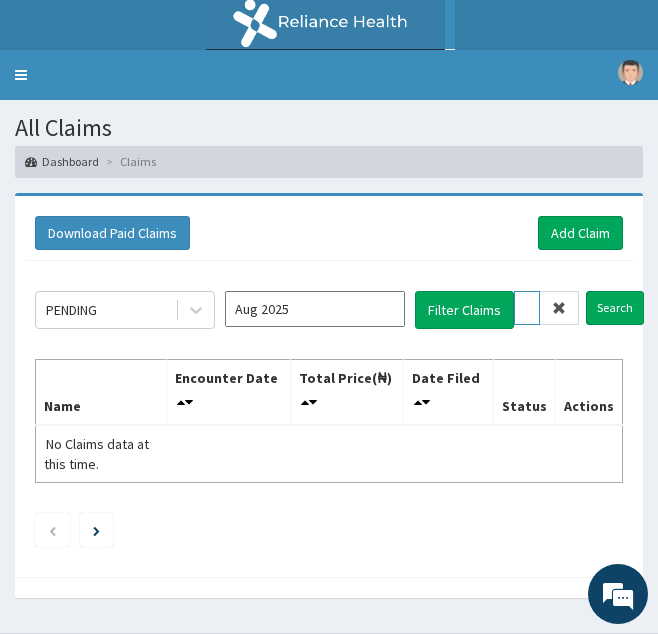 scroll, scrollTop: 0, scrollLeft: 73, axis: horizontal 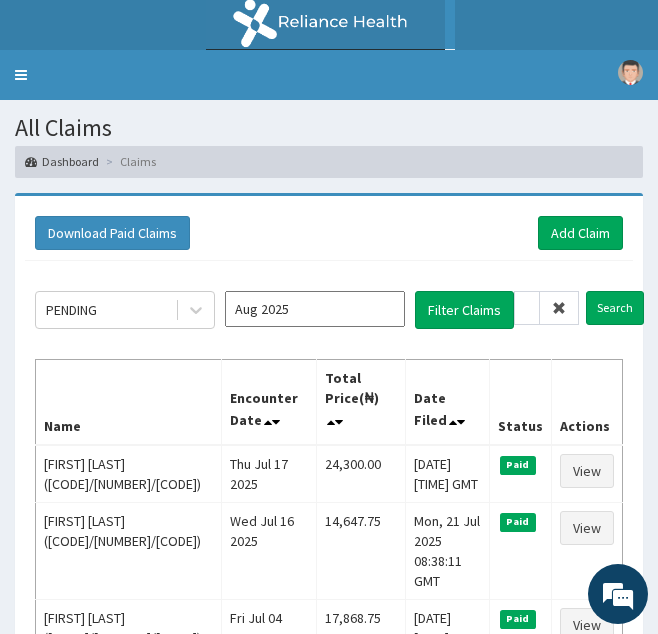 click at bounding box center (559, 308) 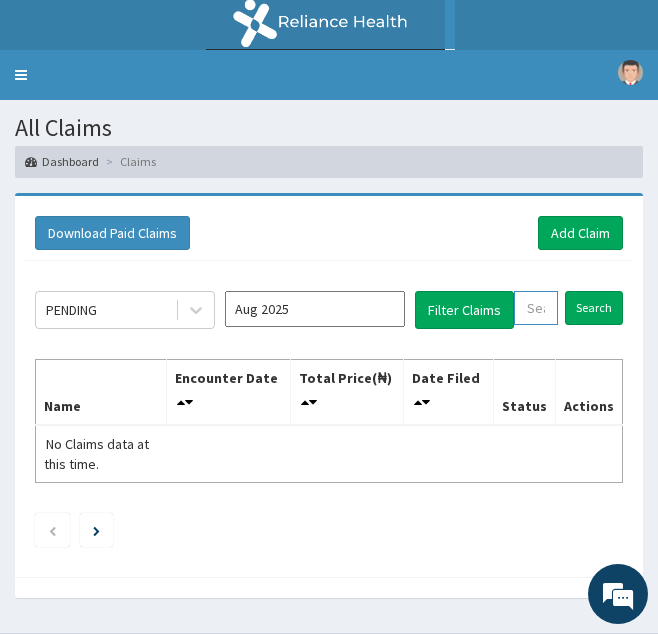 click at bounding box center [536, 308] 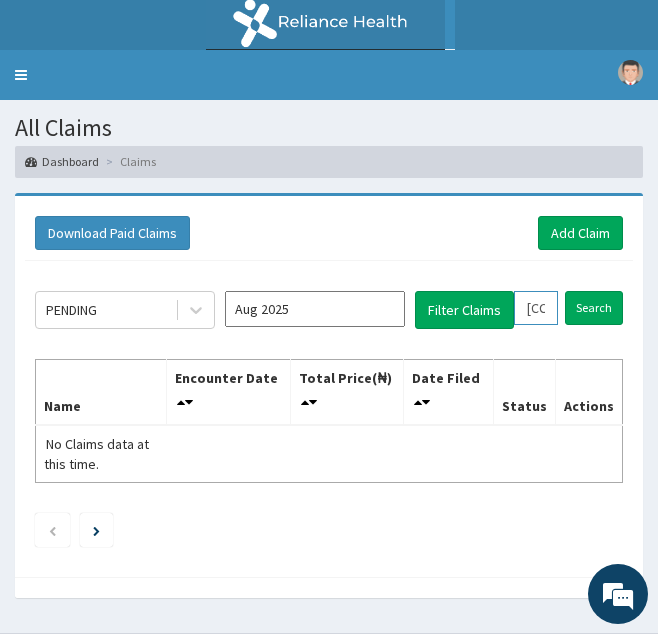 scroll, scrollTop: 0, scrollLeft: 74, axis: horizontal 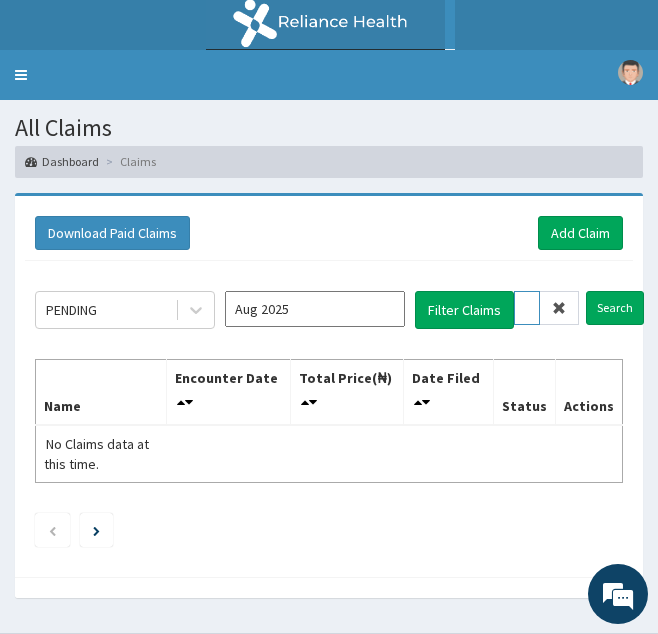 type on "AAK/10005/B" 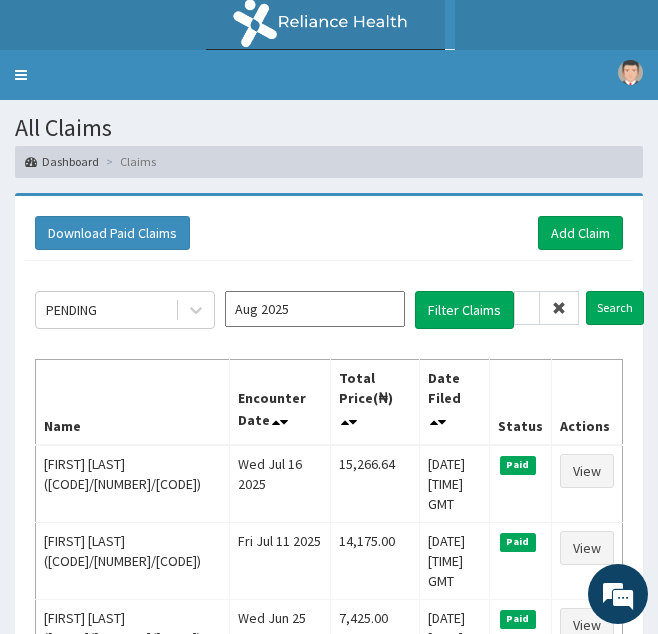 scroll, scrollTop: 0, scrollLeft: 0, axis: both 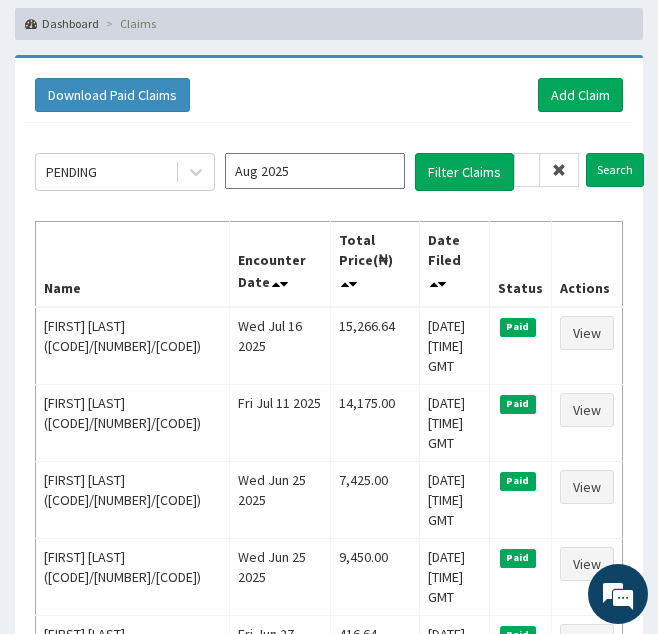 click at bounding box center (559, 170) 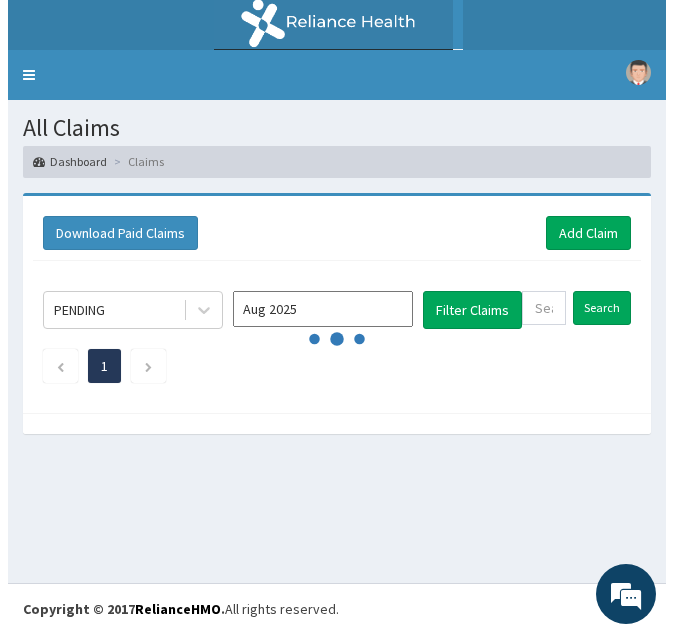 scroll, scrollTop: 0, scrollLeft: 0, axis: both 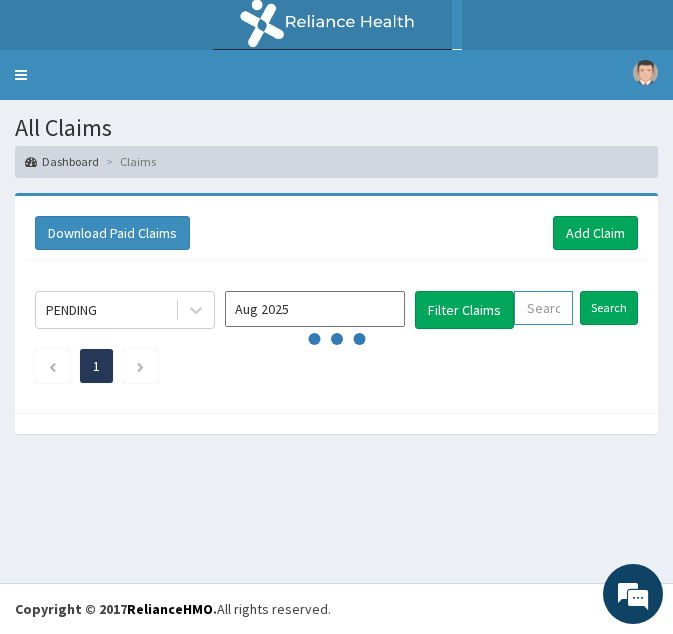 click at bounding box center [543, 308] 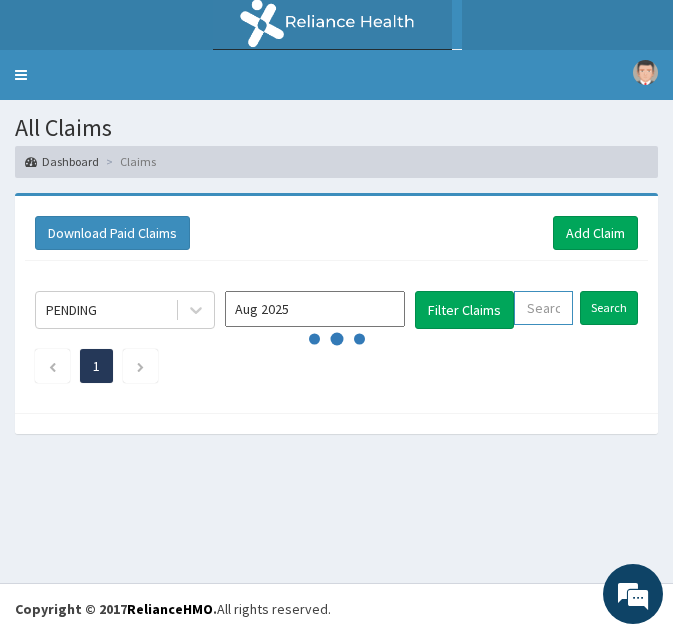 paste on "VND/10084/B" 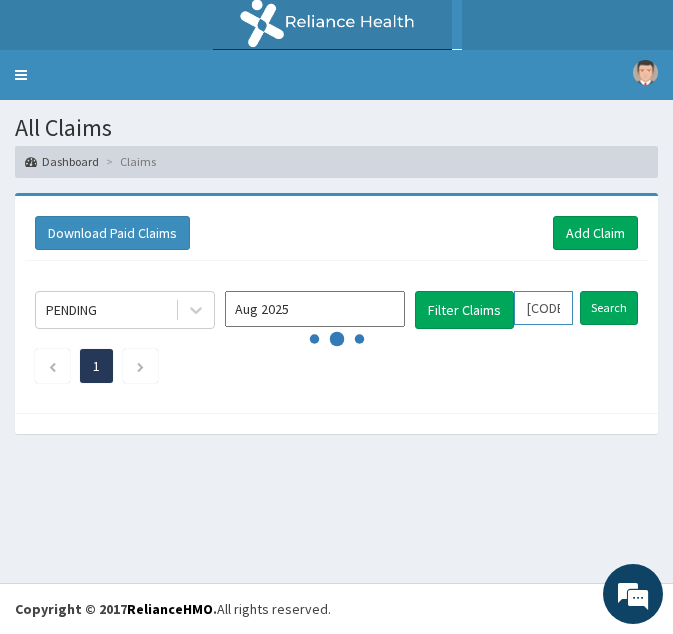 scroll, scrollTop: 0, scrollLeft: 75, axis: horizontal 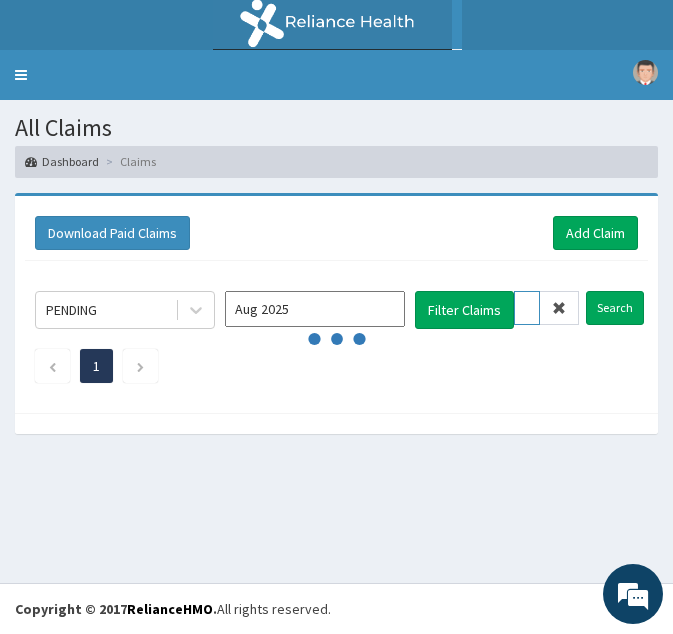 type on "VND/10084/B" 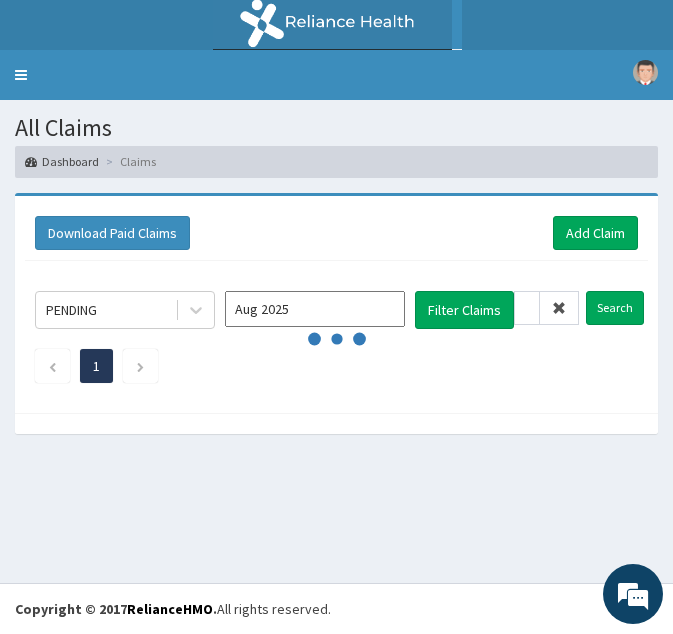 scroll, scrollTop: 0, scrollLeft: 0, axis: both 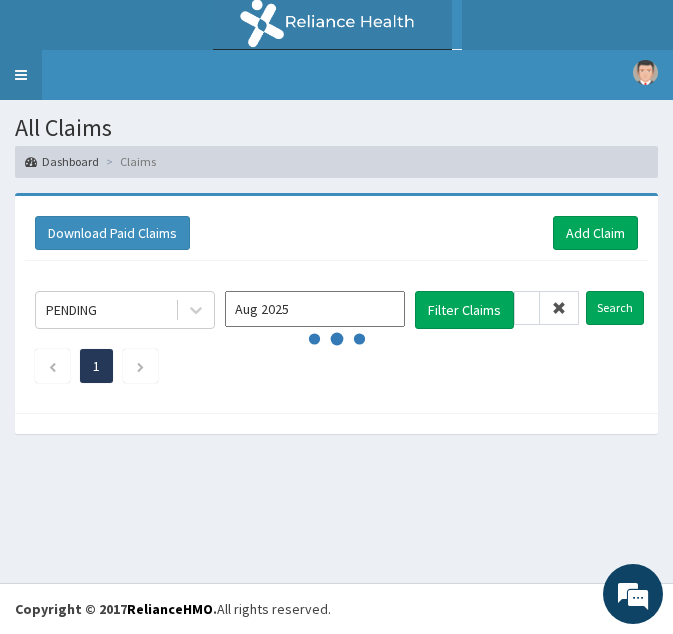 click on "Toggle navigation" at bounding box center [21, 75] 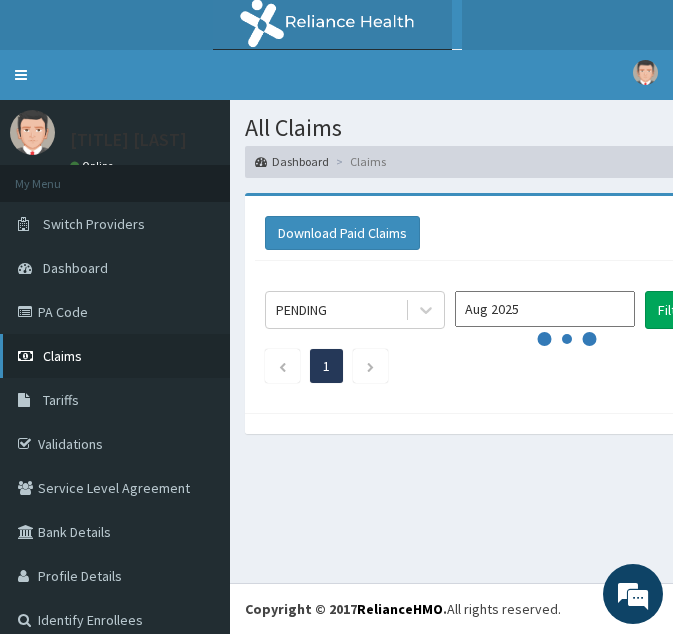click on "Claims" at bounding box center (62, 356) 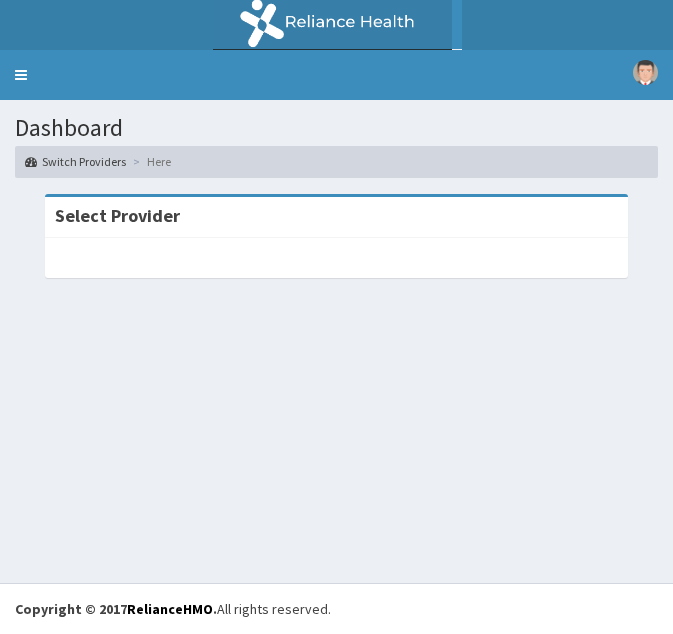 scroll, scrollTop: 0, scrollLeft: 0, axis: both 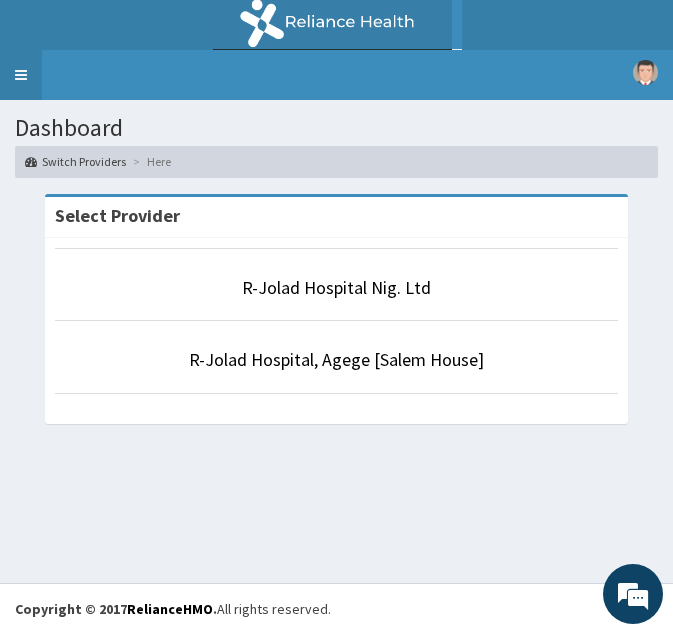 click on "Toggle navigation" at bounding box center [21, 75] 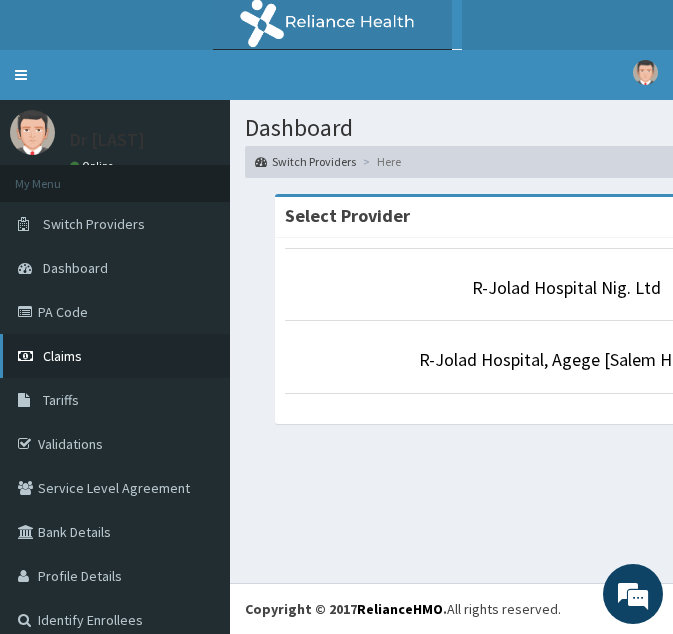 click on "Claims" at bounding box center (62, 356) 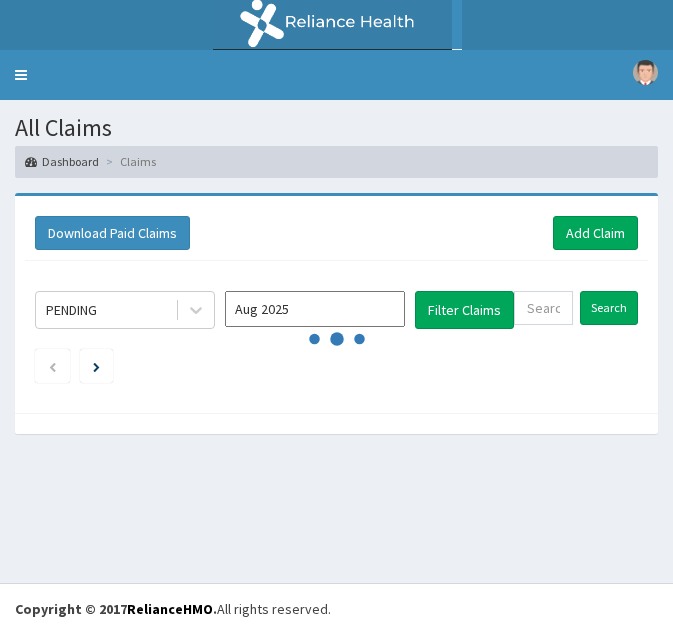 scroll, scrollTop: 0, scrollLeft: 0, axis: both 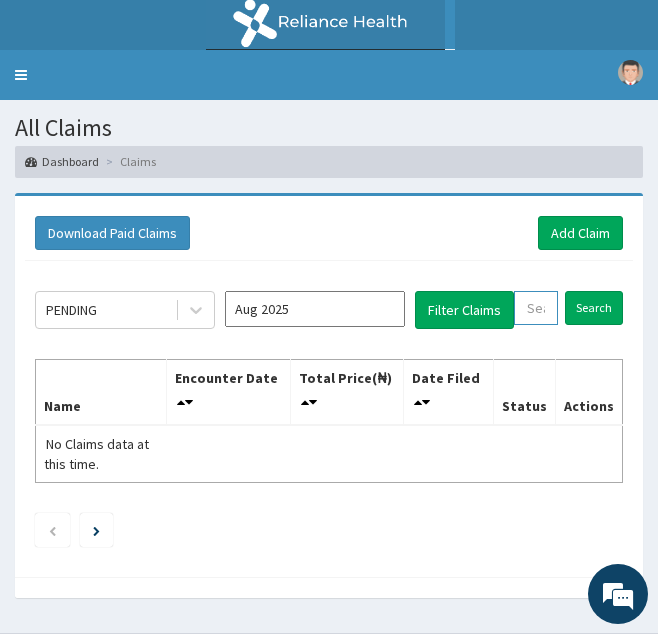 click at bounding box center [536, 308] 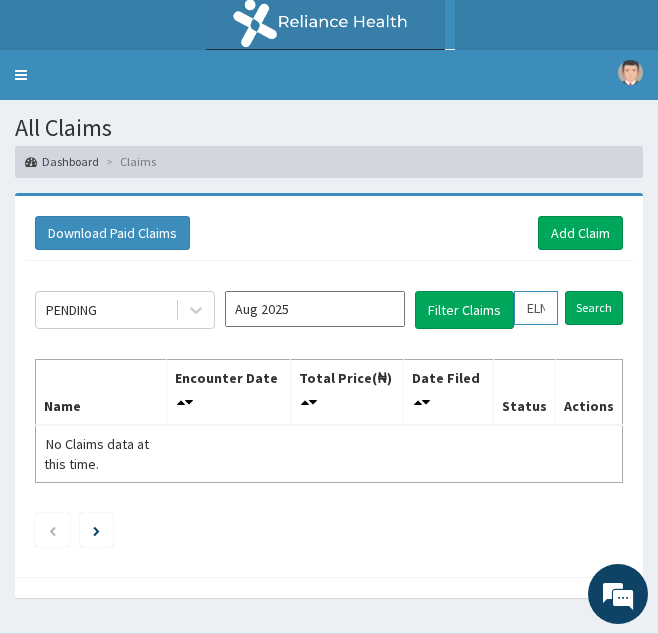 scroll, scrollTop: 0, scrollLeft: 74, axis: horizontal 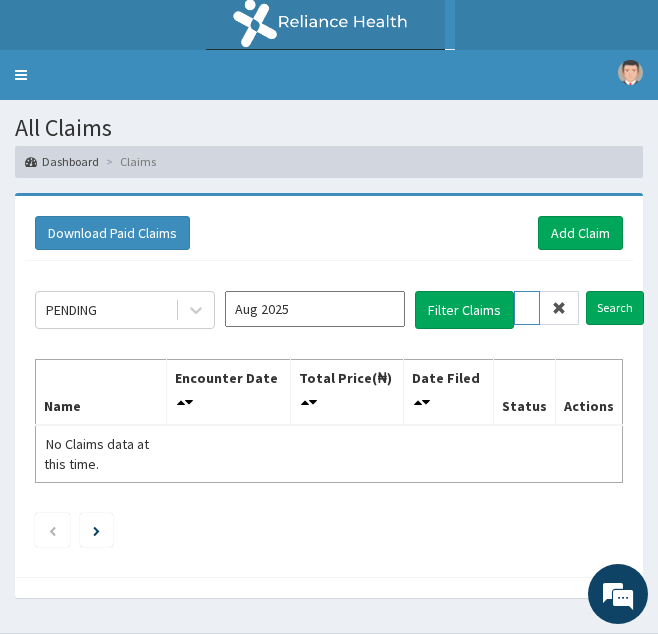 type on "ELN/10336/B" 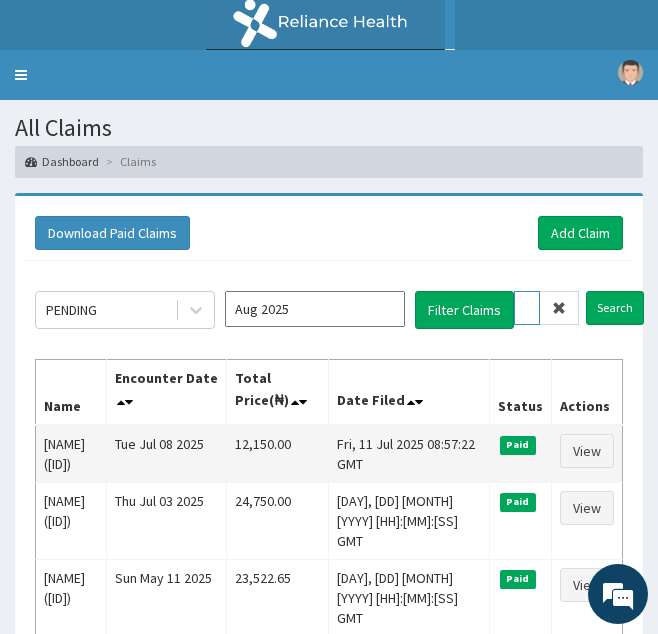 scroll, scrollTop: 0, scrollLeft: 0, axis: both 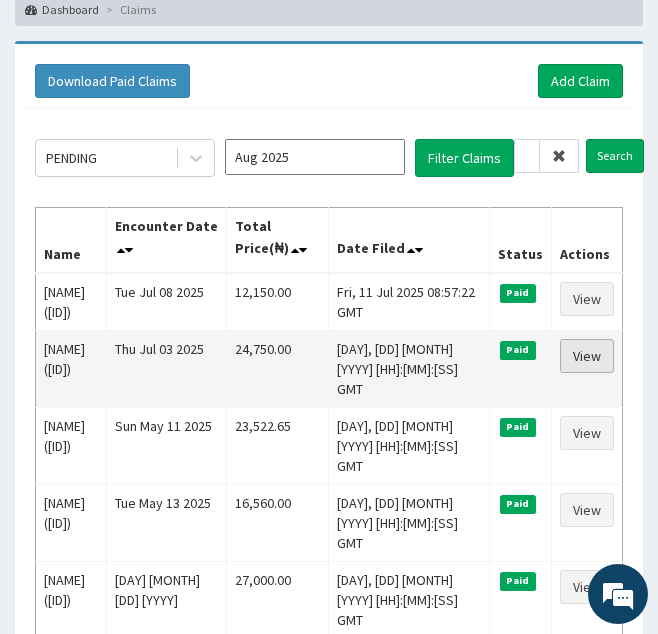 click on "View" at bounding box center [587, 356] 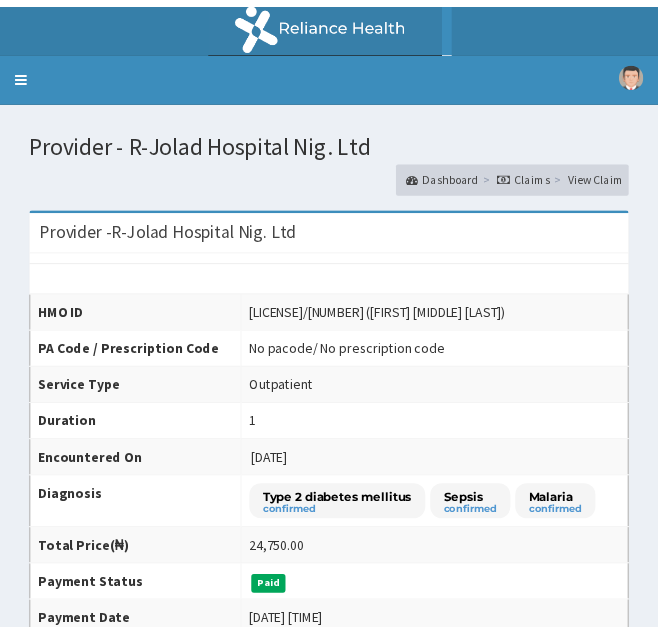 scroll, scrollTop: 0, scrollLeft: 0, axis: both 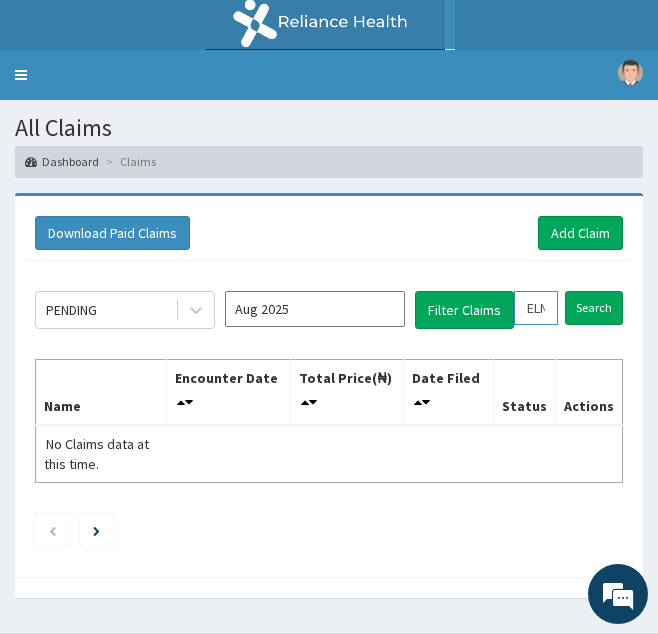 click on "ELN/10336/B" at bounding box center [536, 308] 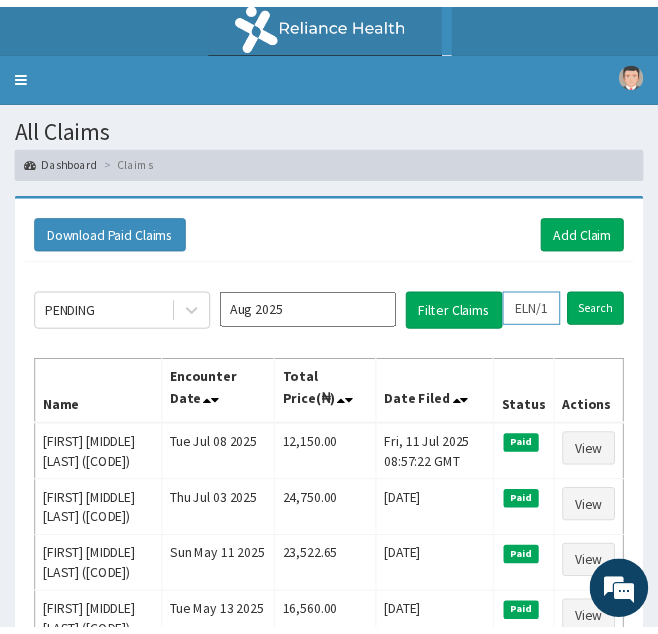 scroll, scrollTop: 152, scrollLeft: 0, axis: vertical 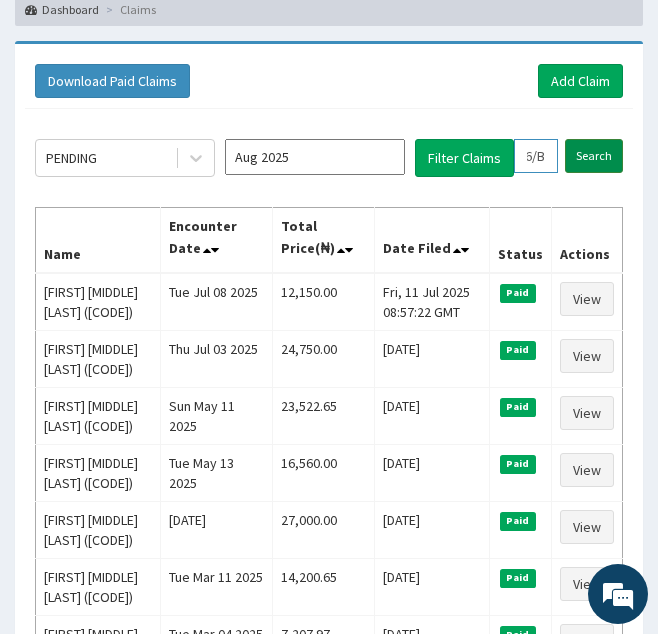 drag, startPoint x: 519, startPoint y: 161, endPoint x: 596, endPoint y: 159, distance: 77.02597 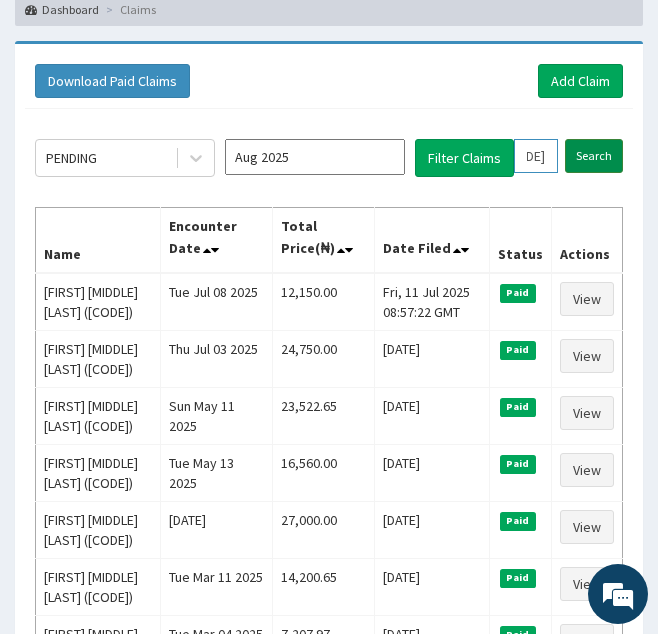 scroll, scrollTop: 0, scrollLeft: 73, axis: horizontal 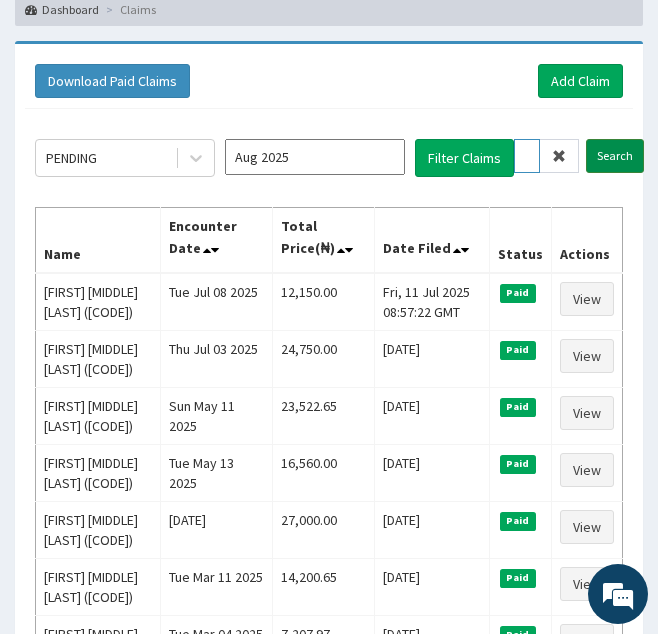 type on "ELN/10336/C" 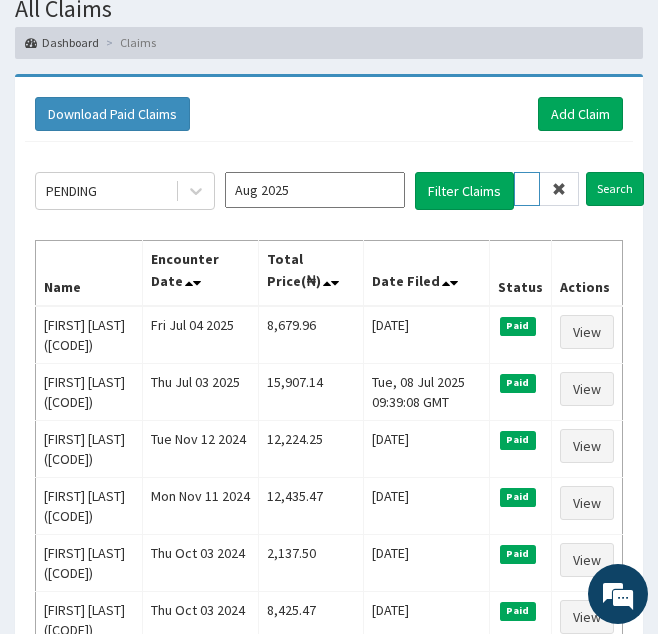 scroll, scrollTop: 120, scrollLeft: 0, axis: vertical 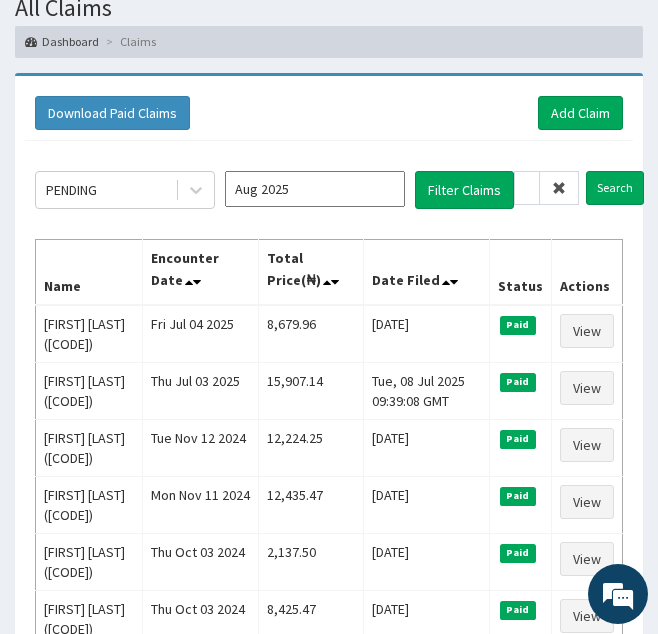 click at bounding box center [559, 188] 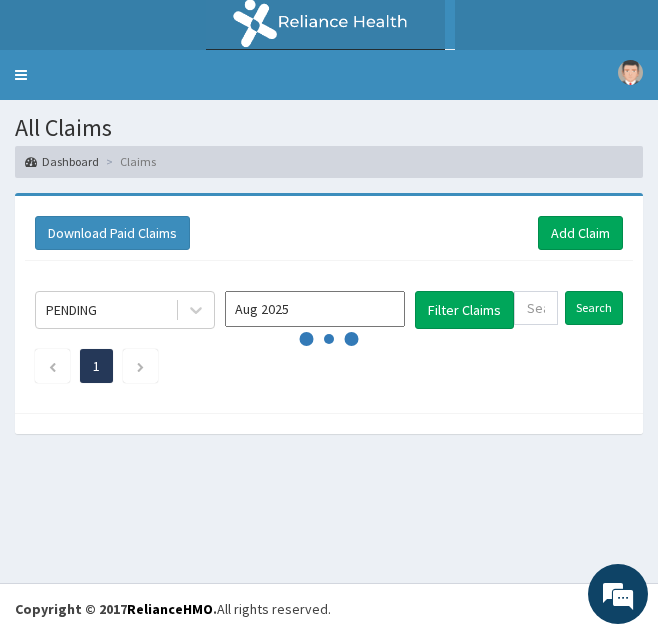 scroll, scrollTop: 0, scrollLeft: 0, axis: both 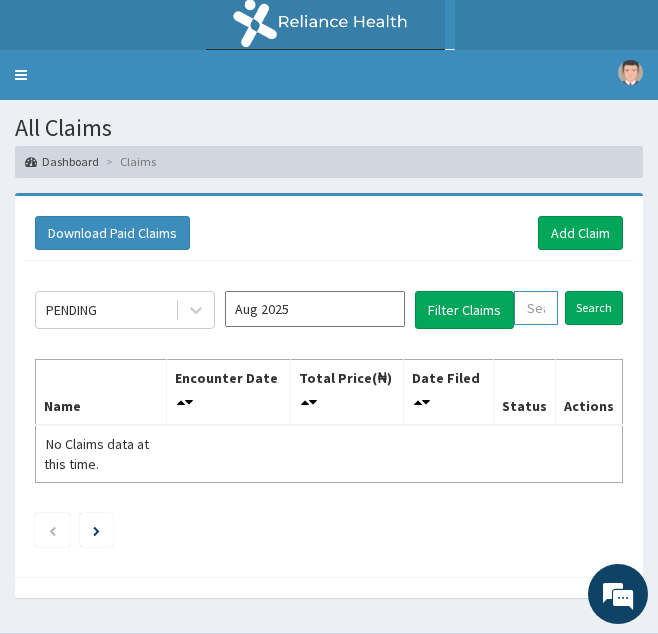 click at bounding box center [536, 308] 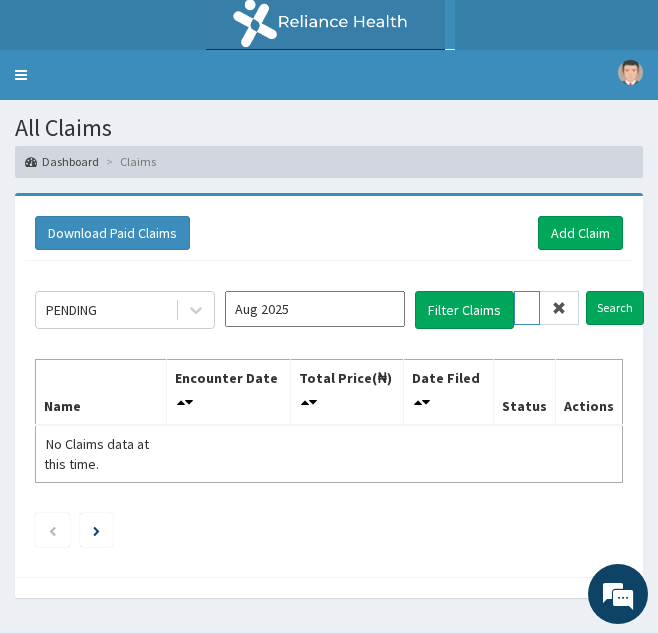 scroll, scrollTop: 0, scrollLeft: 73, axis: horizontal 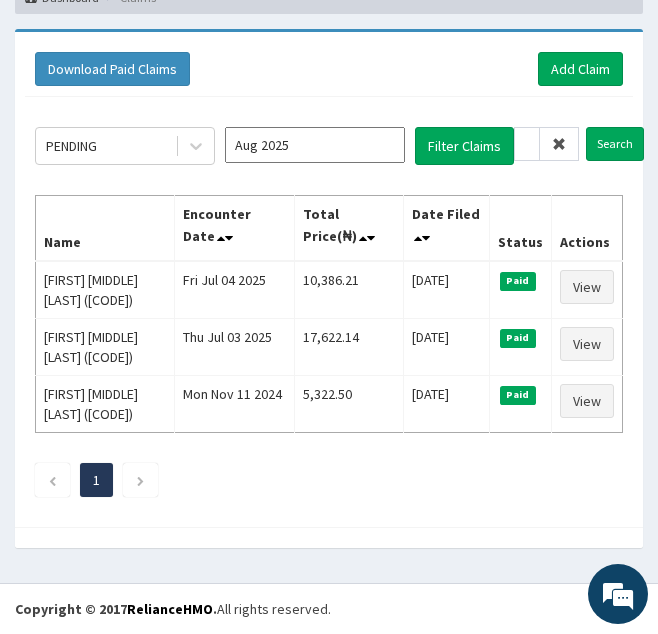 click at bounding box center (559, 144) 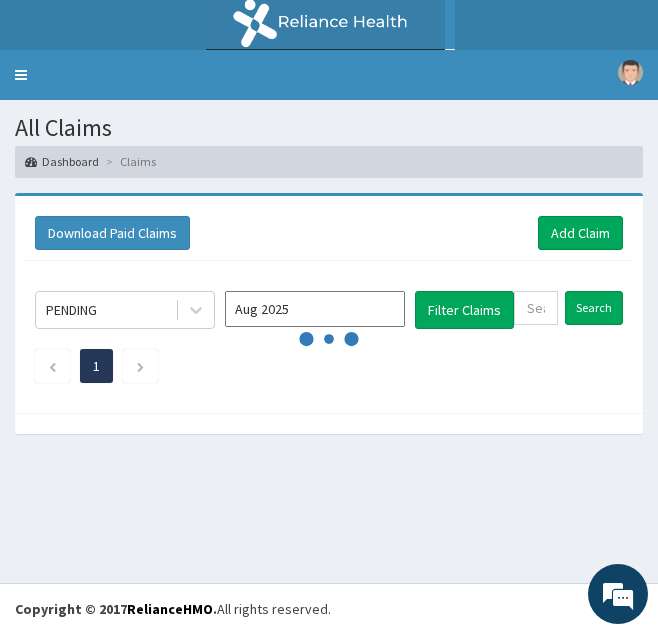 scroll, scrollTop: 0, scrollLeft: 0, axis: both 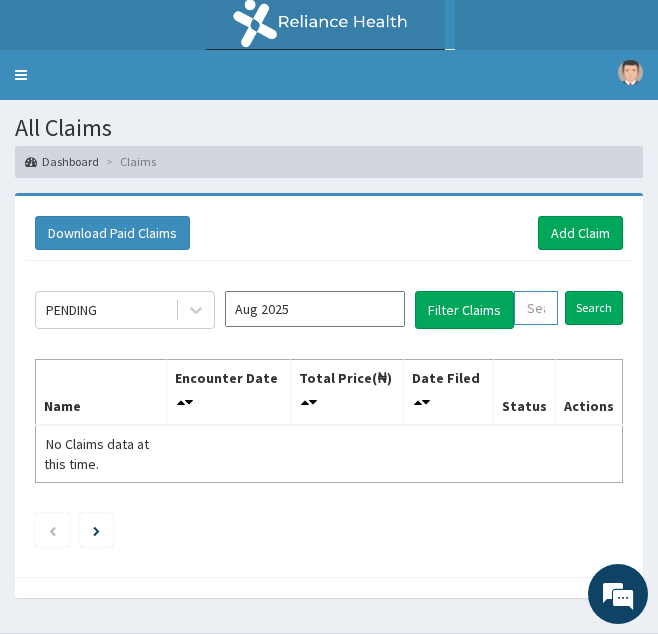 click at bounding box center [536, 308] 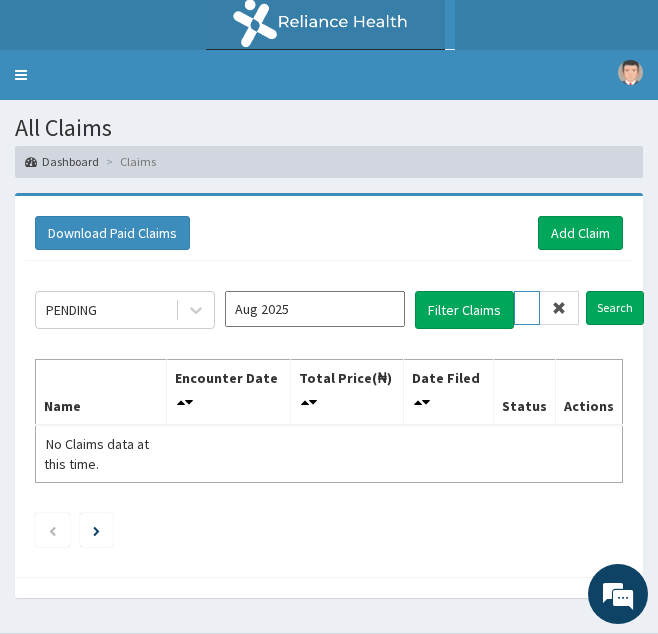 scroll, scrollTop: 0, scrollLeft: 74, axis: horizontal 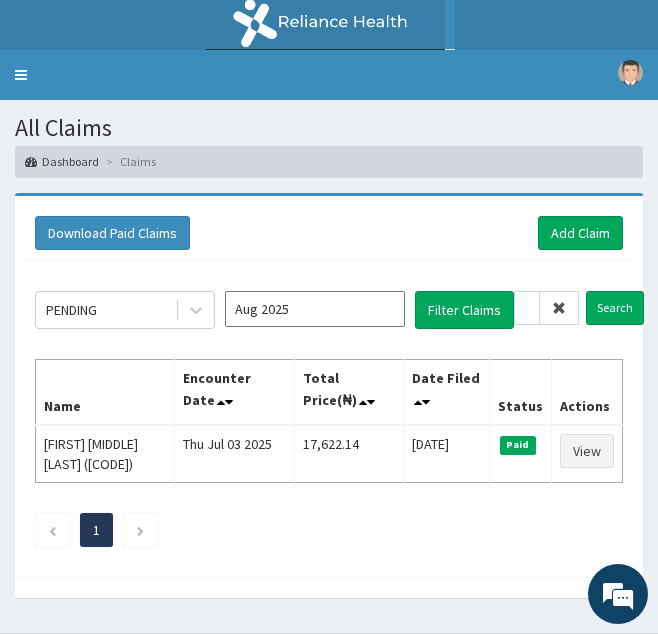click at bounding box center [559, 308] 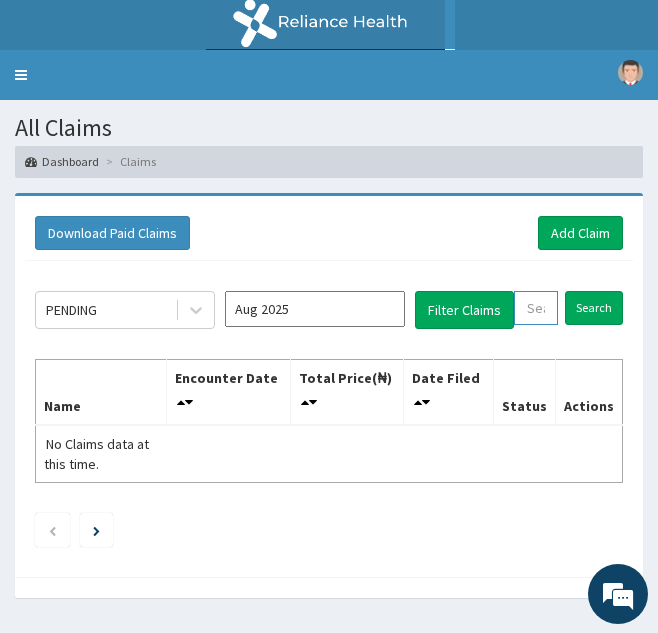 click at bounding box center [536, 308] 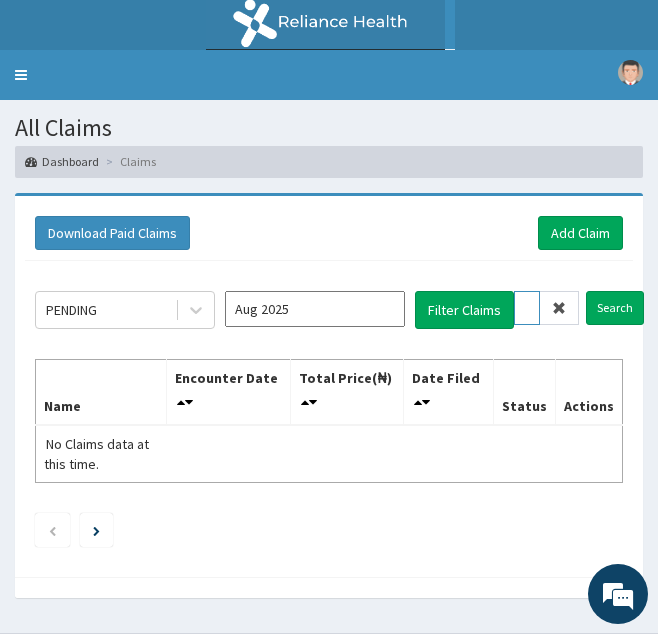 scroll, scrollTop: 0, scrollLeft: 77, axis: horizontal 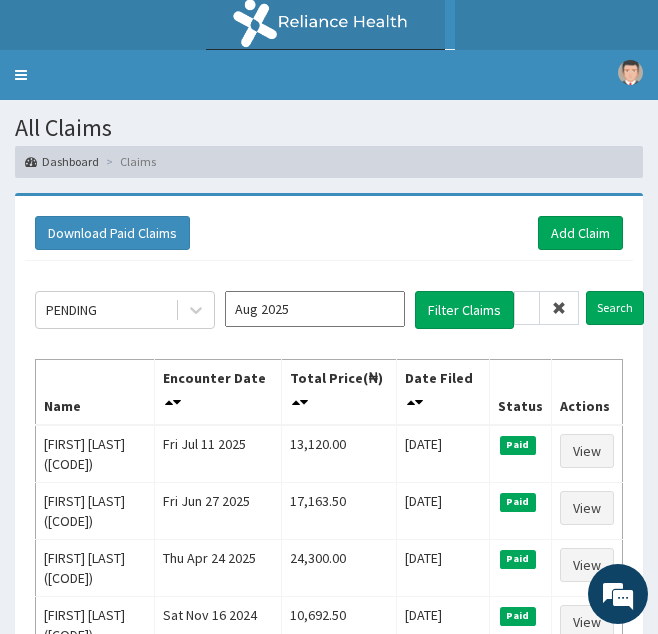 click at bounding box center (559, 308) 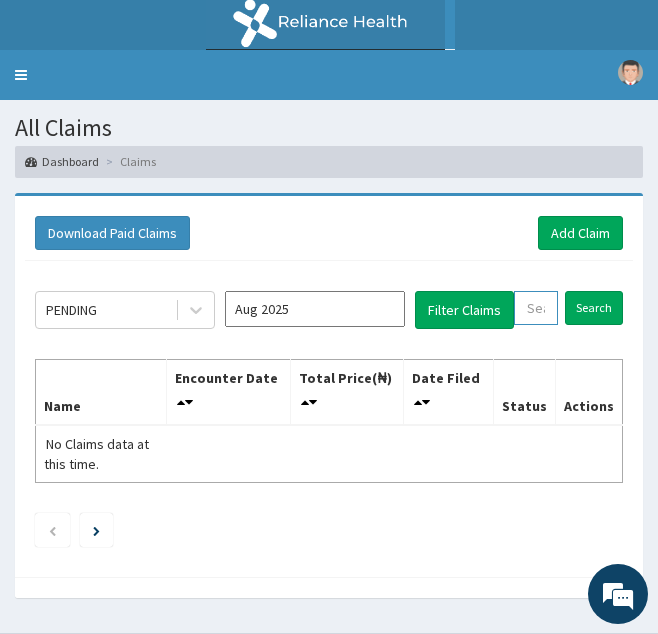 click at bounding box center (536, 308) 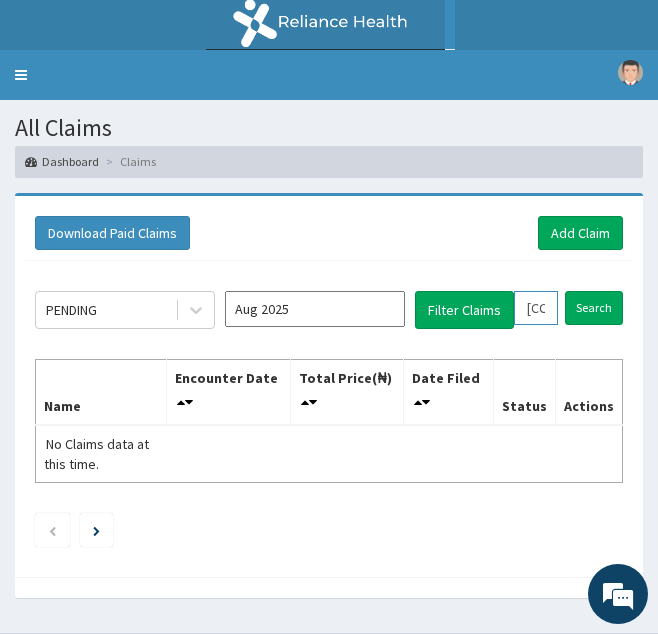 scroll, scrollTop: 0, scrollLeft: 77, axis: horizontal 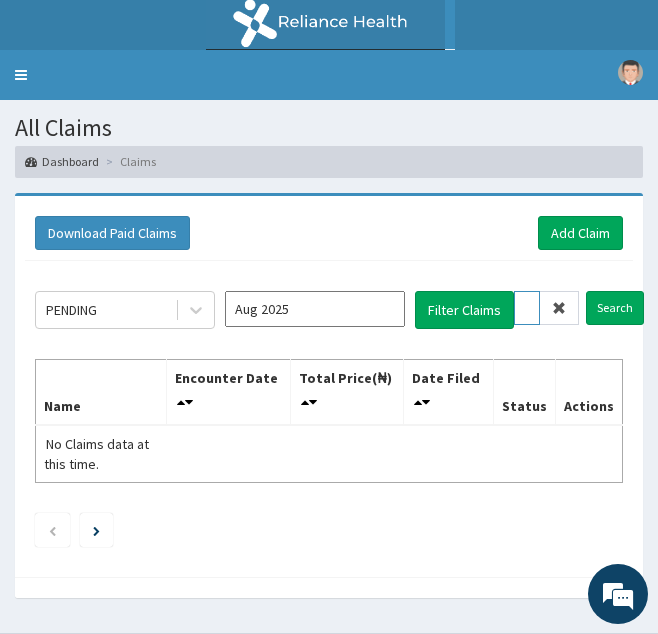 type on "TWC/10007/B" 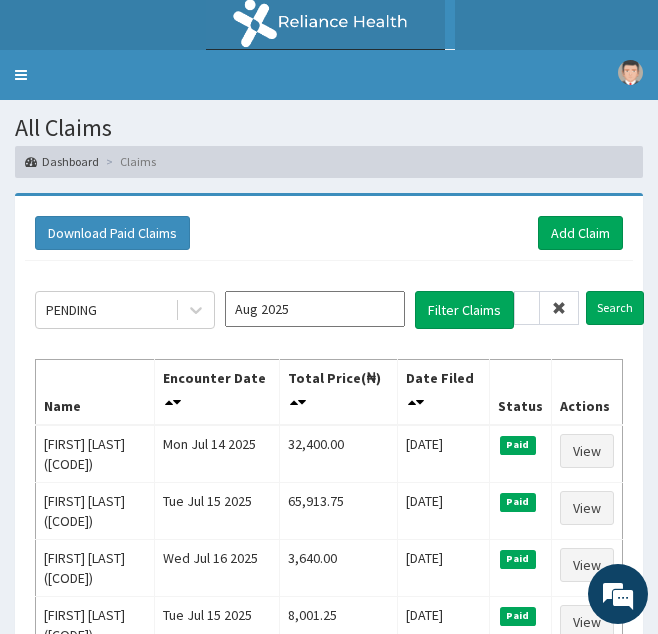 scroll, scrollTop: 0, scrollLeft: 0, axis: both 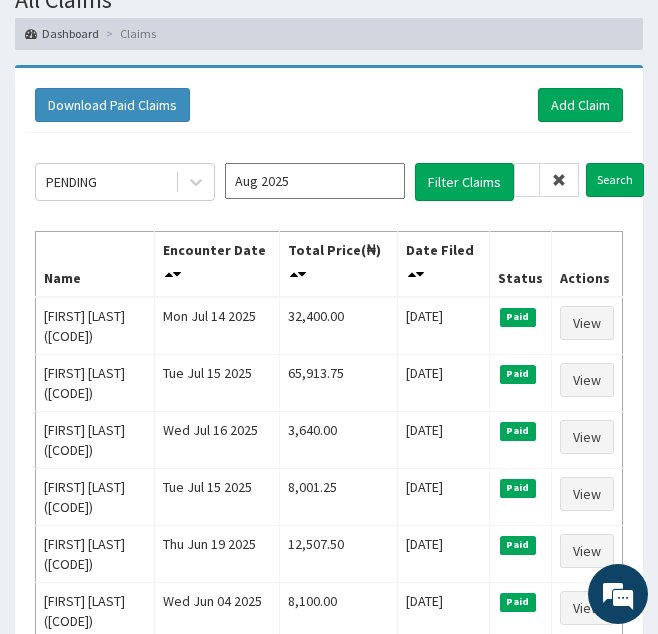 click at bounding box center (559, 180) 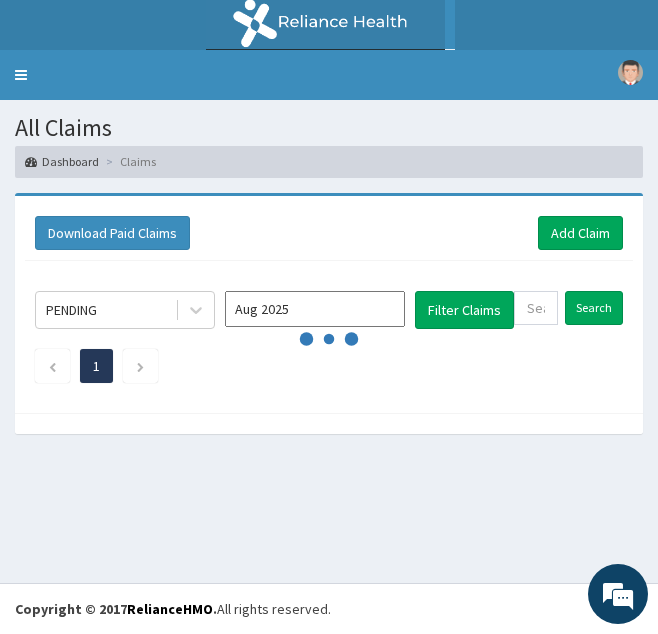 scroll, scrollTop: 0, scrollLeft: 0, axis: both 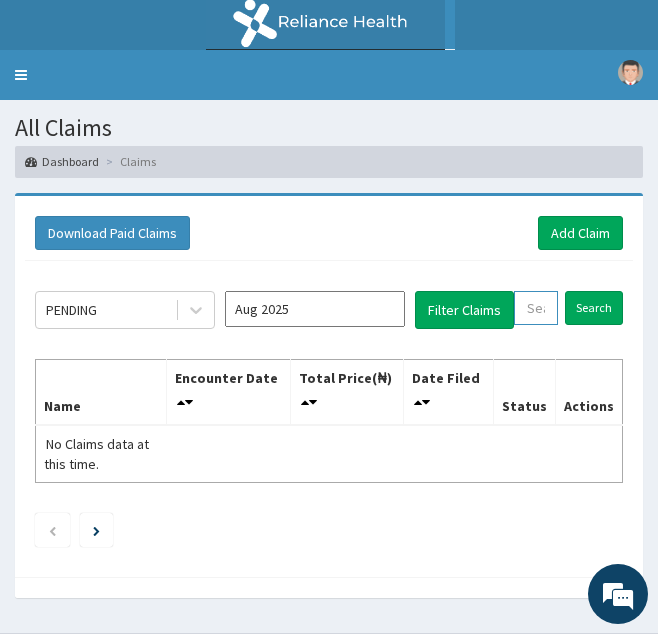 click at bounding box center [536, 308] 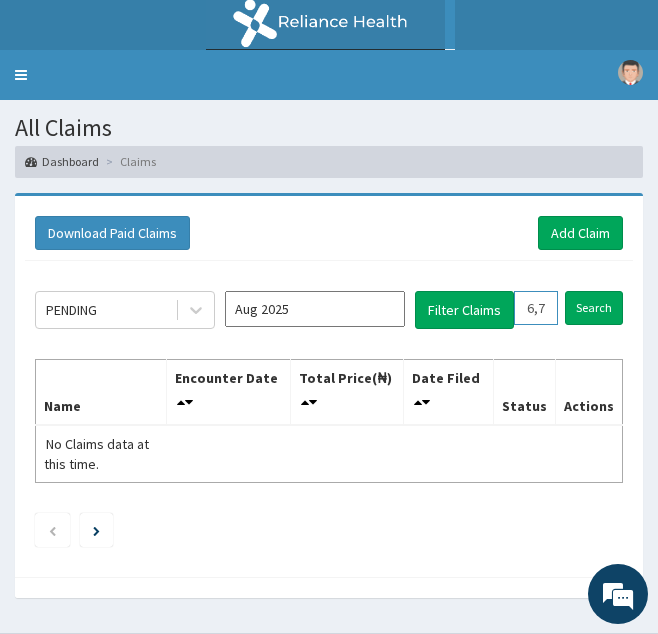 scroll, scrollTop: 0, scrollLeft: 46, axis: horizontal 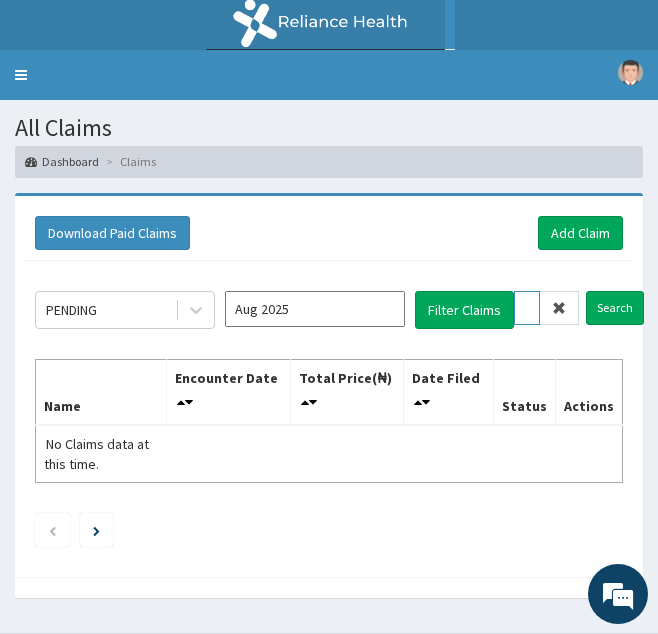 click on "6,750.00" at bounding box center [527, 308] 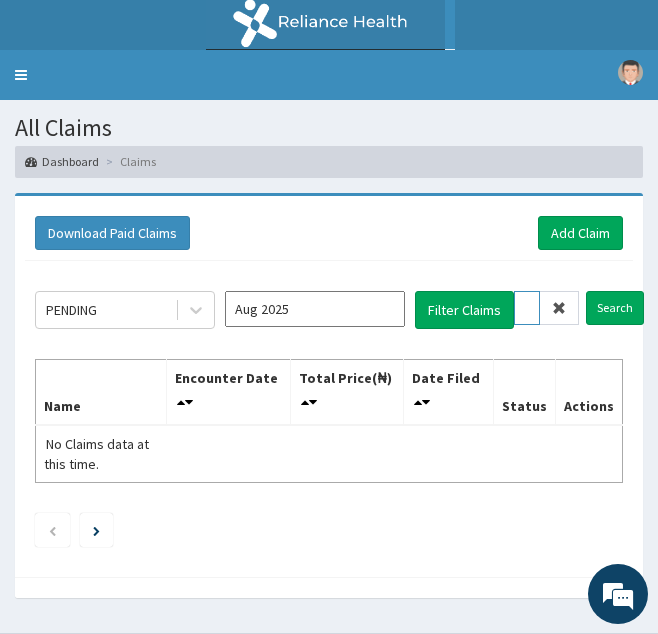 click on "Search" at bounding box center [615, 308] 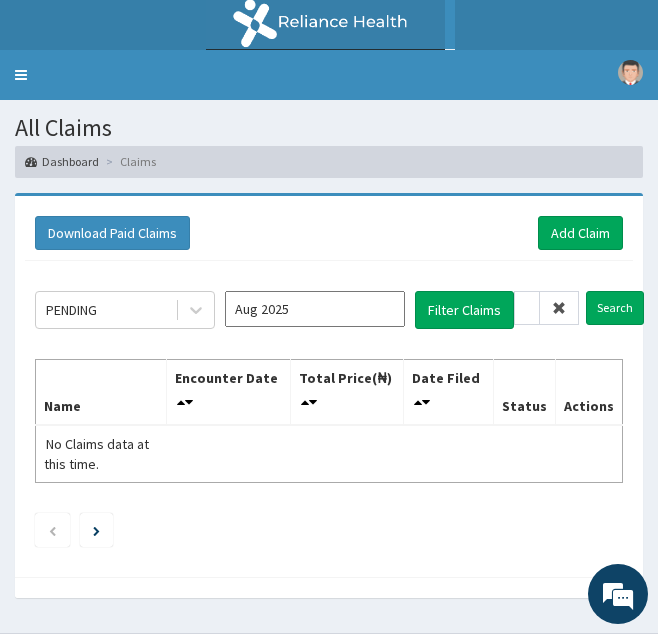 scroll, scrollTop: 0, scrollLeft: 0, axis: both 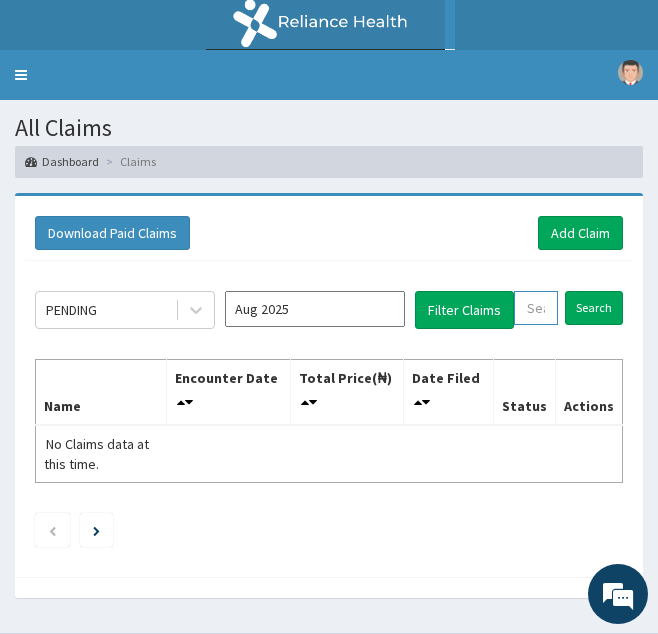 click at bounding box center (536, 308) 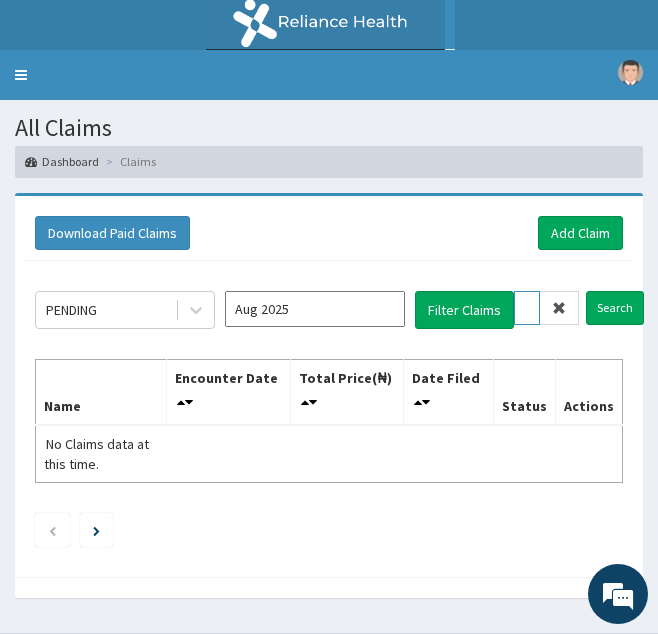 scroll, scrollTop: 0, scrollLeft: 74, axis: horizontal 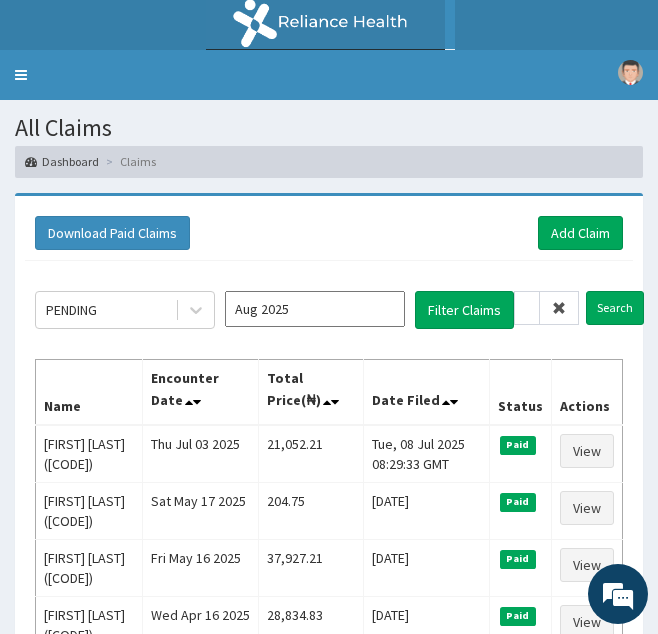 click at bounding box center [559, 308] 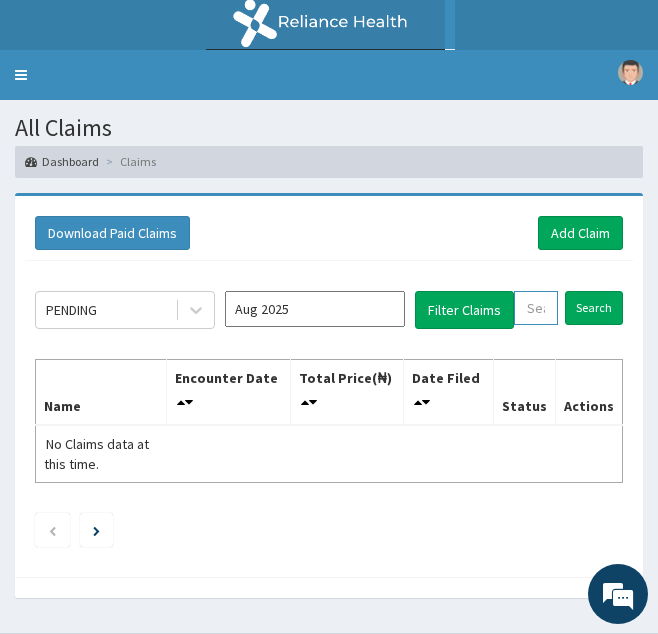 click at bounding box center [536, 308] 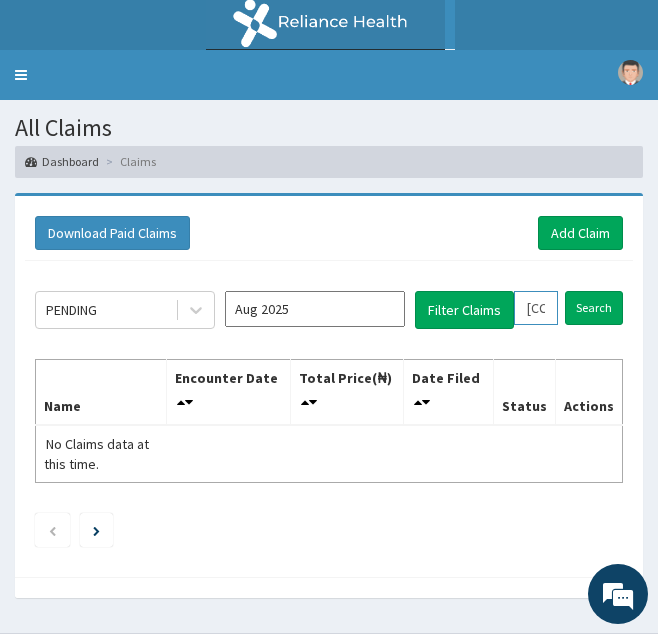 scroll, scrollTop: 0, scrollLeft: 78, axis: horizontal 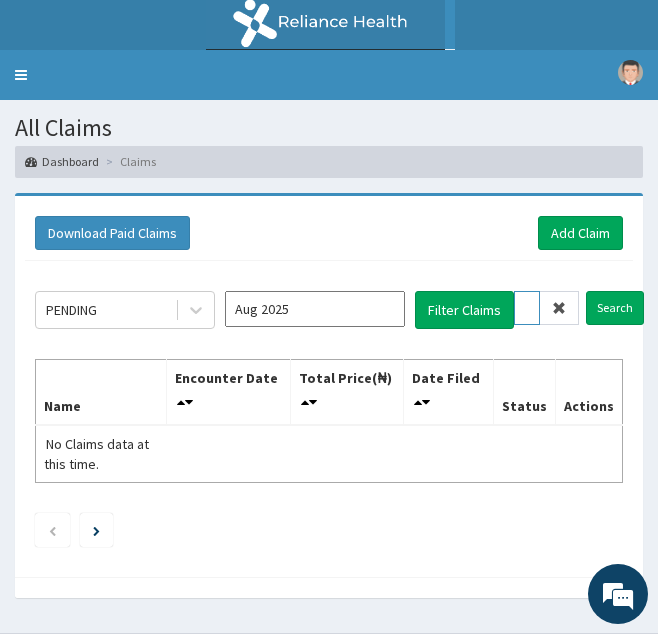 type on "WPL/10093/A" 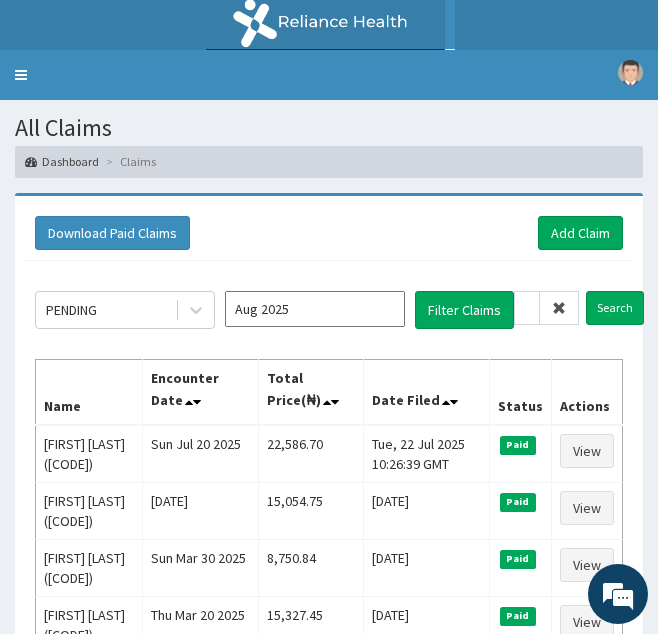 scroll, scrollTop: 0, scrollLeft: 0, axis: both 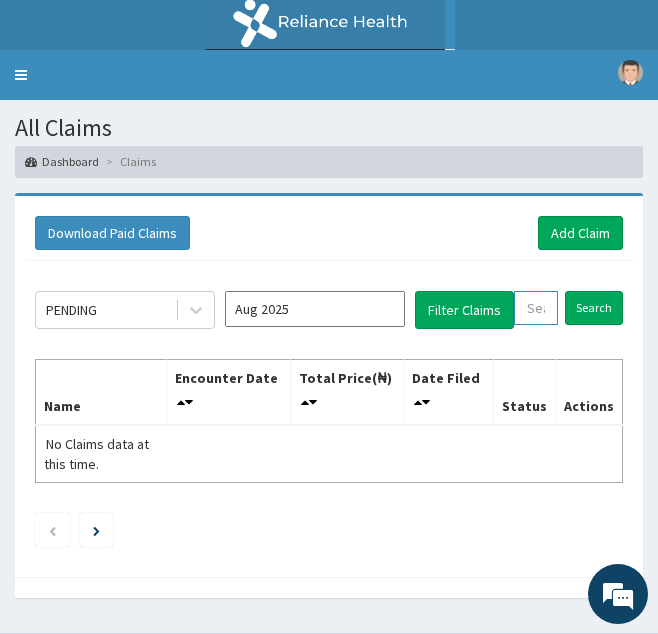 click at bounding box center [536, 308] 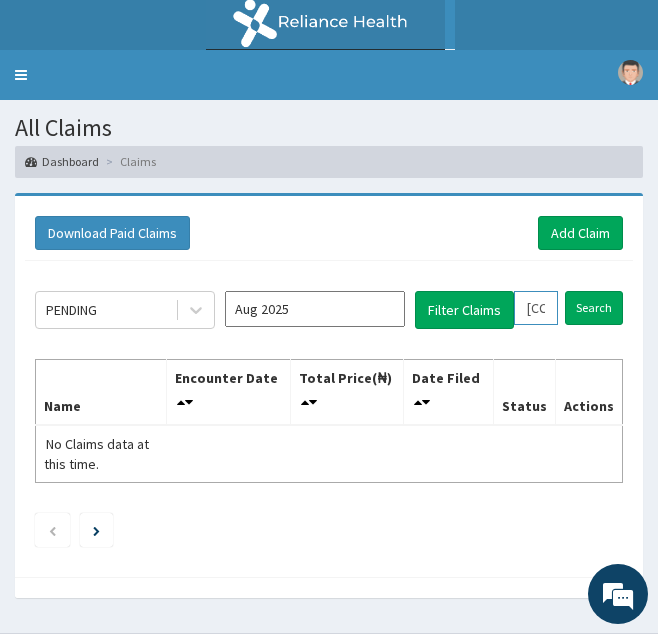 scroll, scrollTop: 0, scrollLeft: 75, axis: horizontal 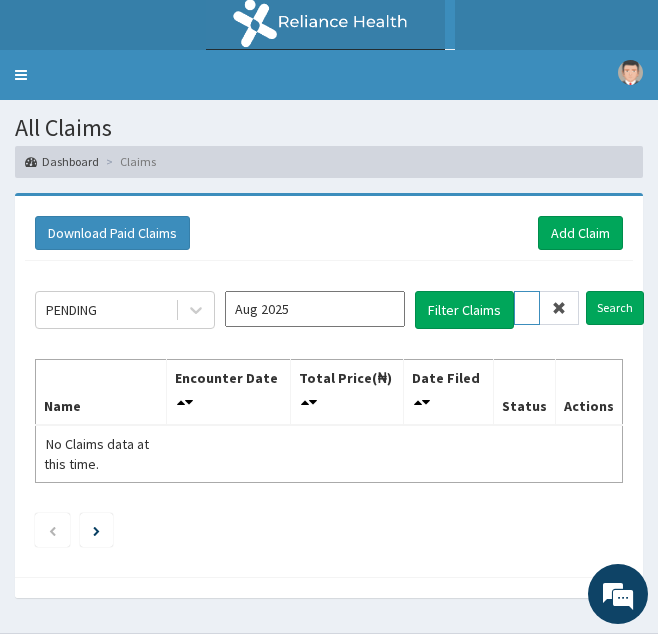 type on "WPP/10132/A" 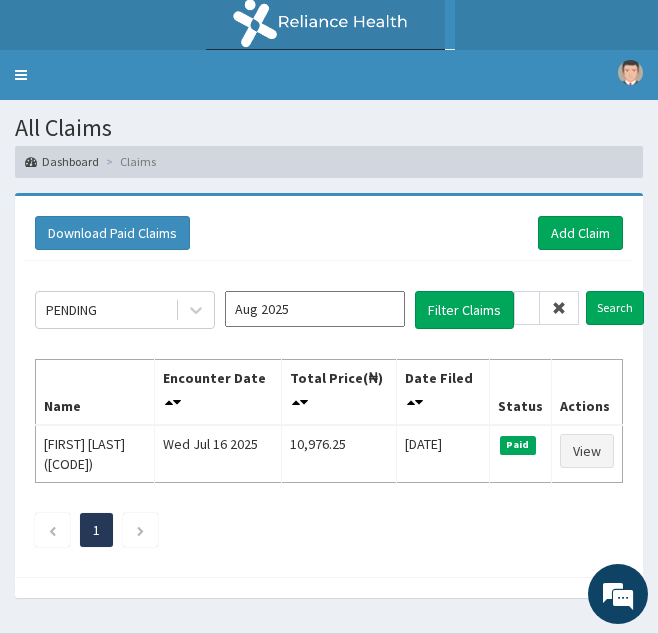 scroll, scrollTop: 0, scrollLeft: 0, axis: both 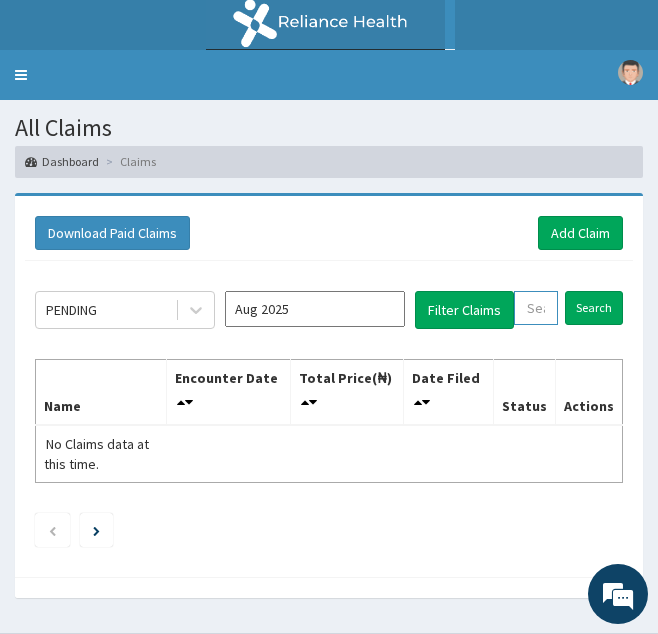 click at bounding box center [536, 308] 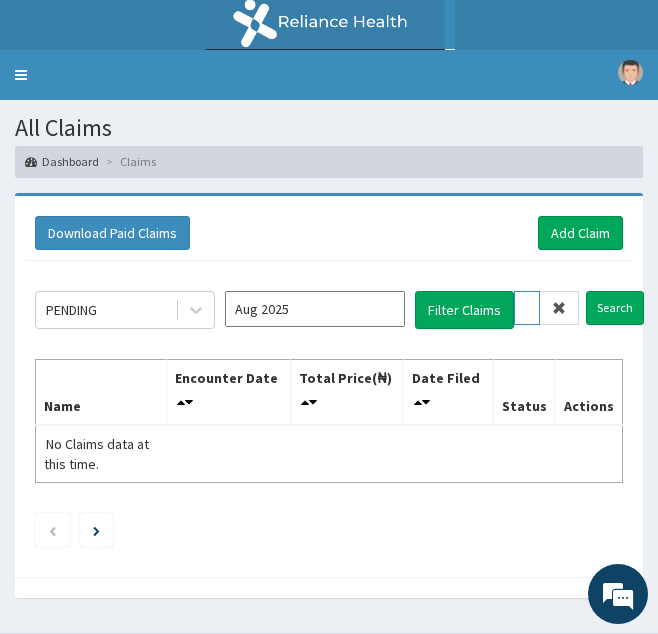 scroll, scrollTop: 0, scrollLeft: 73, axis: horizontal 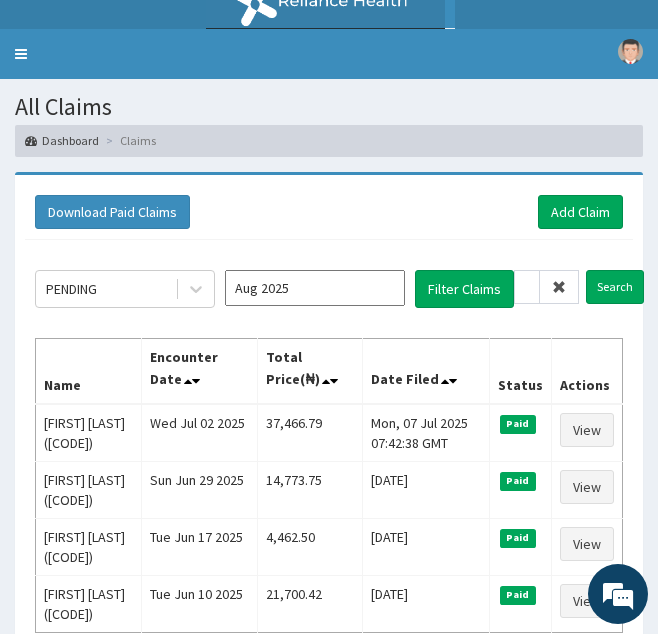 click at bounding box center (559, 287) 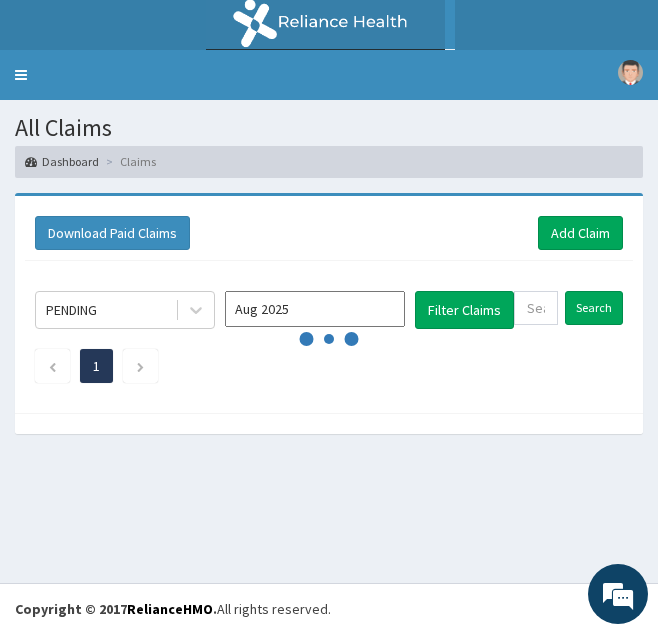 scroll, scrollTop: 0, scrollLeft: 0, axis: both 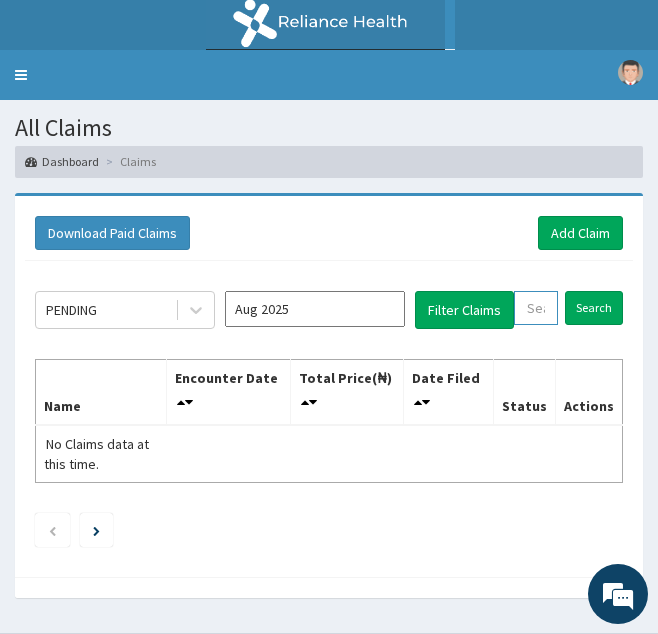 click at bounding box center (536, 308) 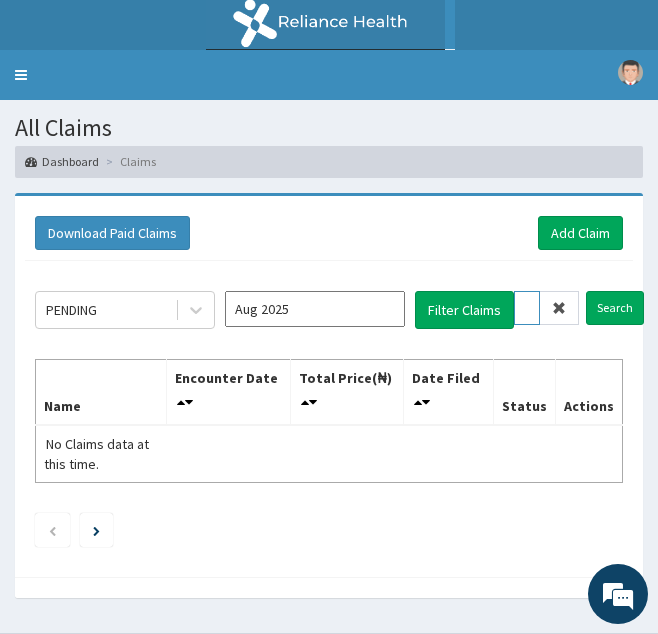 scroll, scrollTop: 0, scrollLeft: 77, axis: horizontal 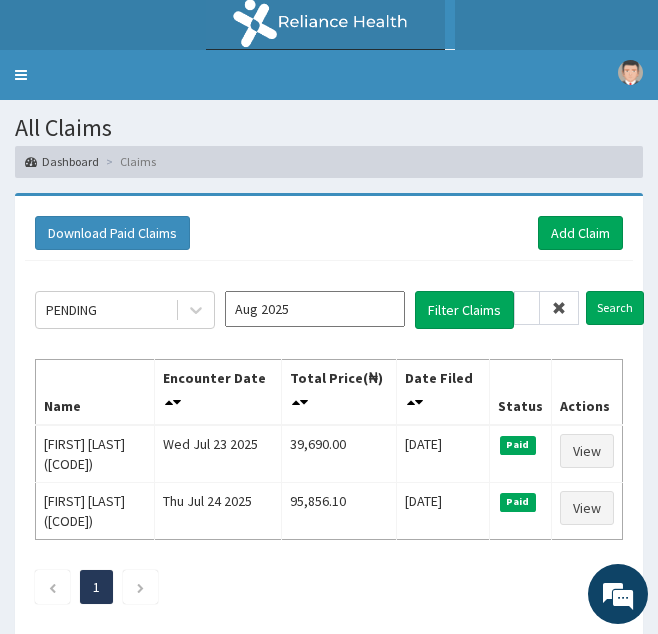 click at bounding box center (559, 308) 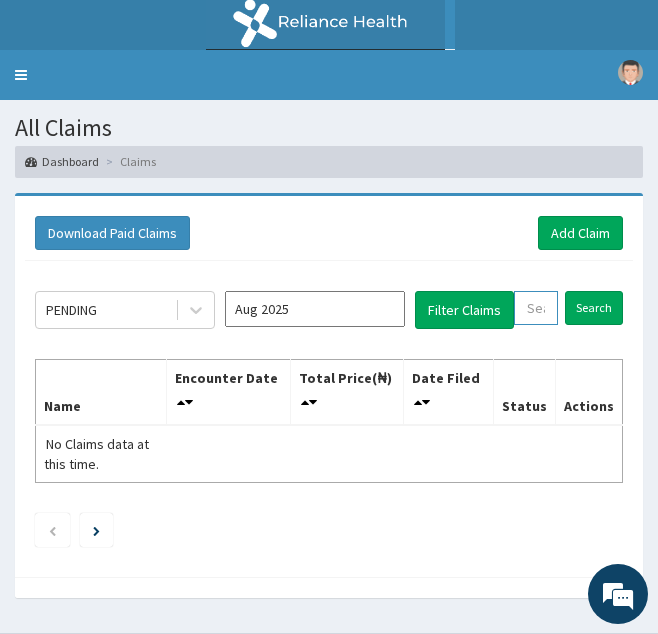 click at bounding box center [536, 308] 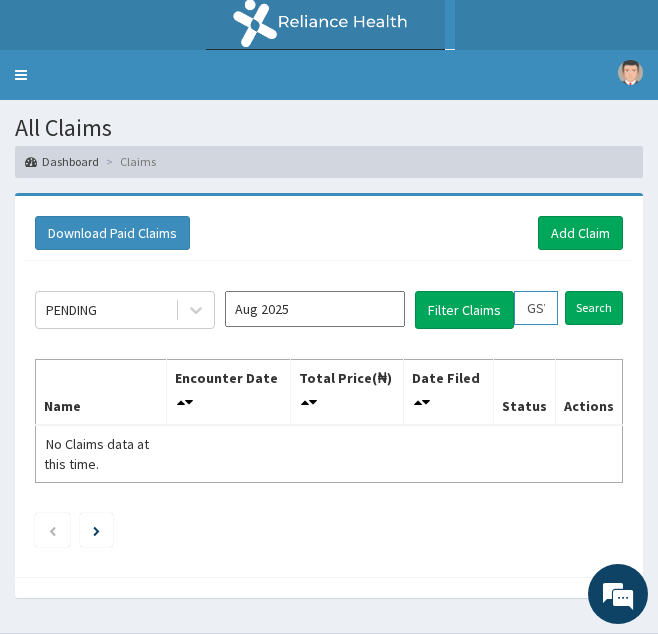 scroll, scrollTop: 0, scrollLeft: 73, axis: horizontal 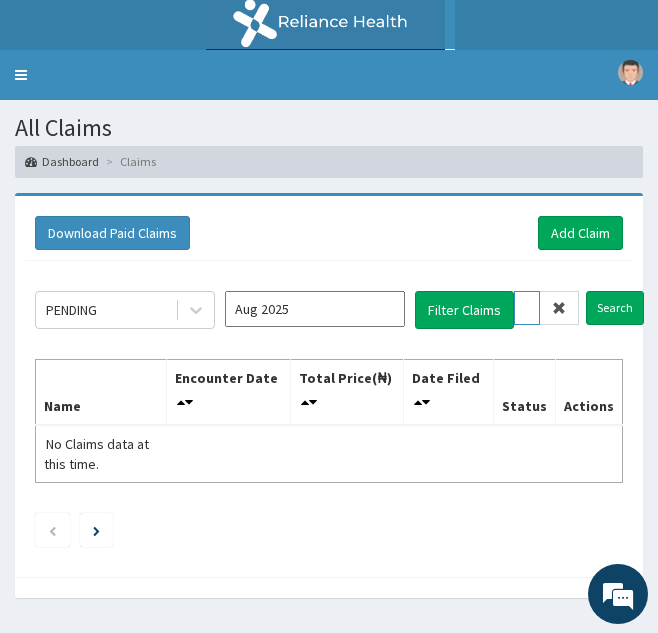 type on "GSV/11103/D" 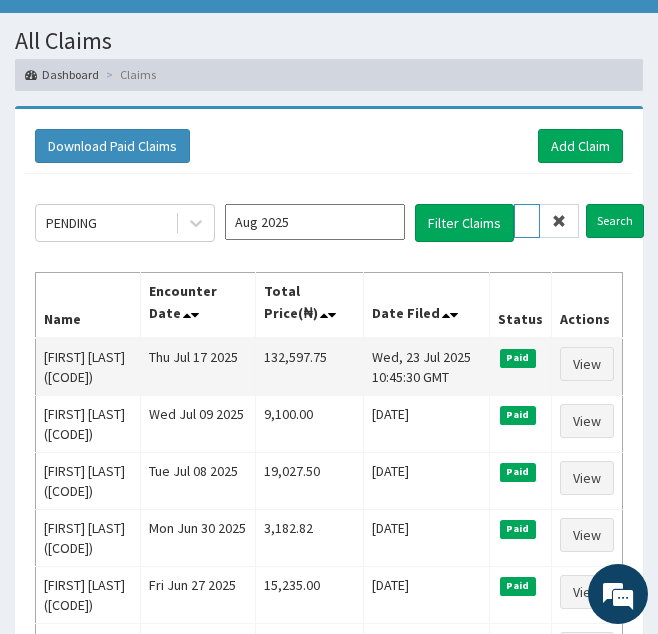 scroll, scrollTop: 91, scrollLeft: 0, axis: vertical 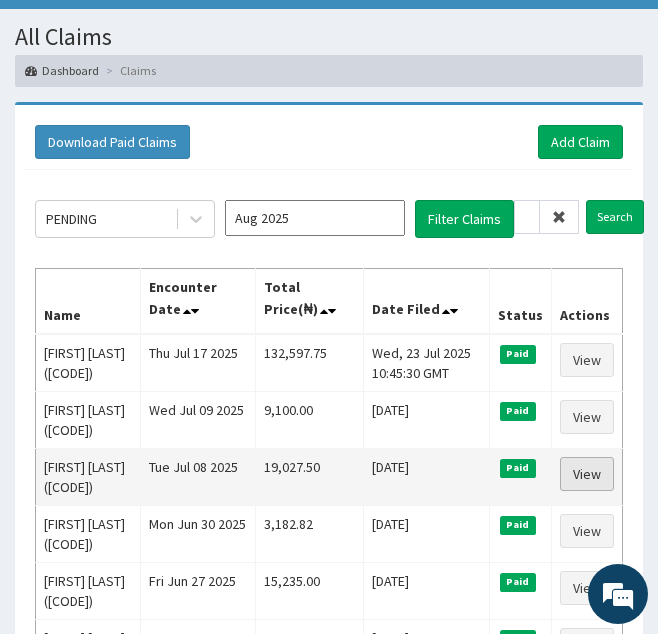 click on "View" at bounding box center (587, 474) 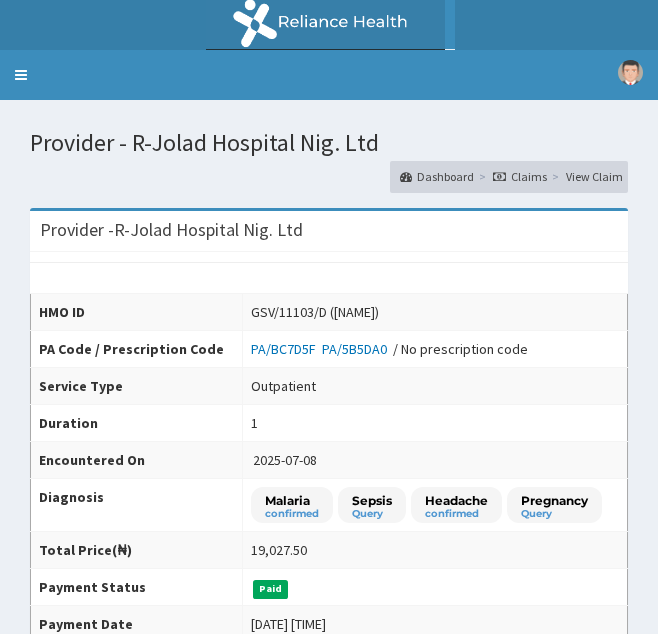 scroll, scrollTop: 311, scrollLeft: 0, axis: vertical 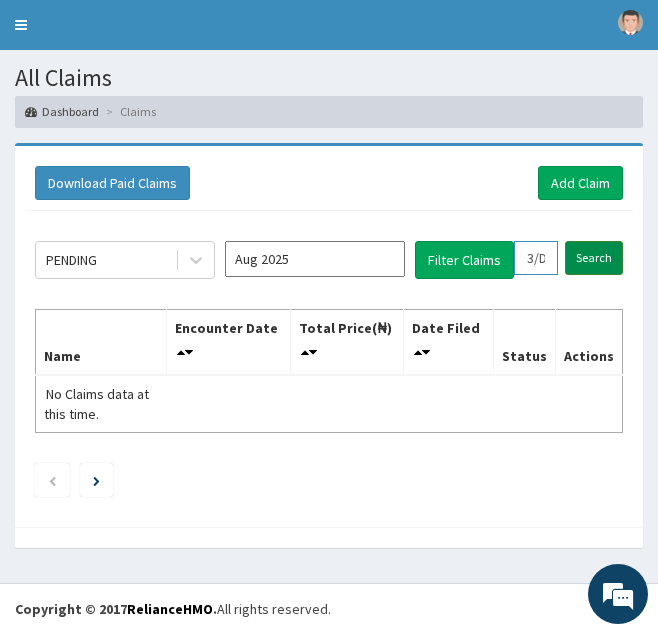 drag, startPoint x: 524, startPoint y: 255, endPoint x: 612, endPoint y: 257, distance: 88.02273 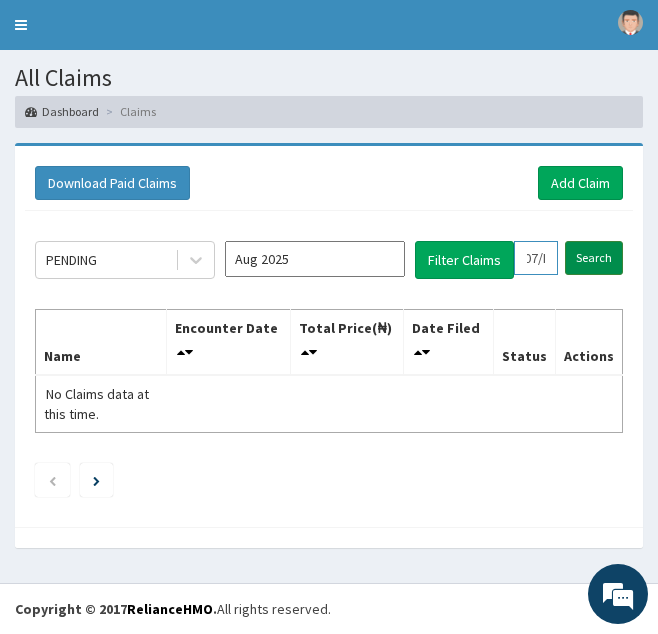 scroll, scrollTop: 0, scrollLeft: 77, axis: horizontal 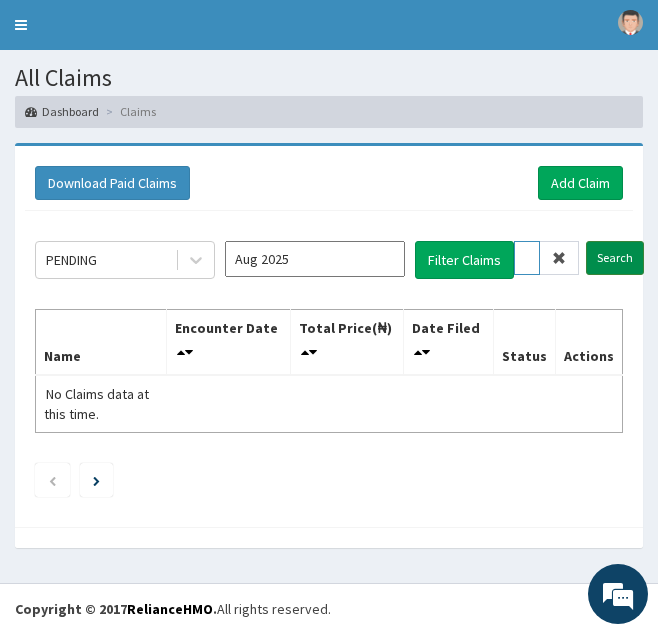 type on "WGP/10007/D" 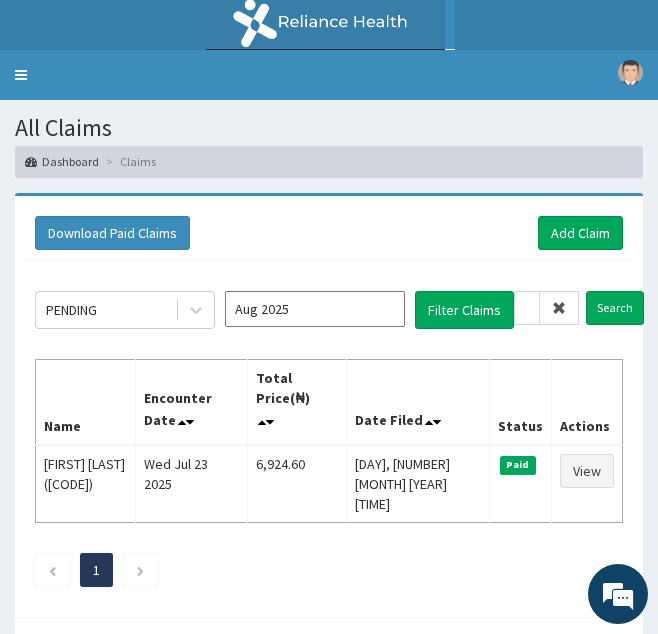 scroll, scrollTop: 0, scrollLeft: 0, axis: both 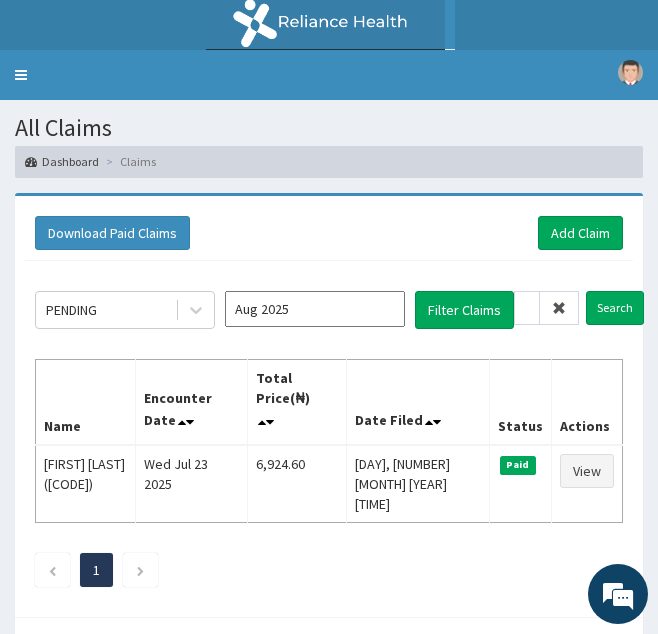click at bounding box center [559, 308] 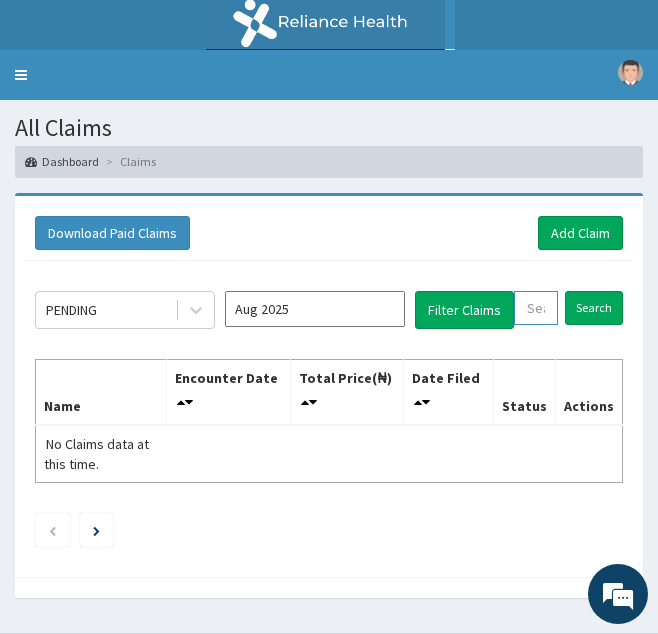 click at bounding box center [536, 308] 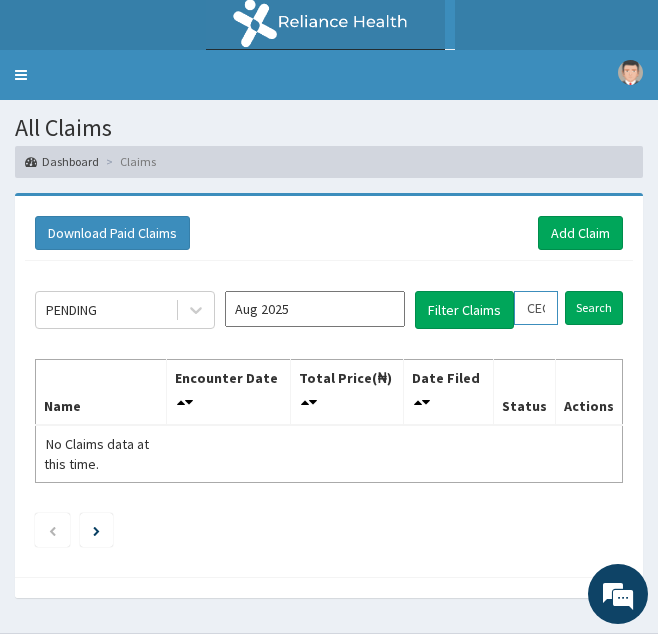 scroll, scrollTop: 0, scrollLeft: 73, axis: horizontal 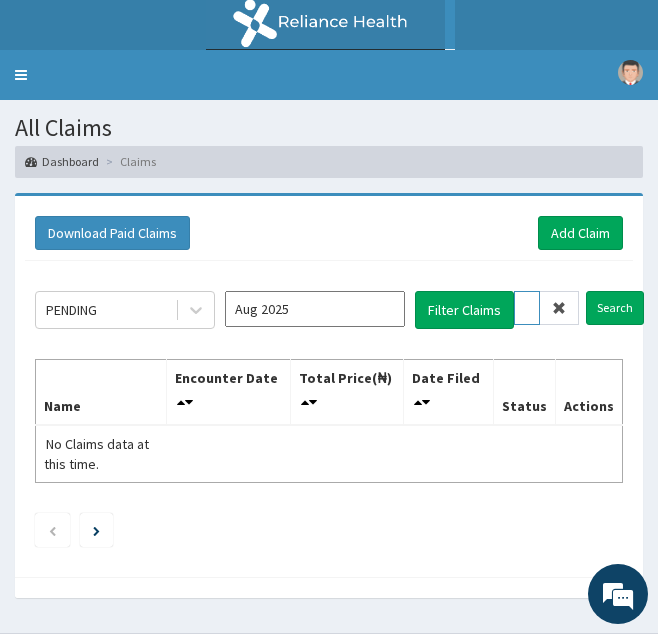 type on "CEG/10091/A" 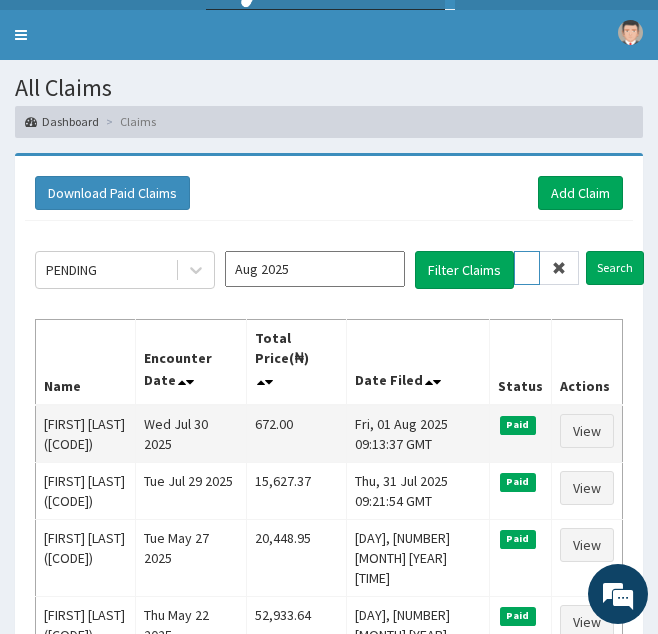 scroll, scrollTop: 41, scrollLeft: 0, axis: vertical 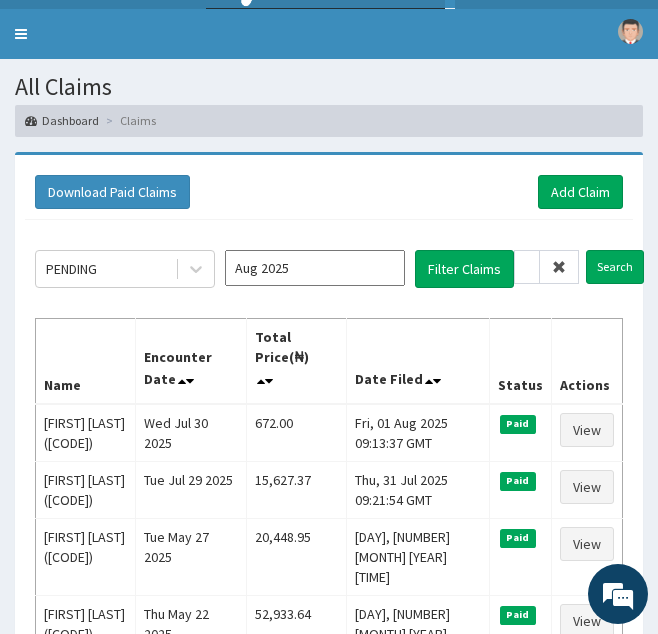click at bounding box center (559, 267) 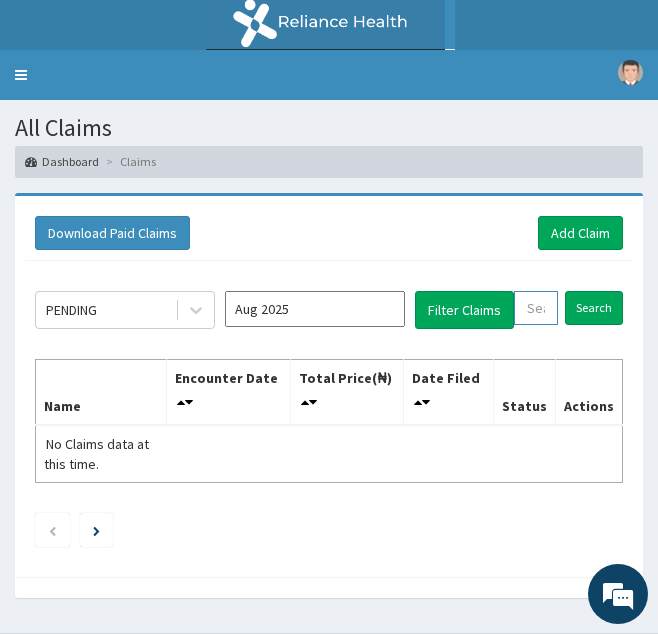 click at bounding box center [536, 308] 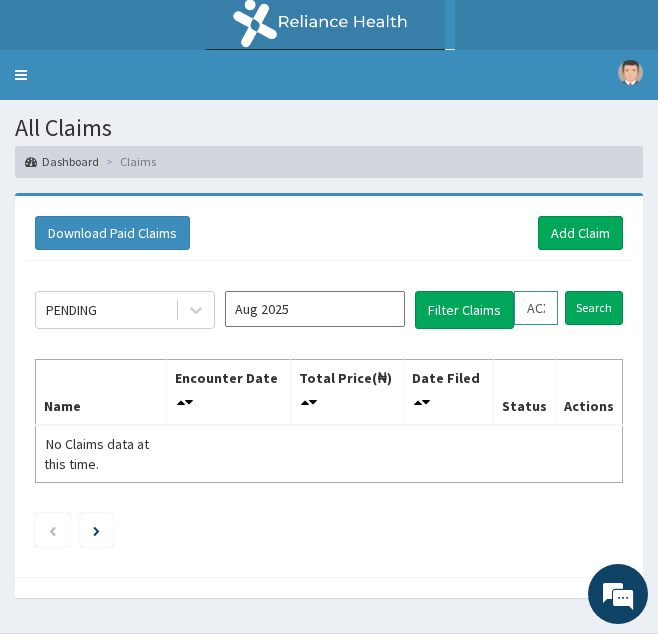 scroll, scrollTop: 0, scrollLeft: 73, axis: horizontal 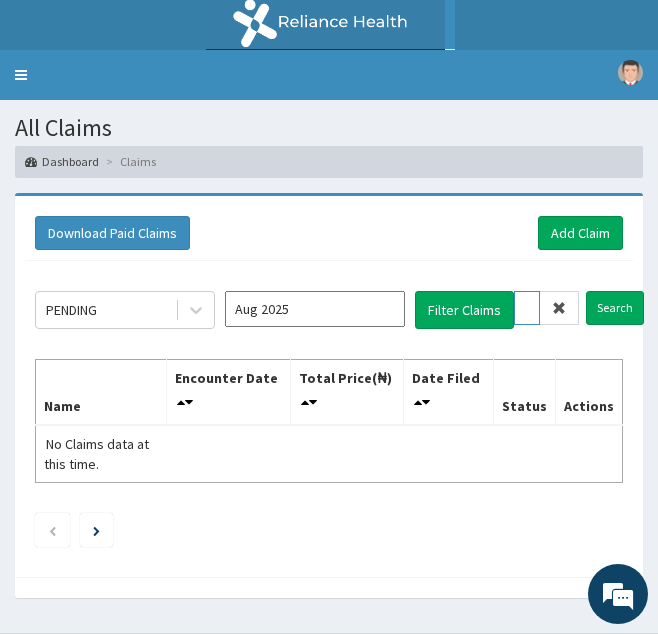 type on "ACX/10006/C" 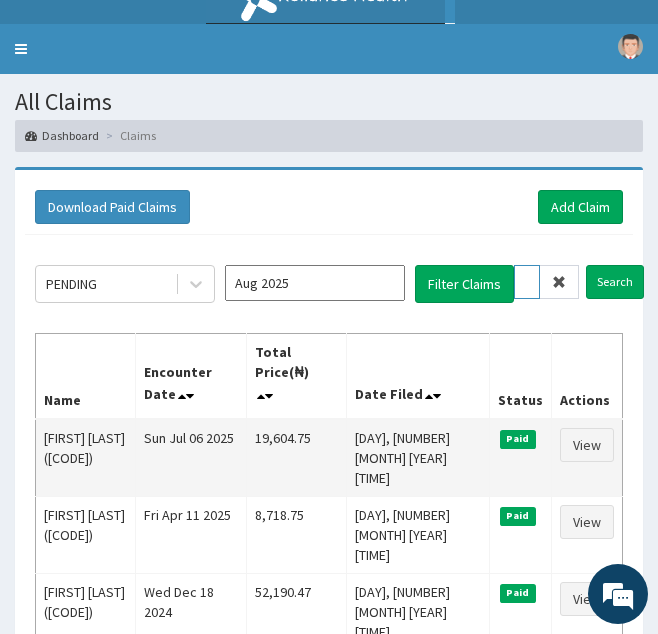 scroll, scrollTop: 28, scrollLeft: 0, axis: vertical 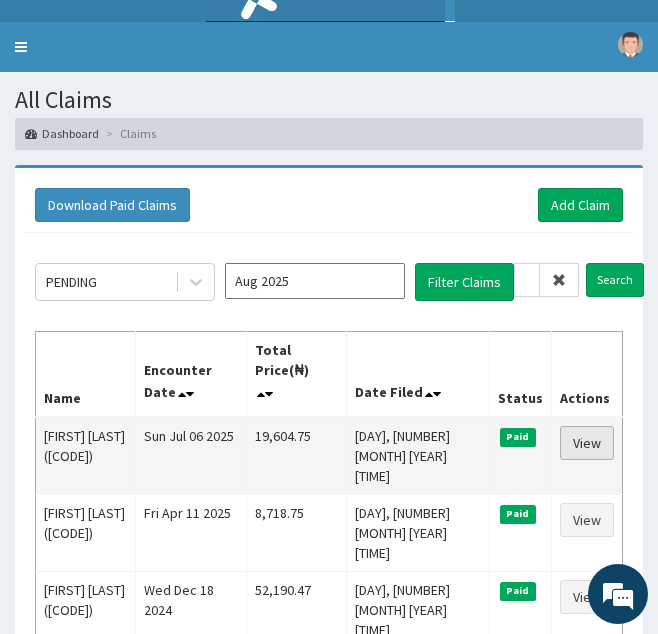 click on "View" at bounding box center [587, 443] 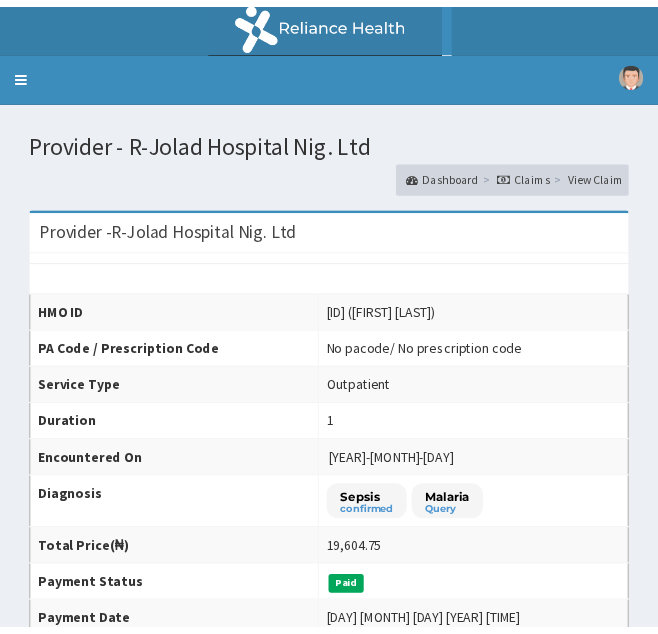 scroll, scrollTop: 0, scrollLeft: 0, axis: both 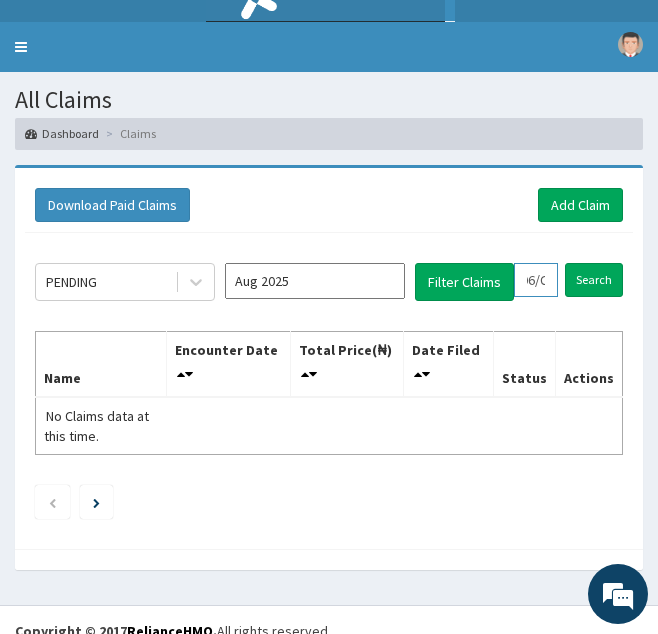 drag, startPoint x: 520, startPoint y: 280, endPoint x: 644, endPoint y: 277, distance: 124.036285 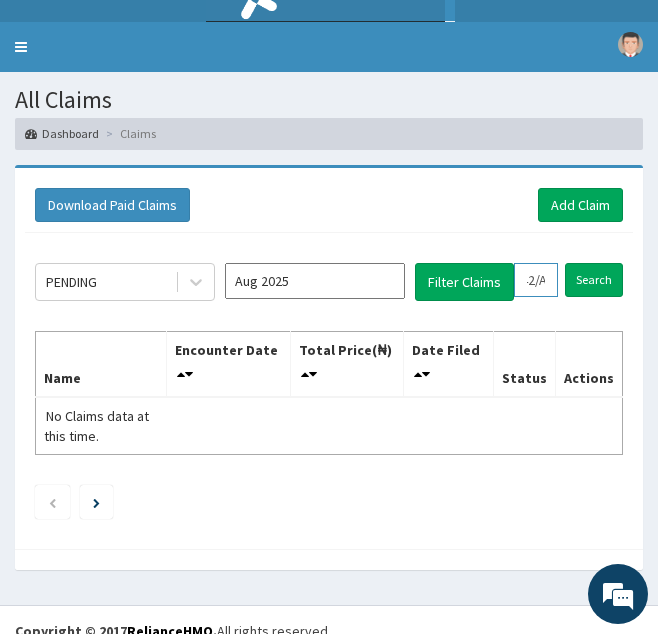 scroll, scrollTop: 0, scrollLeft: 72, axis: horizontal 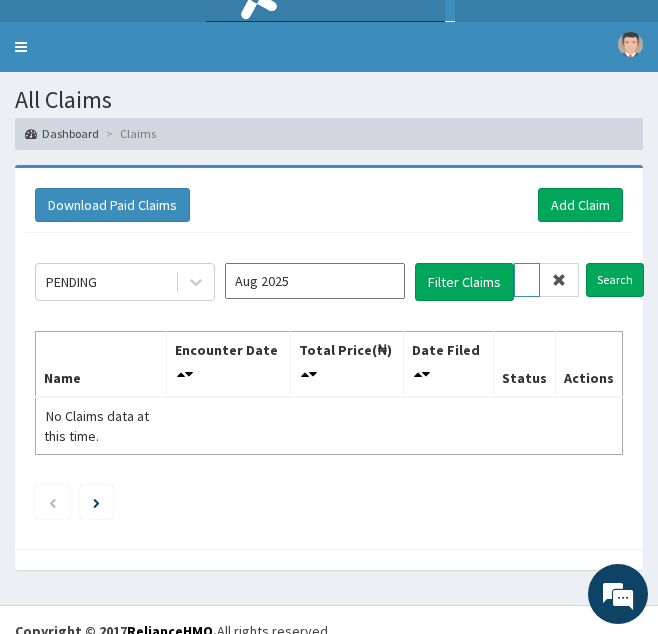 type on "PAA/10142/A" 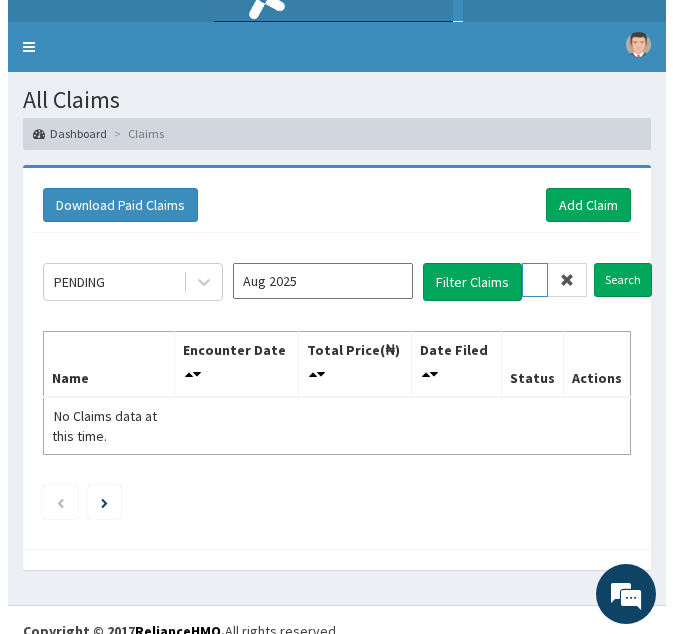 scroll, scrollTop: 0, scrollLeft: 0, axis: both 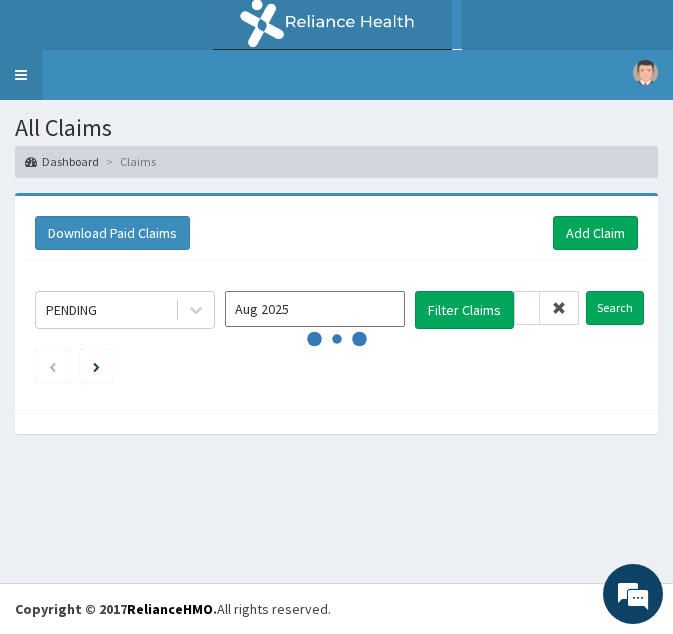 click on "Toggle navigation" at bounding box center (21, 75) 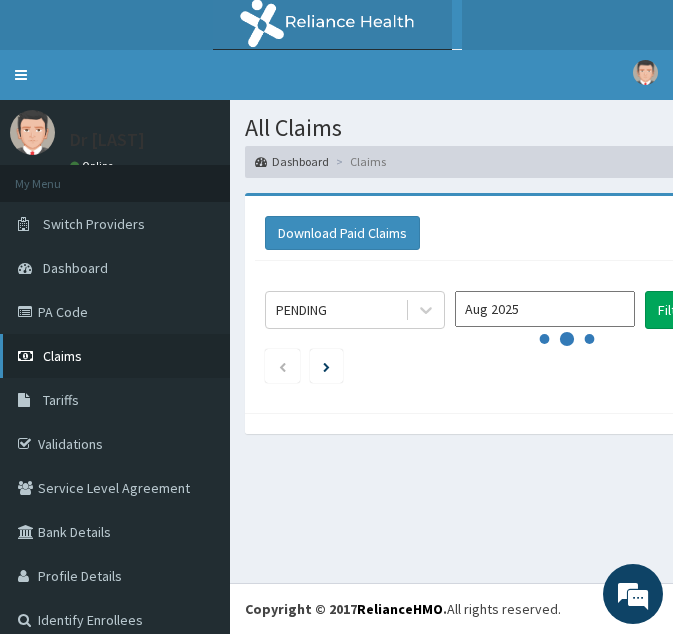 click on "Claims" at bounding box center (62, 356) 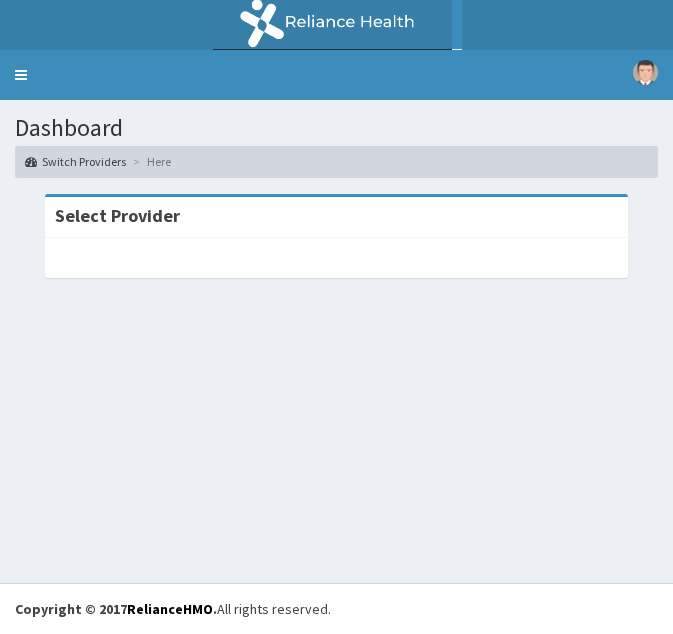scroll, scrollTop: 0, scrollLeft: 0, axis: both 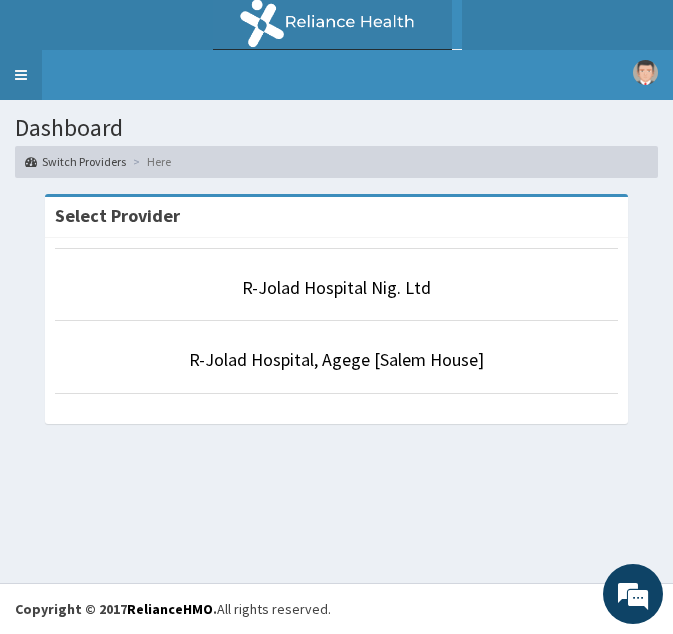 click on "Toggle navigation" at bounding box center (21, 75) 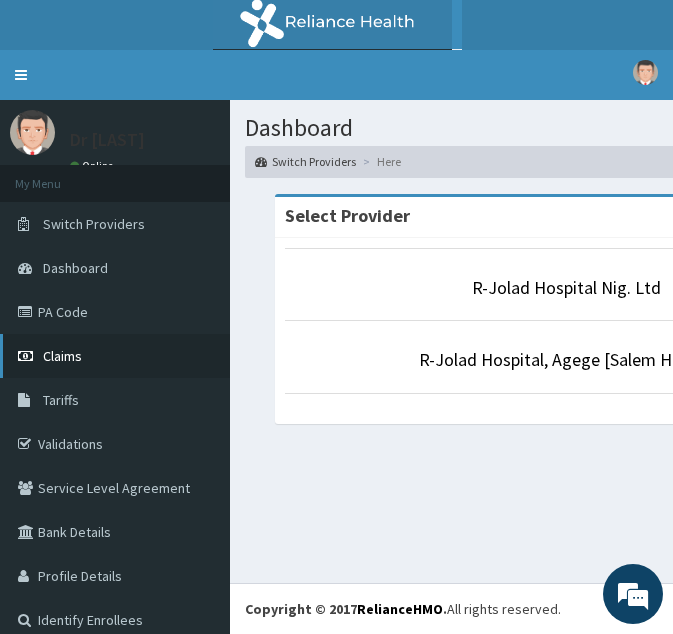 click on "Claims" at bounding box center [62, 356] 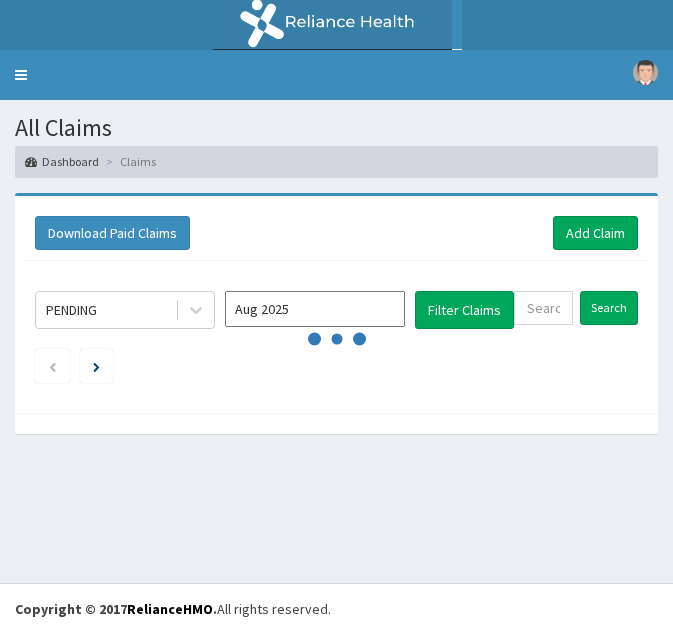 scroll, scrollTop: 0, scrollLeft: 0, axis: both 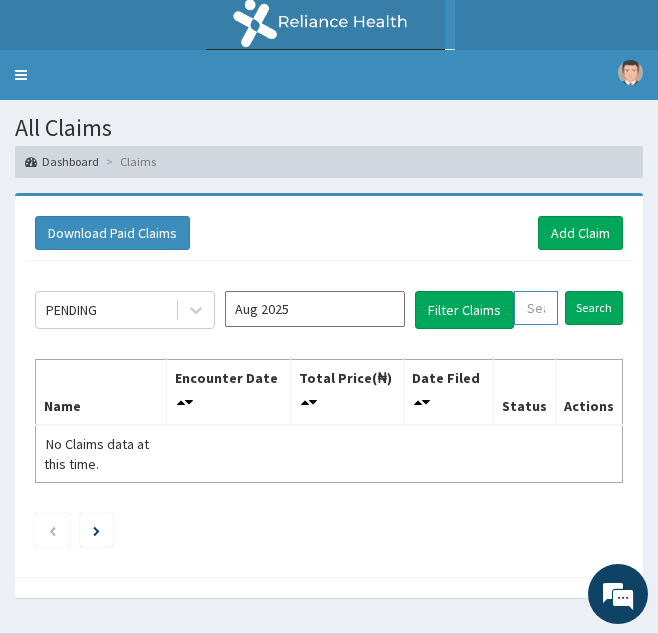 click at bounding box center [536, 308] 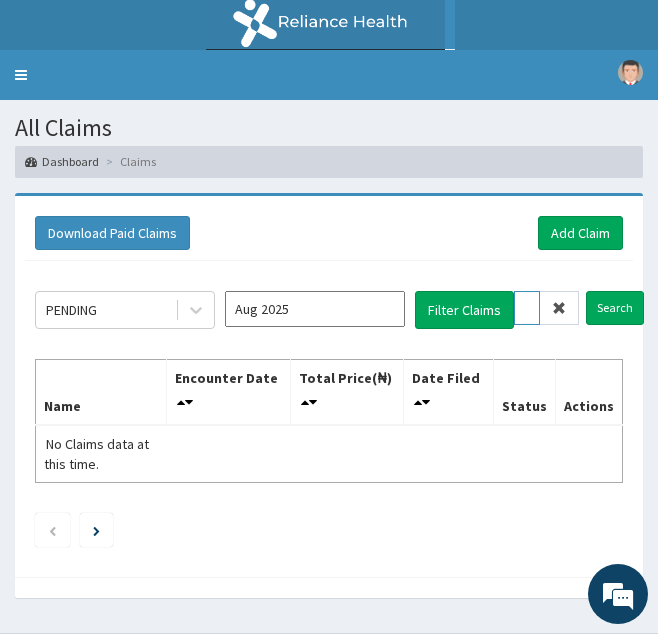 scroll, scrollTop: 0, scrollLeft: 72, axis: horizontal 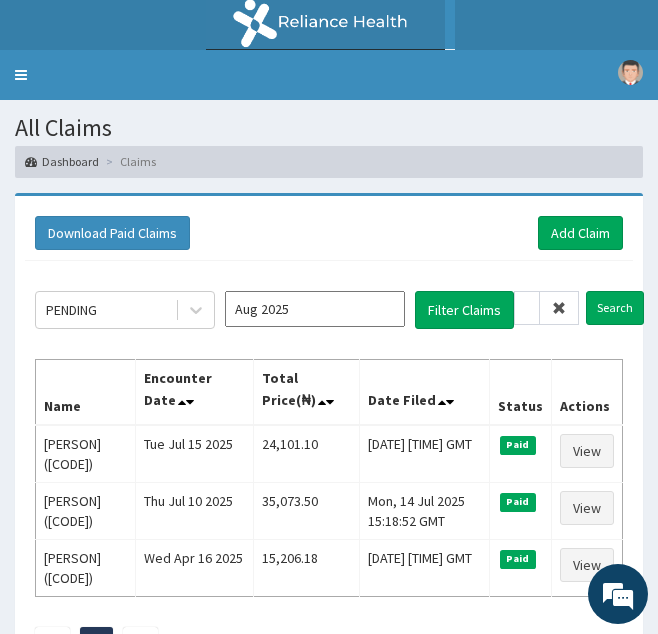 click at bounding box center (559, 308) 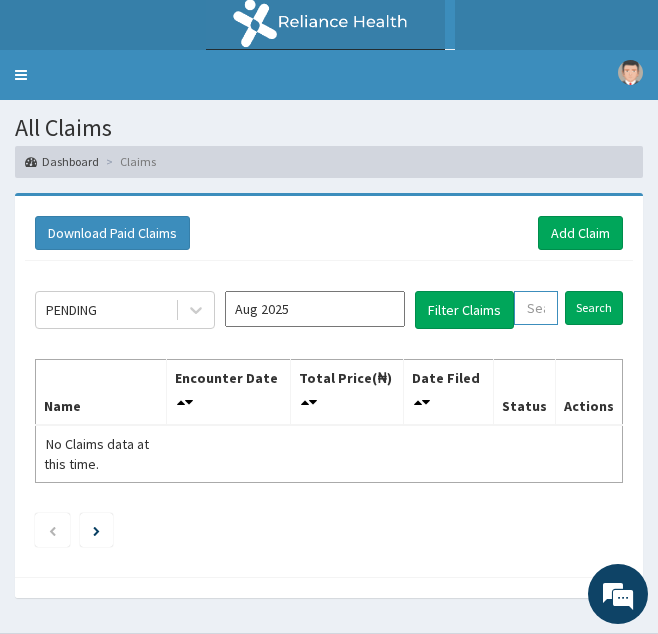 click at bounding box center [536, 308] 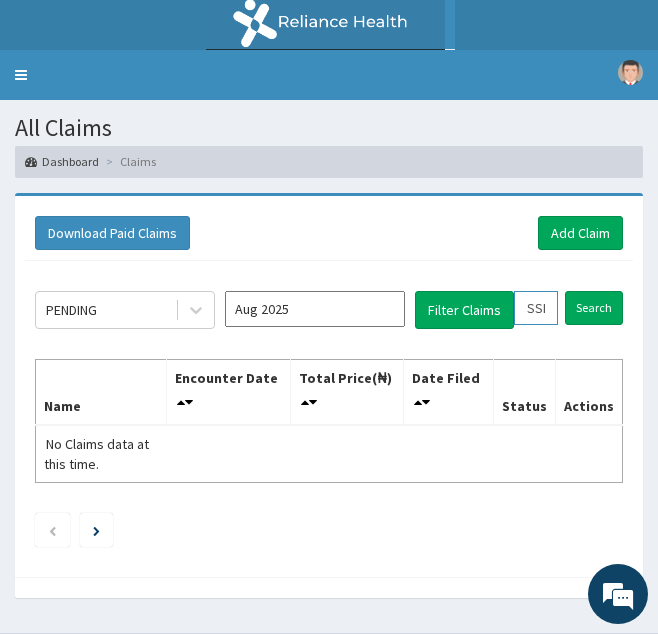 scroll, scrollTop: 0, scrollLeft: 71, axis: horizontal 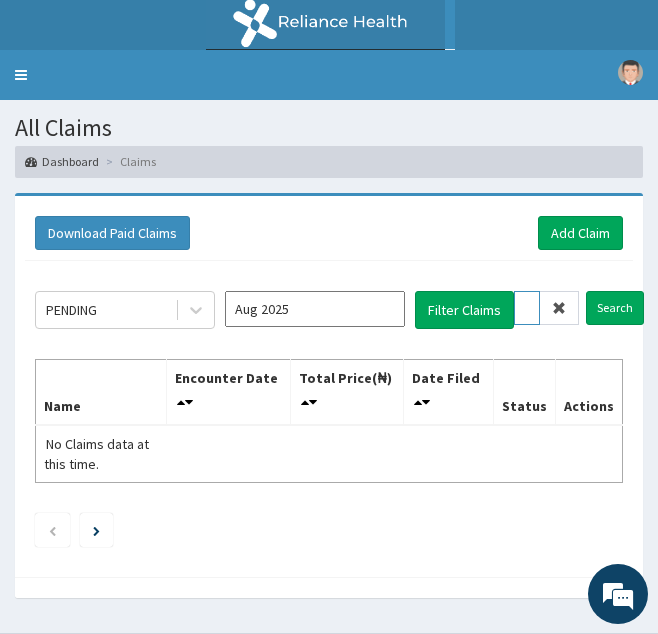 type on "SSL/10148/A" 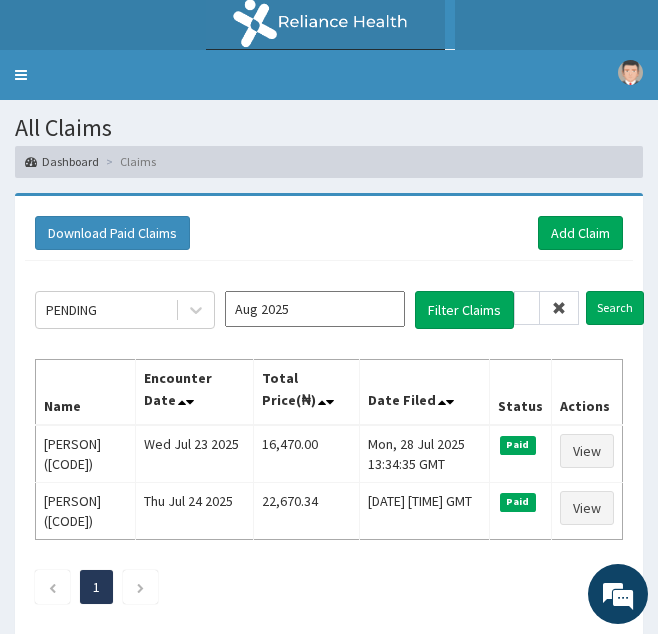 scroll, scrollTop: 0, scrollLeft: 0, axis: both 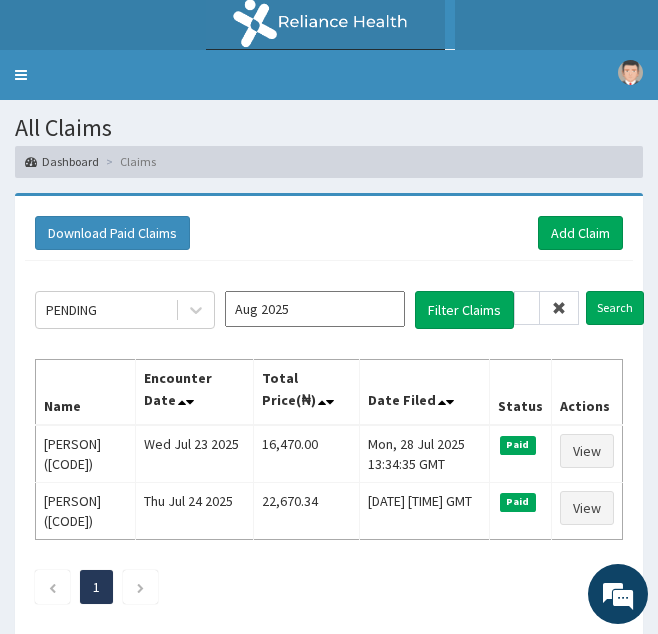 click at bounding box center [559, 308] 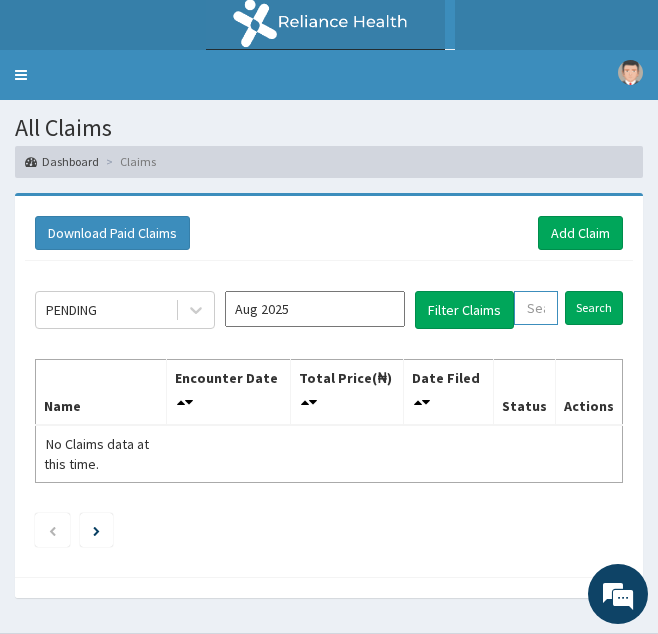 click at bounding box center [536, 308] 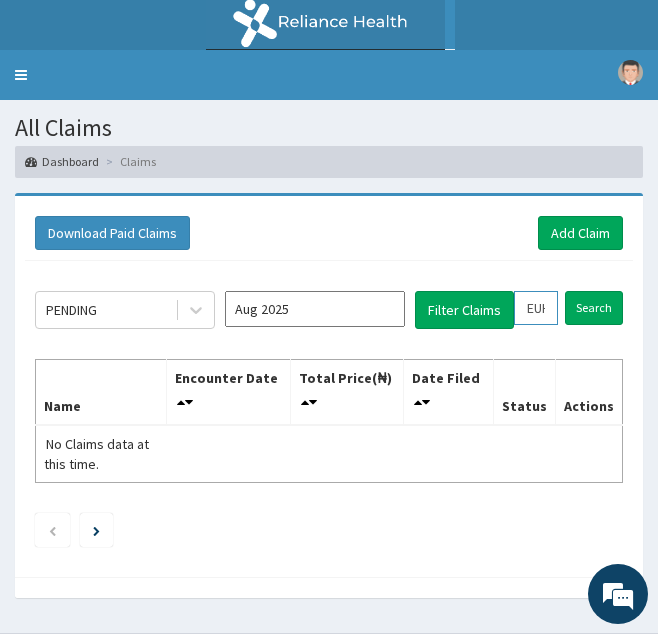 scroll, scrollTop: 0, scrollLeft: 75, axis: horizontal 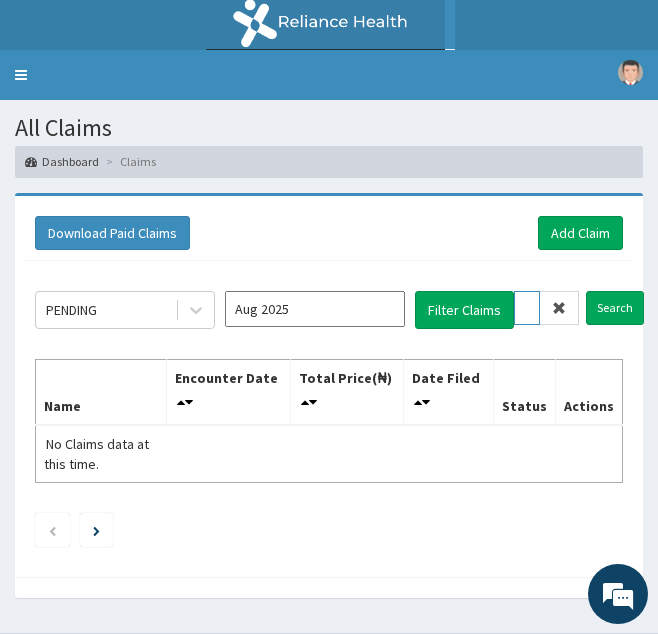 type on "EUH/10068/A" 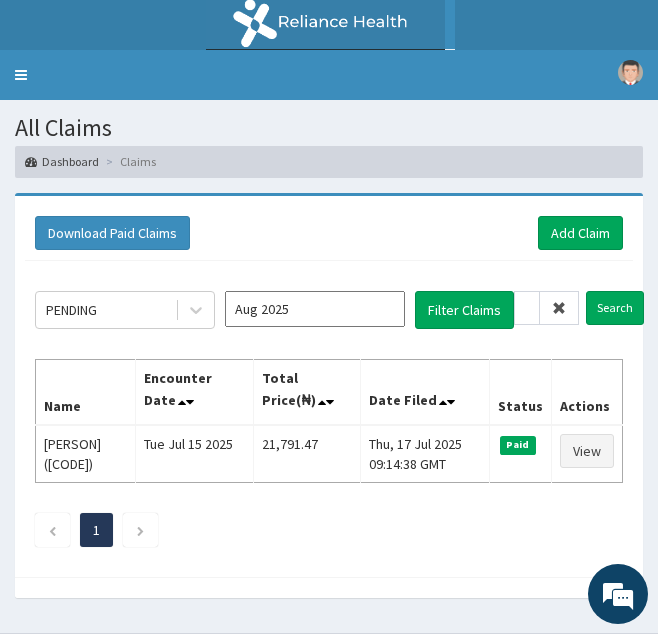 scroll, scrollTop: 0, scrollLeft: 0, axis: both 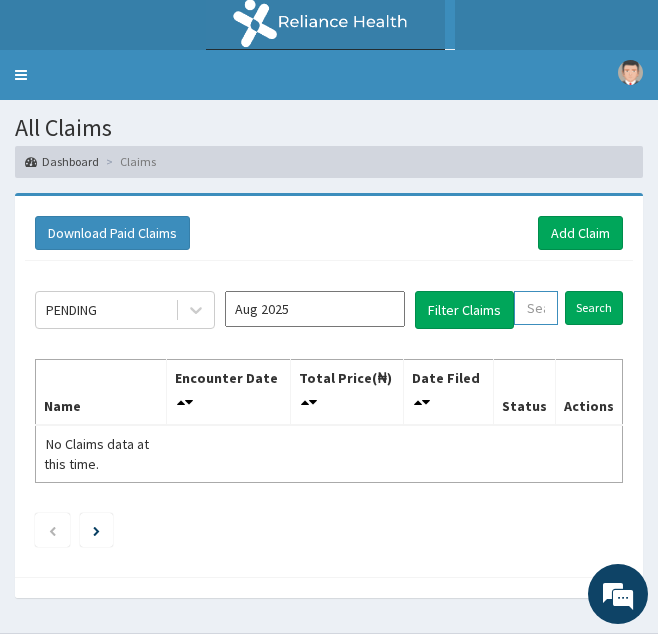click at bounding box center (536, 308) 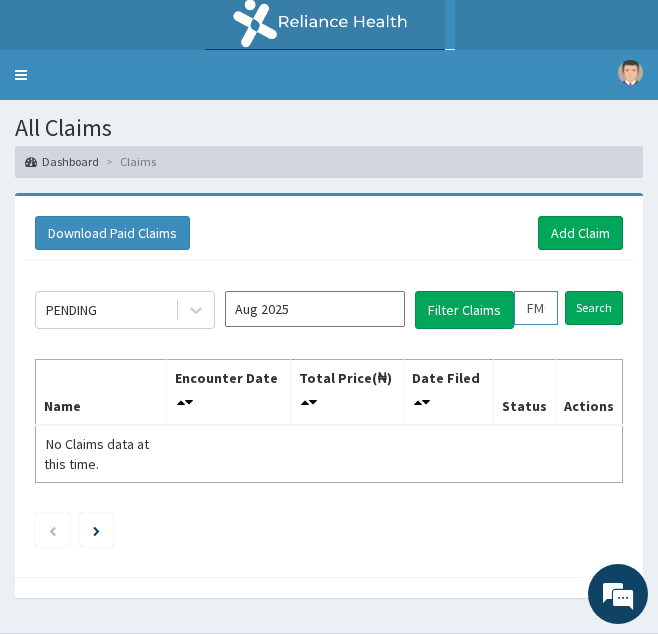 scroll, scrollTop: 0, scrollLeft: 77, axis: horizontal 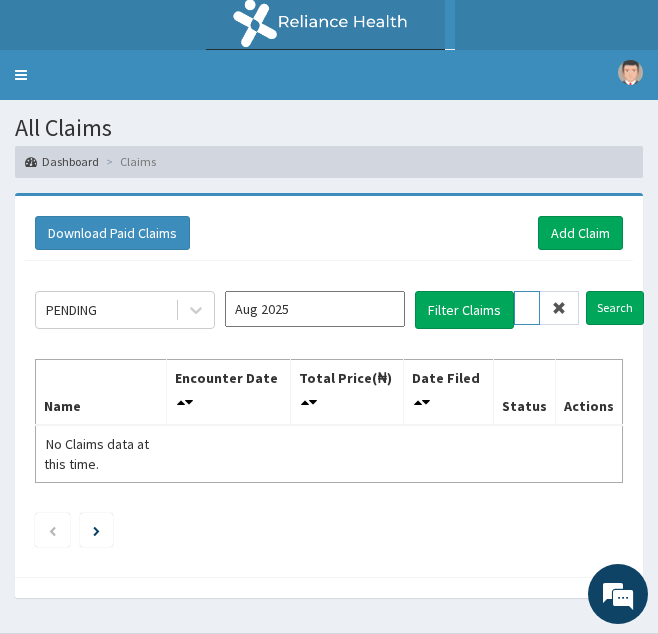 type on "FMC/11617/F" 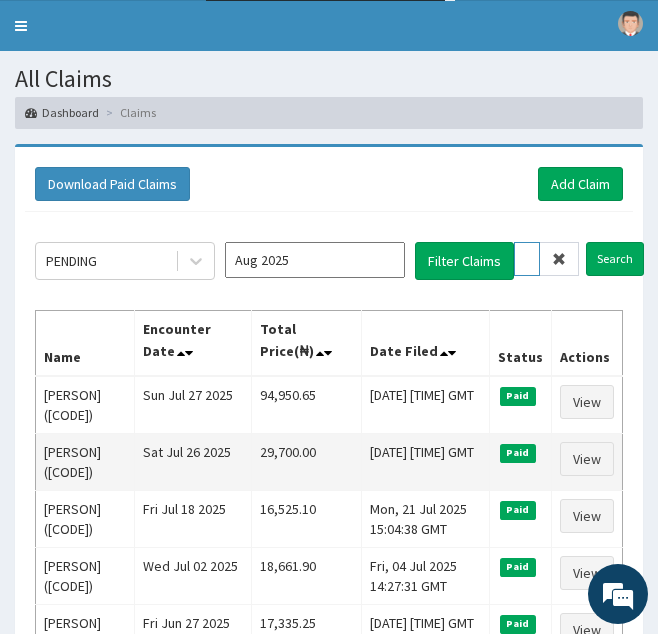 scroll, scrollTop: 50, scrollLeft: 0, axis: vertical 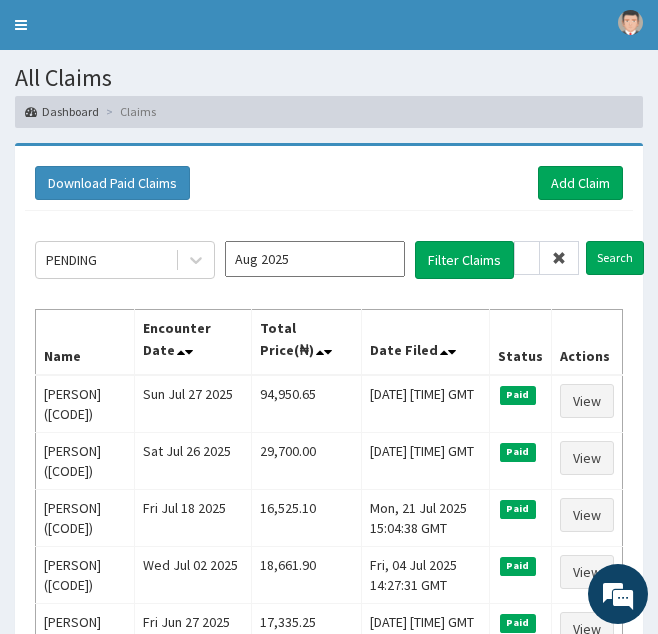 click at bounding box center [559, 258] 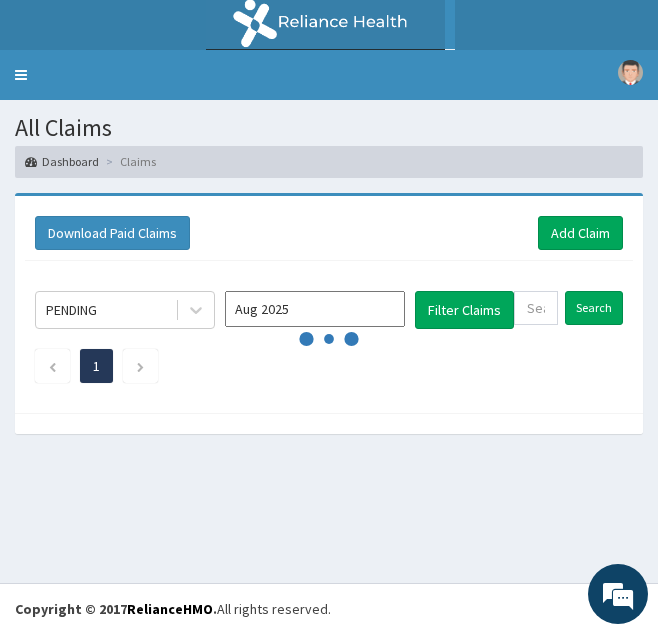 scroll, scrollTop: 0, scrollLeft: 0, axis: both 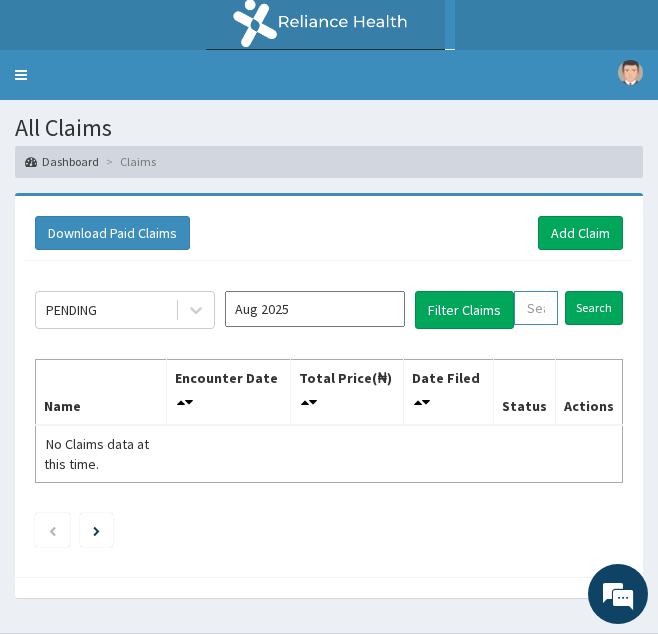 click at bounding box center (536, 308) 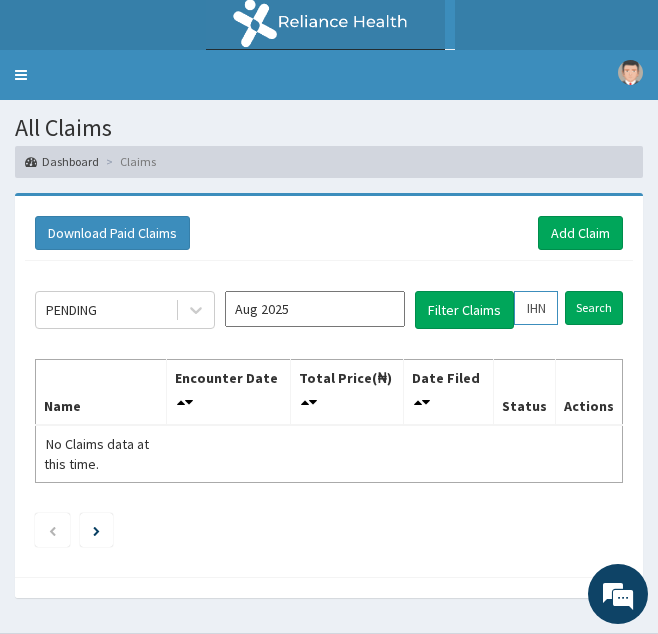 scroll, scrollTop: 0, scrollLeft: 71, axis: horizontal 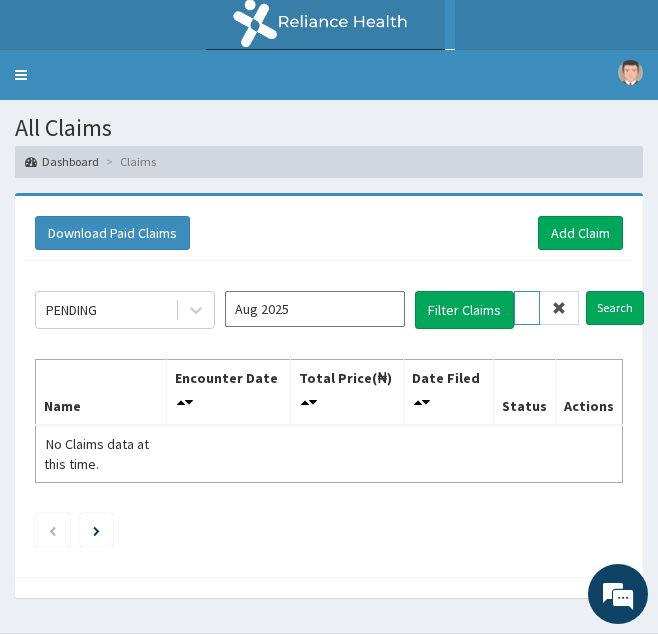 type on "IHN/10014/A" 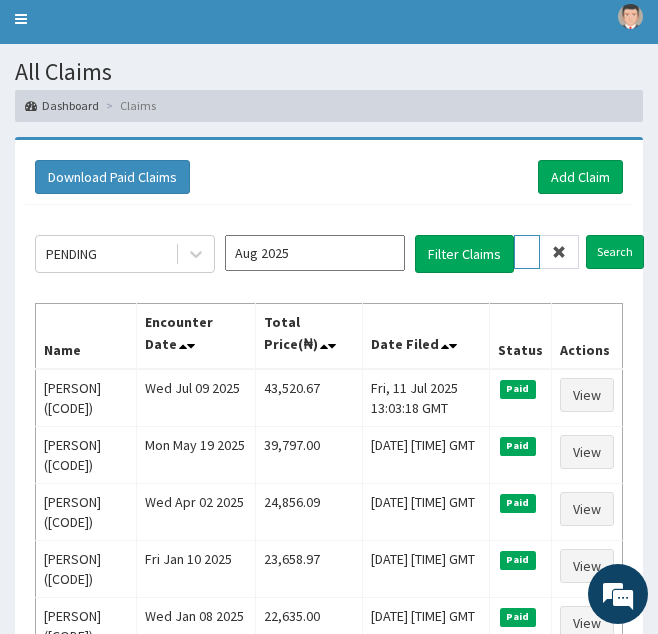 scroll, scrollTop: 57, scrollLeft: 0, axis: vertical 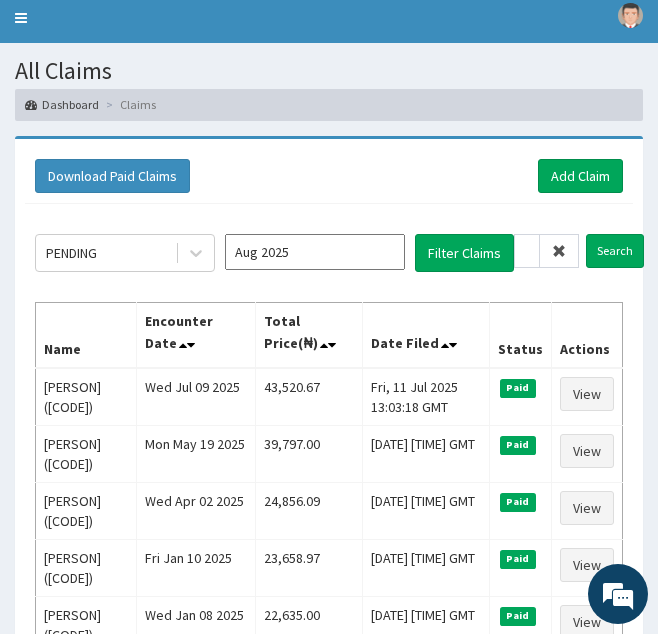 click at bounding box center (559, 251) 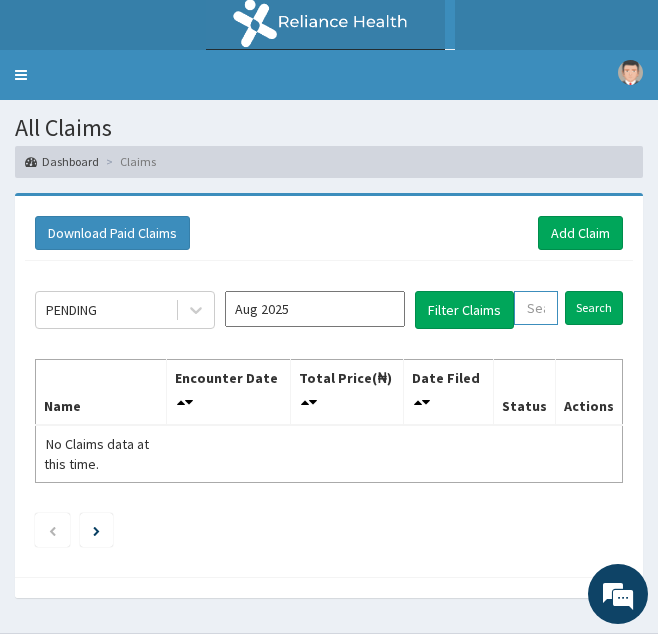 click at bounding box center (536, 308) 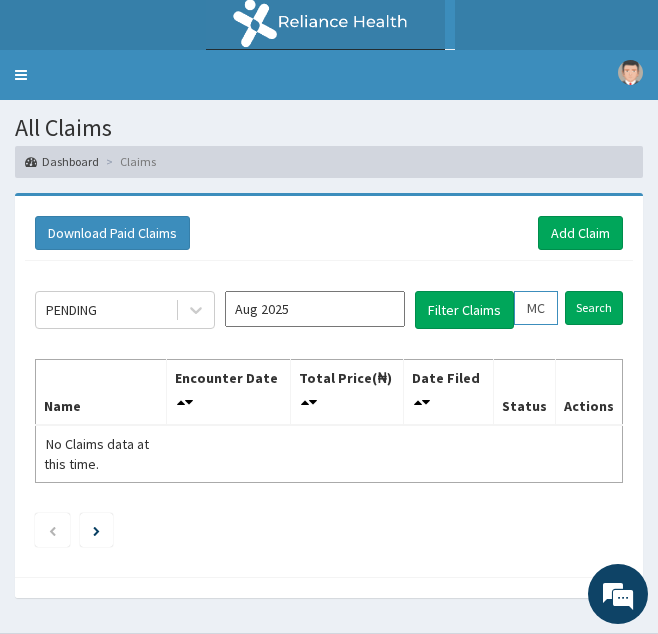scroll, scrollTop: 0, scrollLeft: 75, axis: horizontal 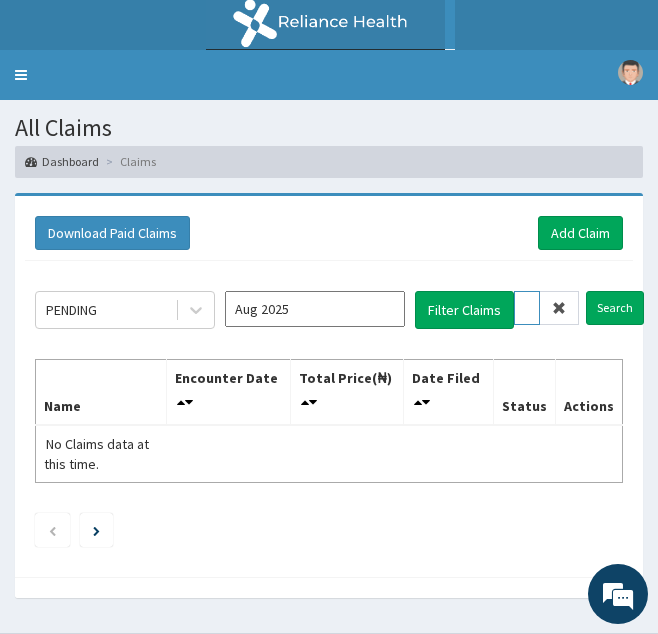 type on "MCE/10100/A" 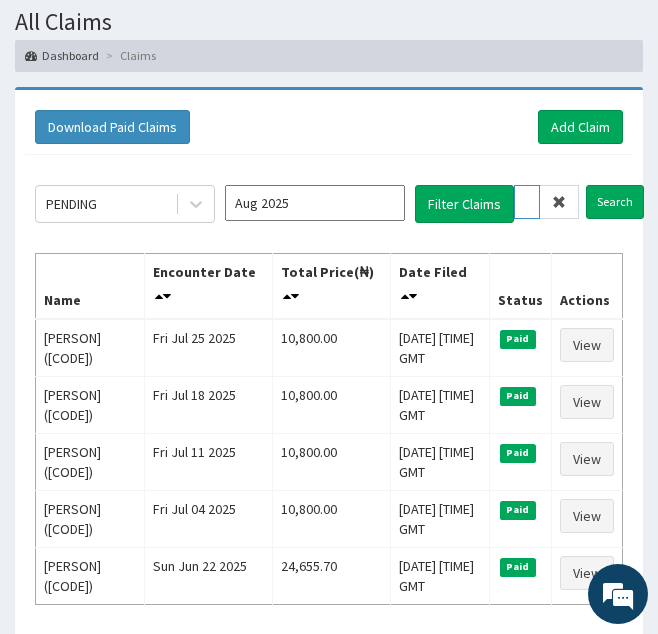 scroll, scrollTop: 107, scrollLeft: 0, axis: vertical 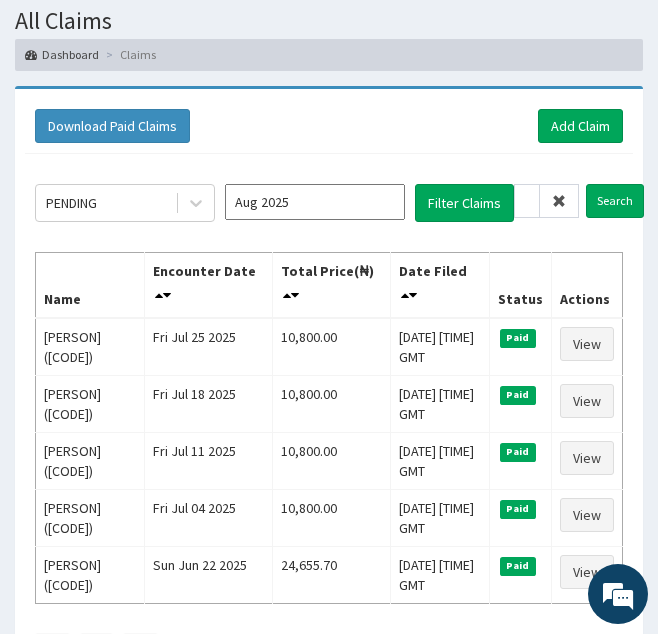click at bounding box center (559, 201) 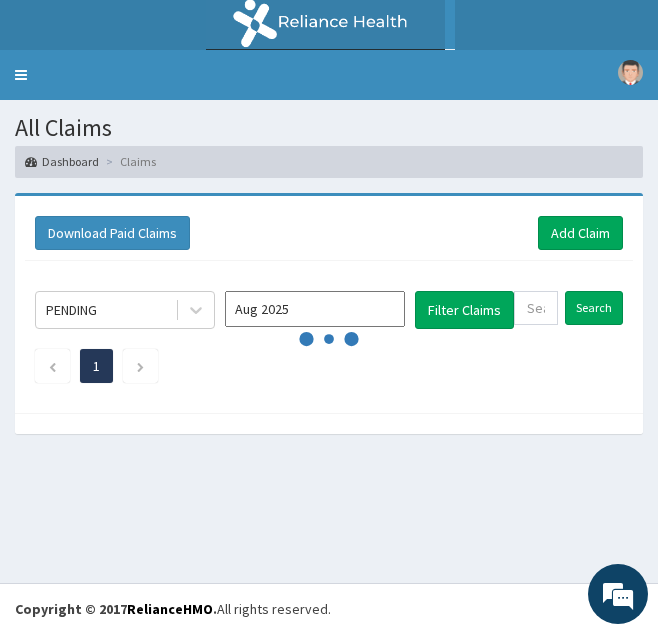 scroll, scrollTop: 0, scrollLeft: 0, axis: both 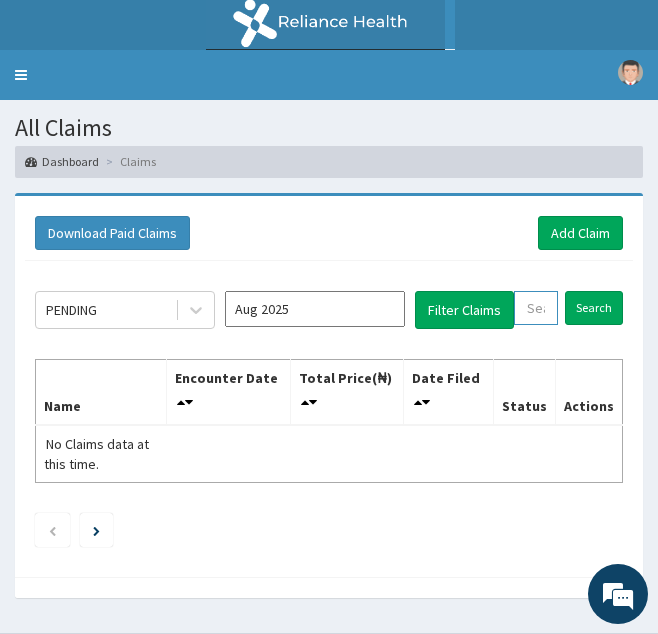 click at bounding box center [536, 308] 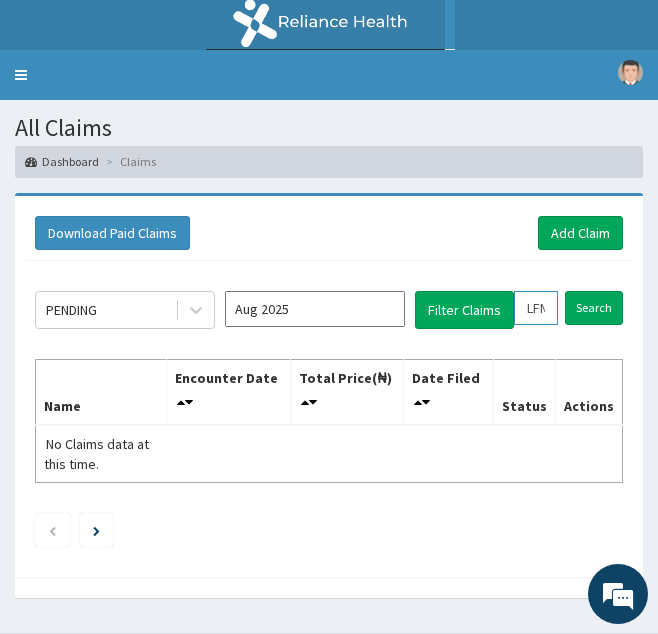 scroll, scrollTop: 0, scrollLeft: 74, axis: horizontal 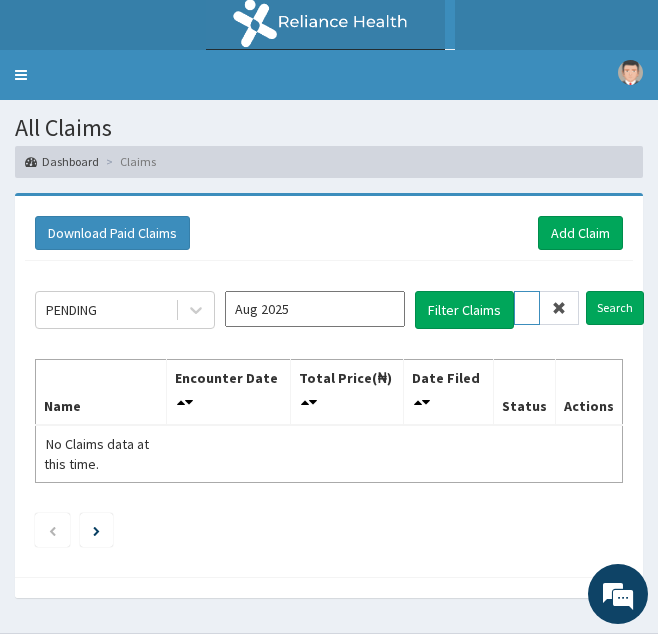type on "LFM/10183/B" 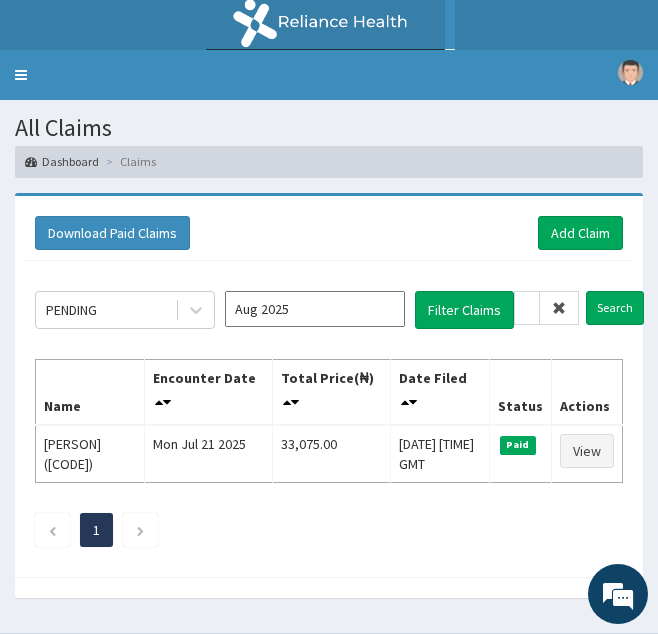 scroll, scrollTop: 0, scrollLeft: 0, axis: both 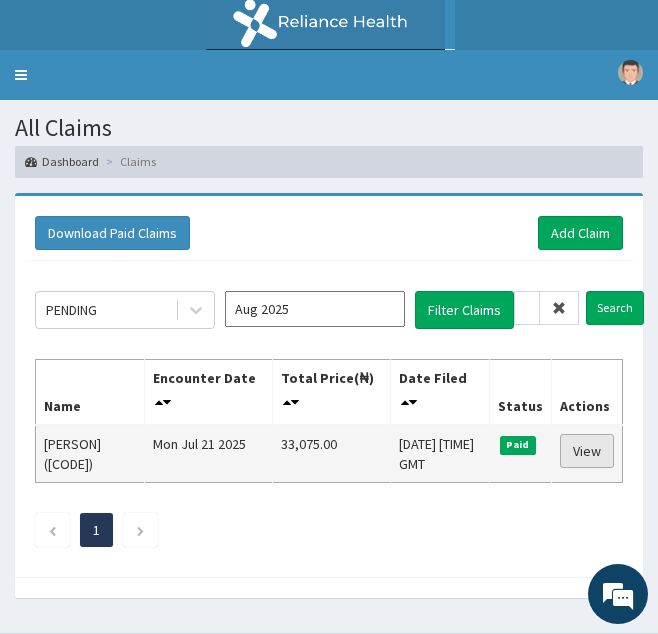click on "View" at bounding box center [587, 451] 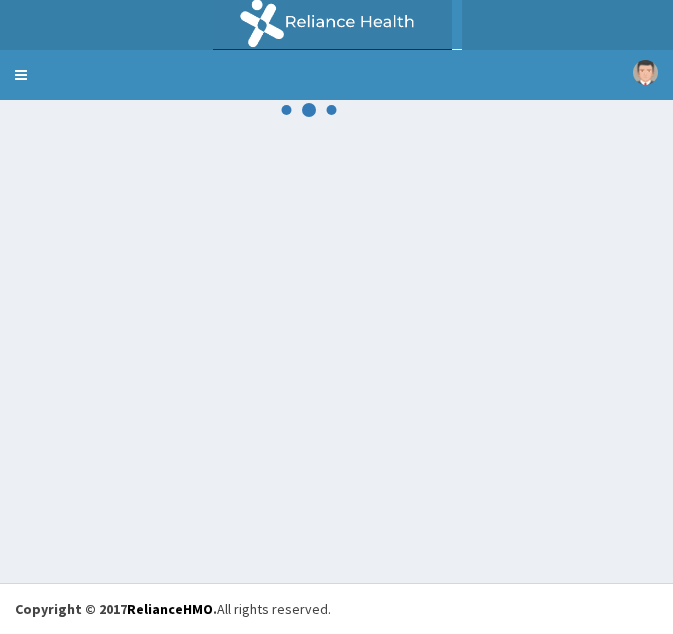 scroll, scrollTop: 0, scrollLeft: 0, axis: both 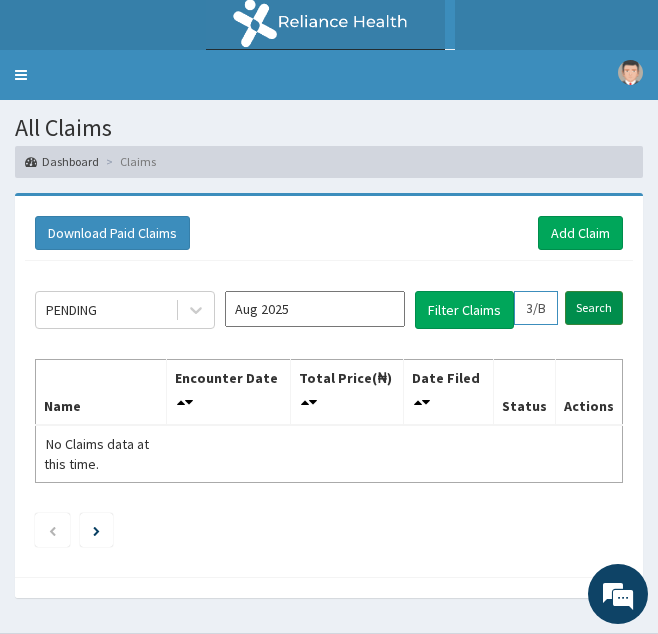 drag, startPoint x: 522, startPoint y: 311, endPoint x: 596, endPoint y: 307, distance: 74.10803 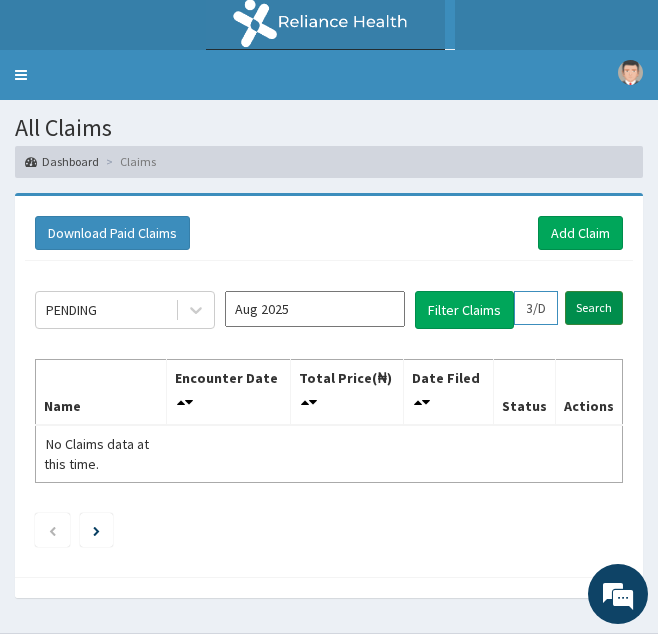 scroll, scrollTop: 0, scrollLeft: 75, axis: horizontal 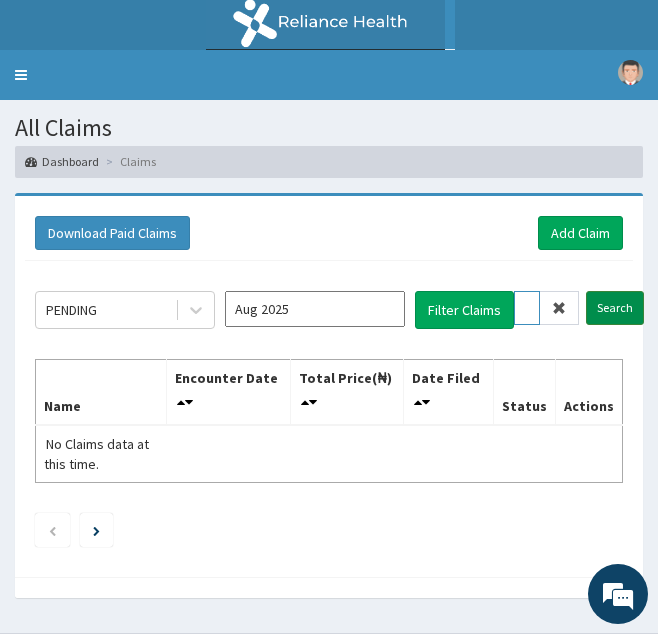 type on "LFM/10183/D" 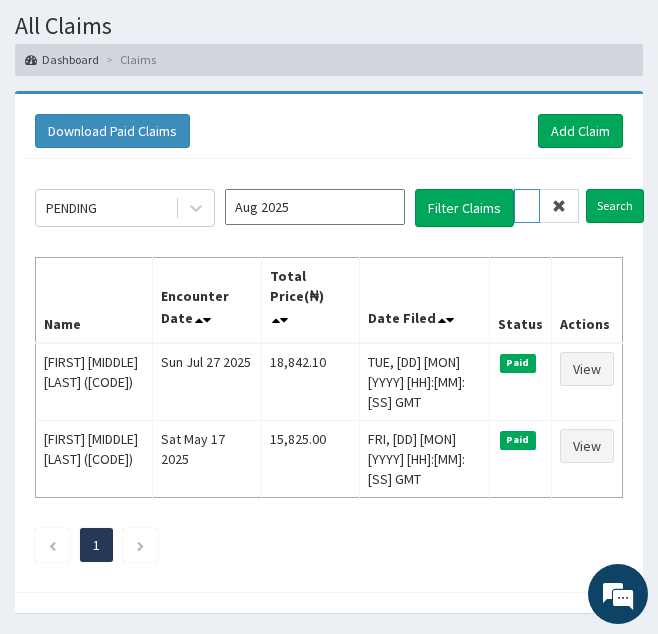 scroll, scrollTop: 103, scrollLeft: 0, axis: vertical 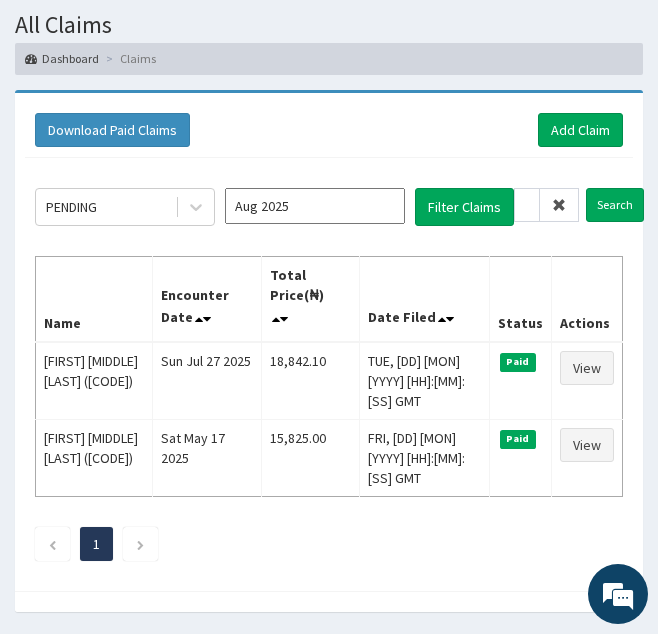 click at bounding box center (559, 205) 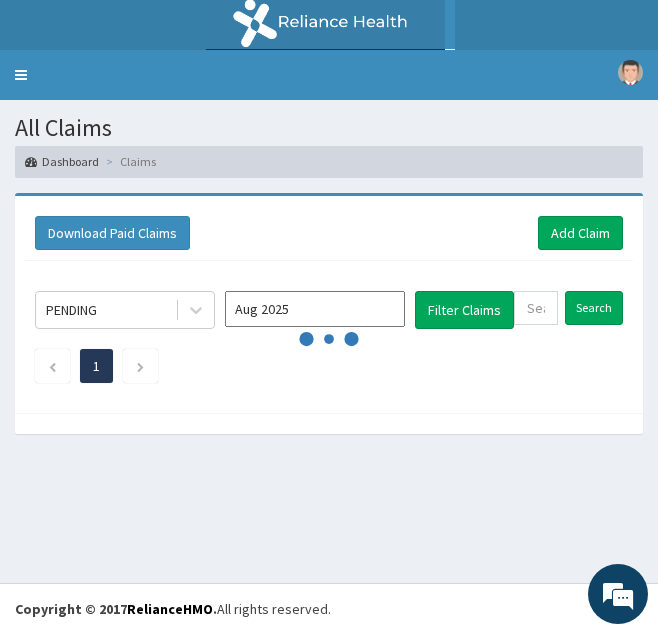 scroll, scrollTop: 0, scrollLeft: 0, axis: both 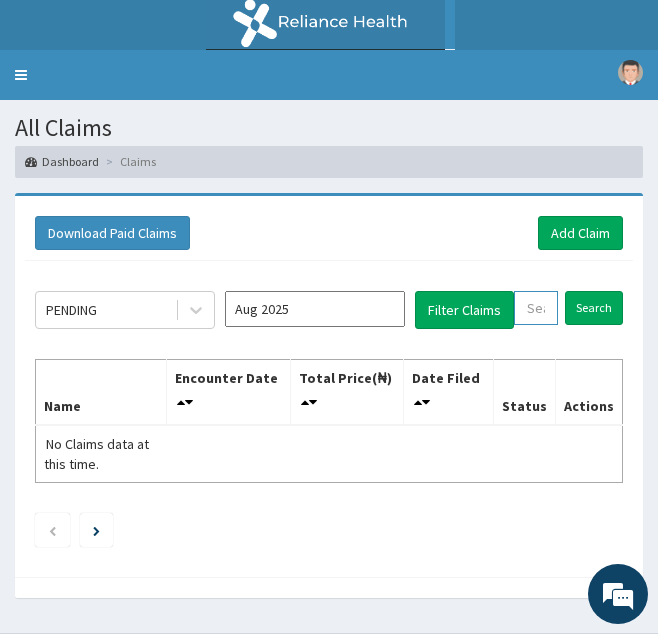 click at bounding box center (536, 308) 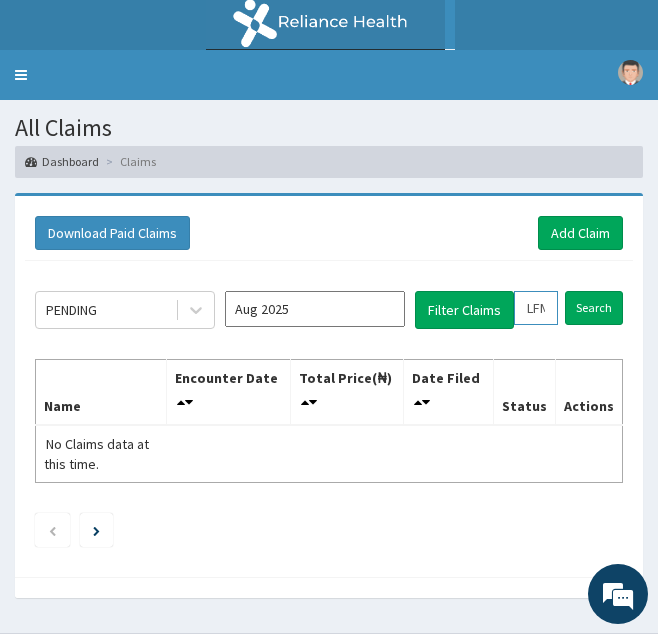 scroll, scrollTop: 0, scrollLeft: 73, axis: horizontal 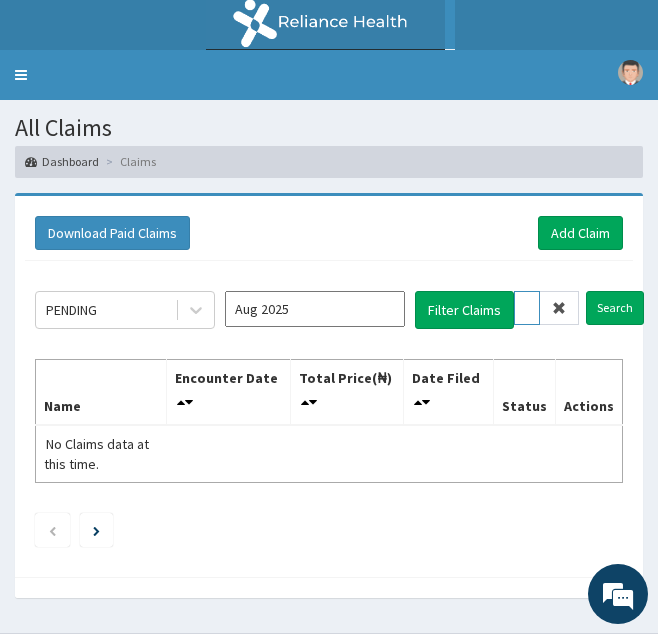 type on "LFM/10183/A" 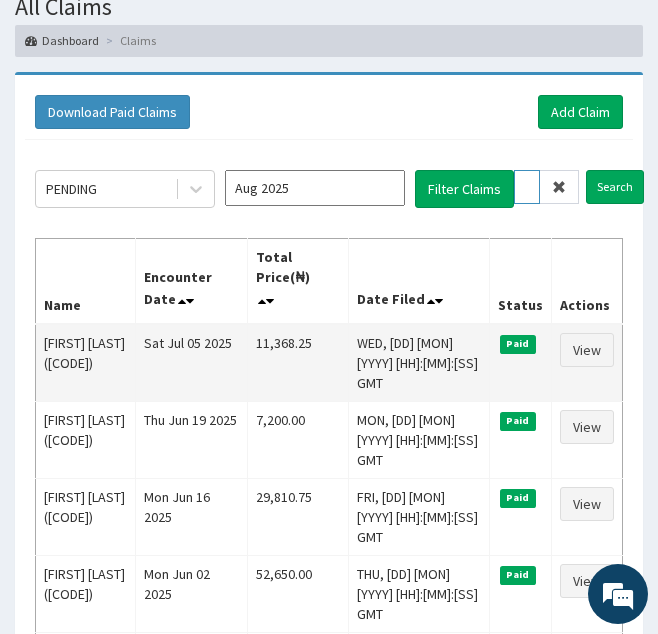 scroll, scrollTop: 122, scrollLeft: 0, axis: vertical 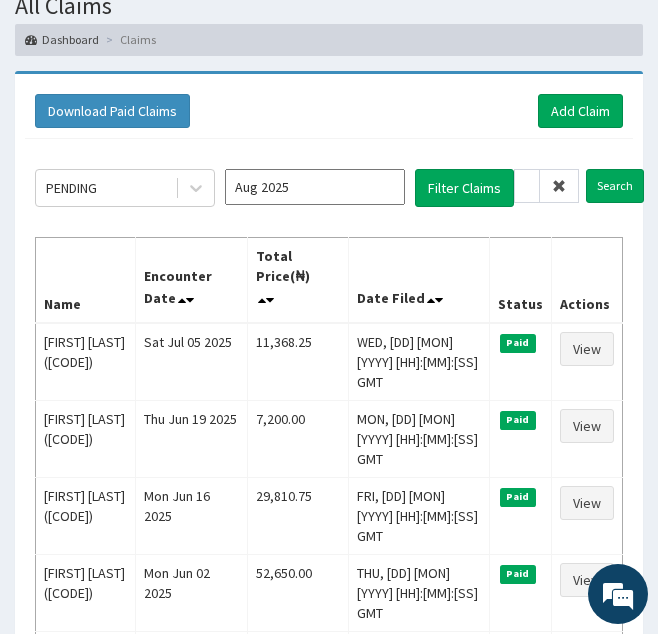 click at bounding box center (559, 186) 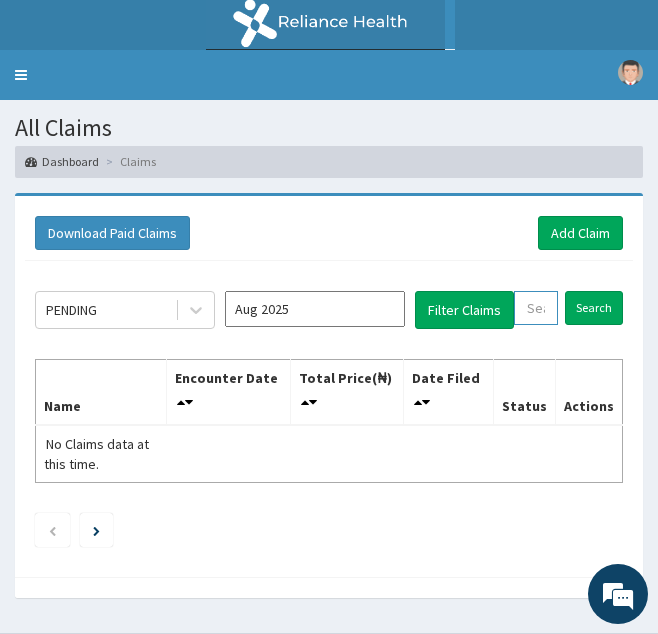 click at bounding box center [536, 308] 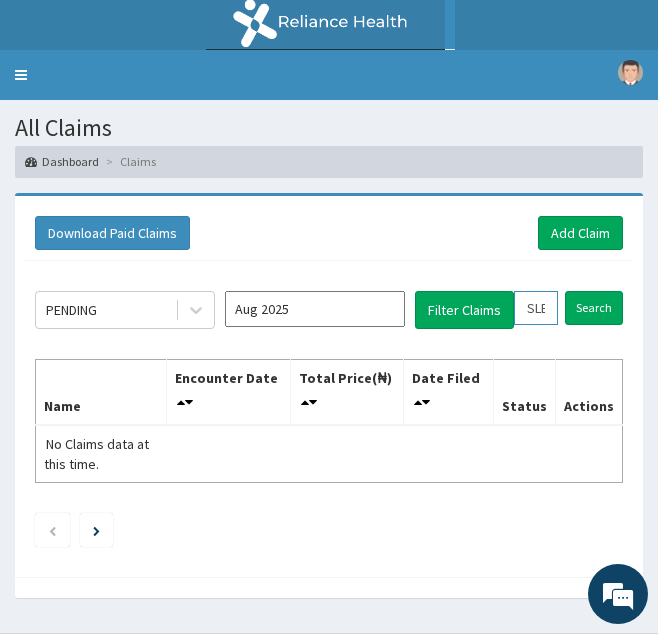 scroll, scrollTop: 0, scrollLeft: 72, axis: horizontal 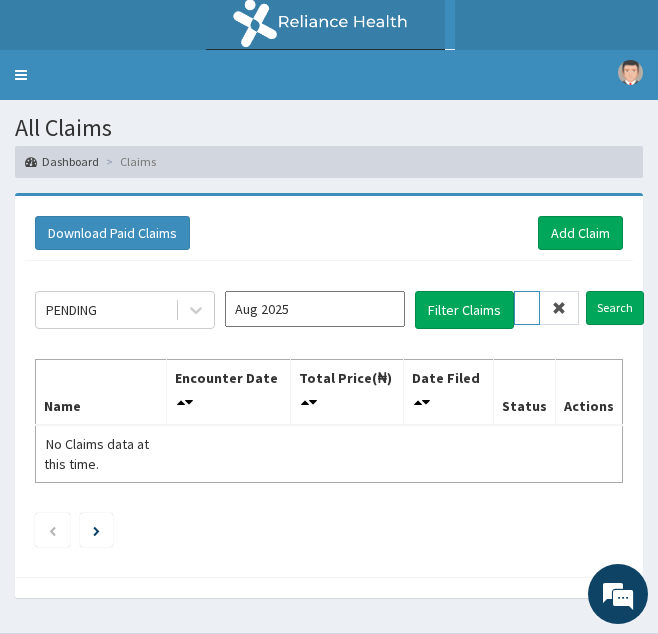 type on "SLB/10445/A" 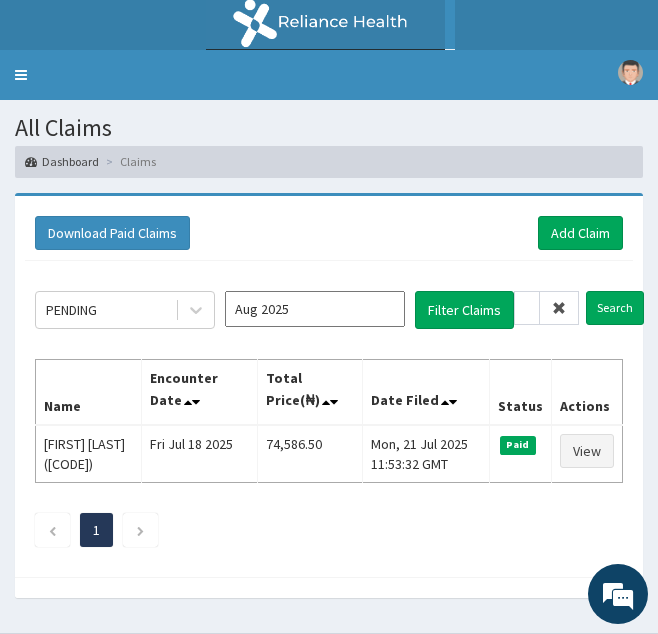 scroll, scrollTop: 0, scrollLeft: 0, axis: both 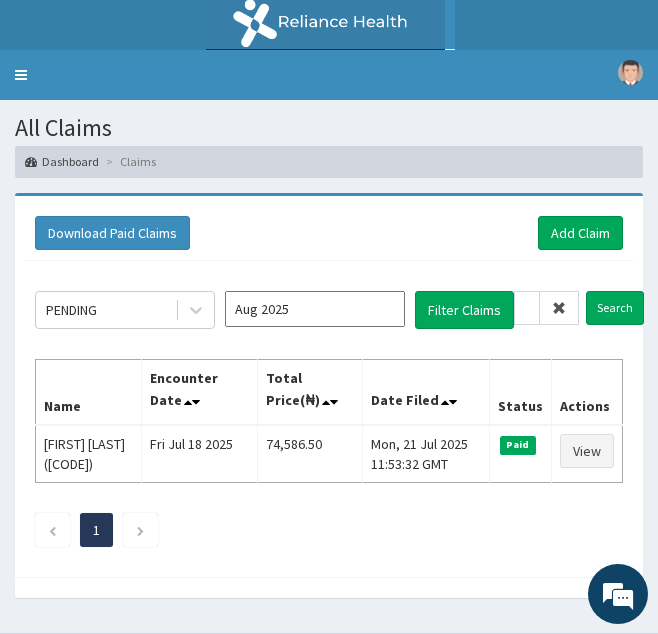 click at bounding box center [559, 308] 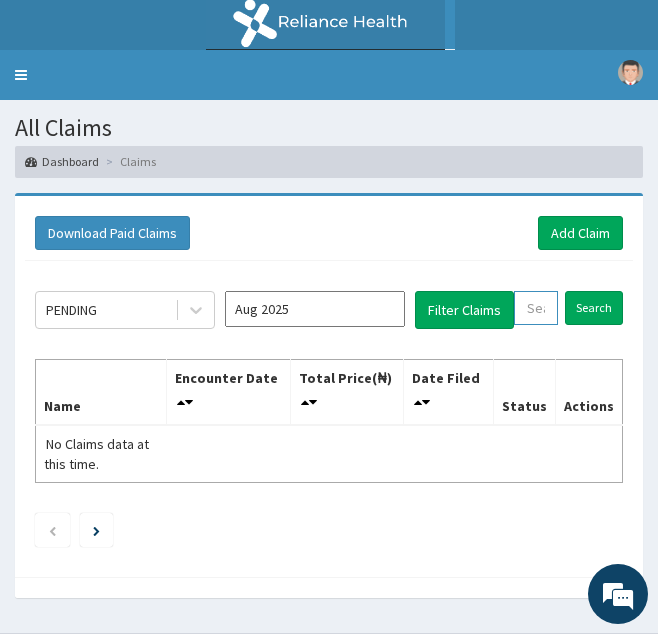 click at bounding box center [536, 308] 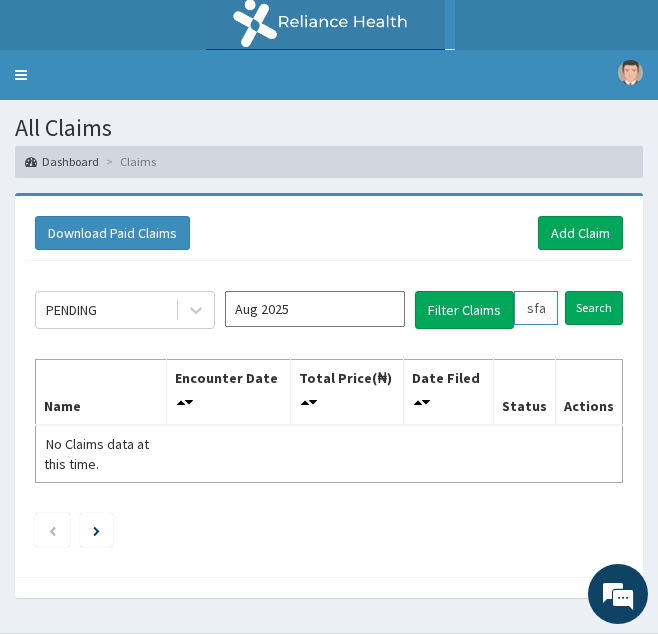 scroll, scrollTop: 0, scrollLeft: 66, axis: horizontal 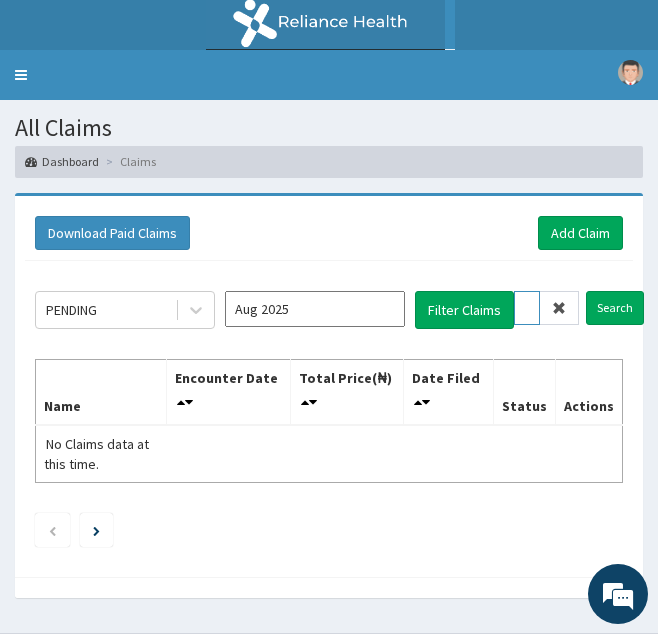 type on "sfa/10339/a" 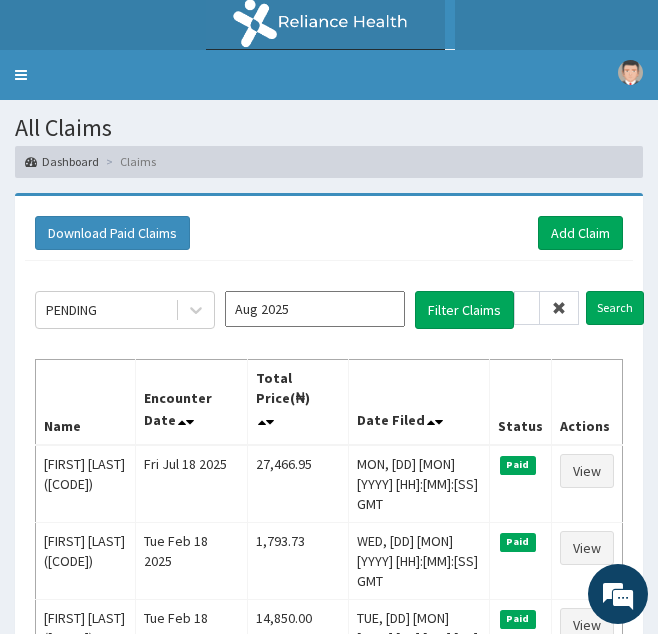 scroll, scrollTop: 0, scrollLeft: 0, axis: both 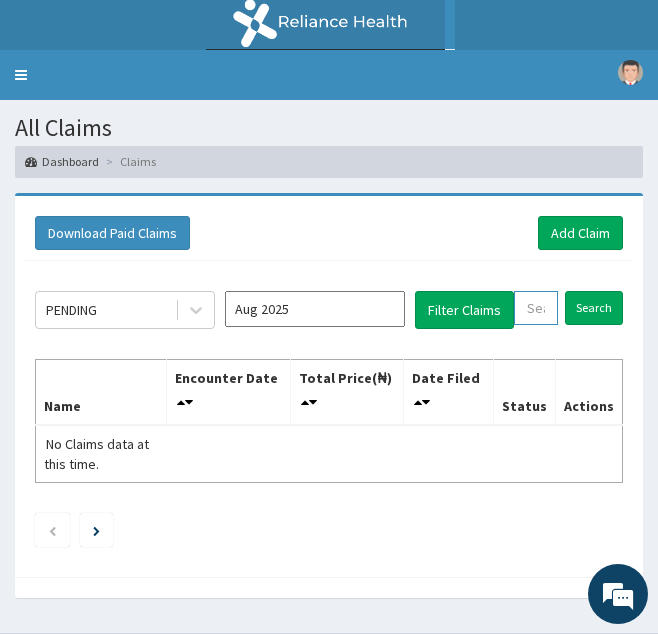 click at bounding box center [536, 308] 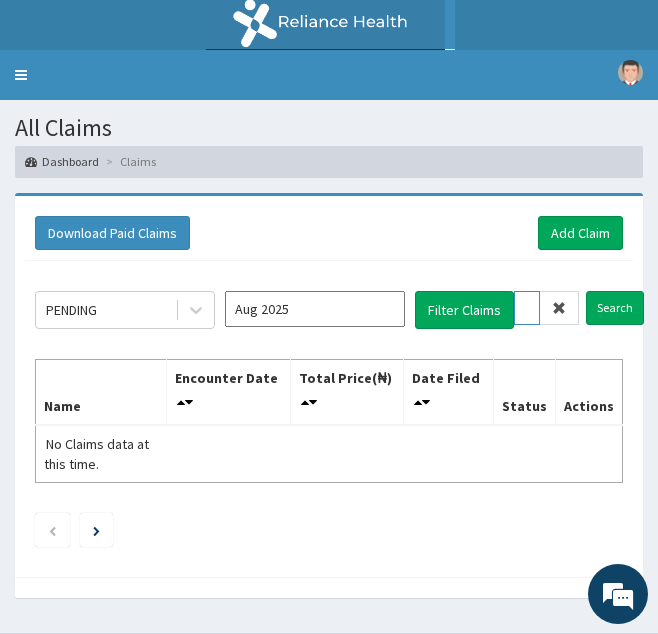 scroll, scrollTop: 0, scrollLeft: 73, axis: horizontal 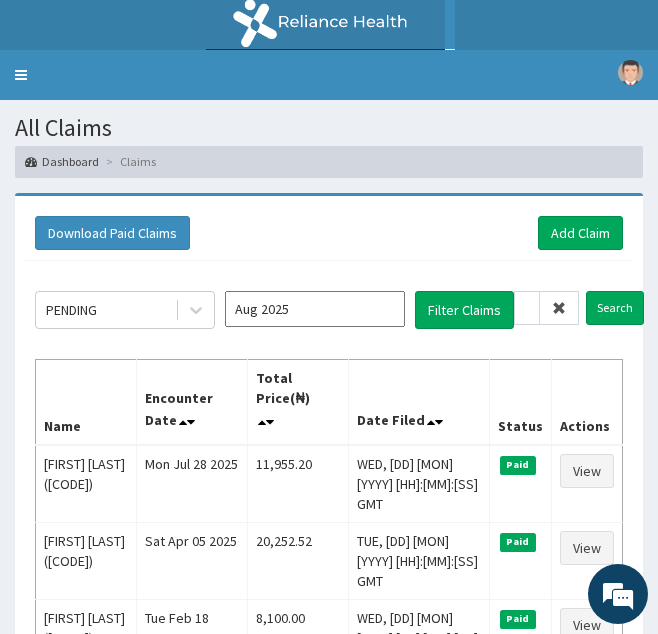 click at bounding box center (559, 308) 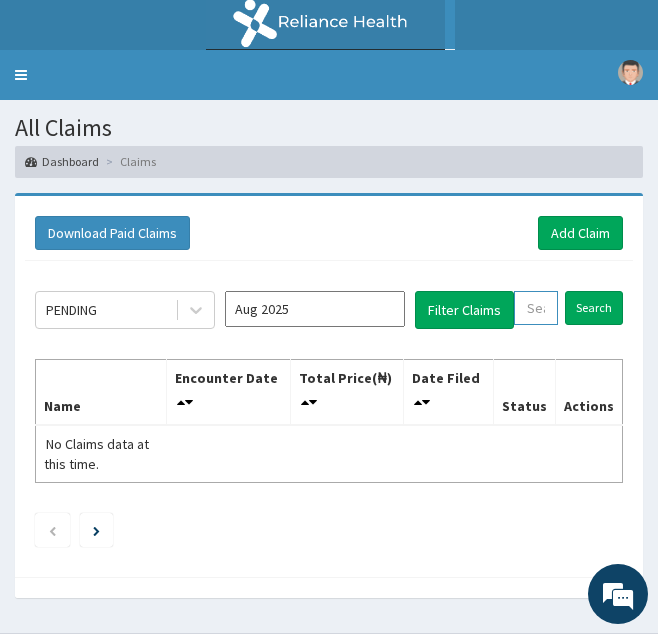 click at bounding box center [536, 308] 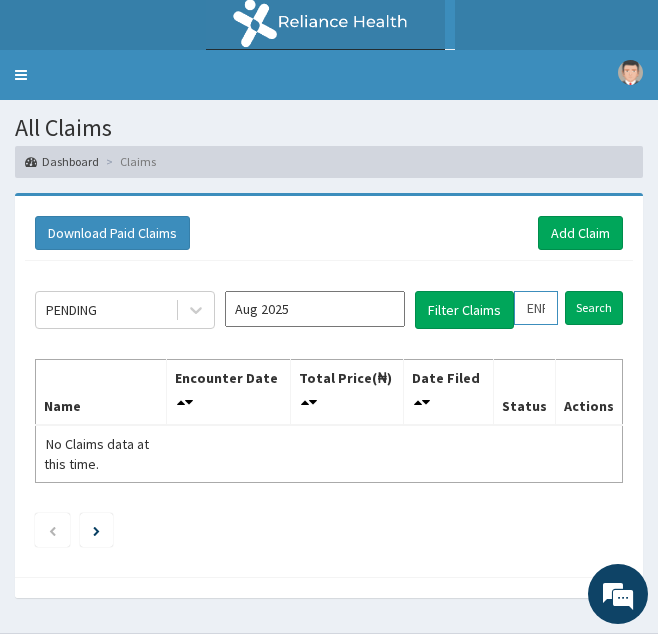 scroll, scrollTop: 0, scrollLeft: 74, axis: horizontal 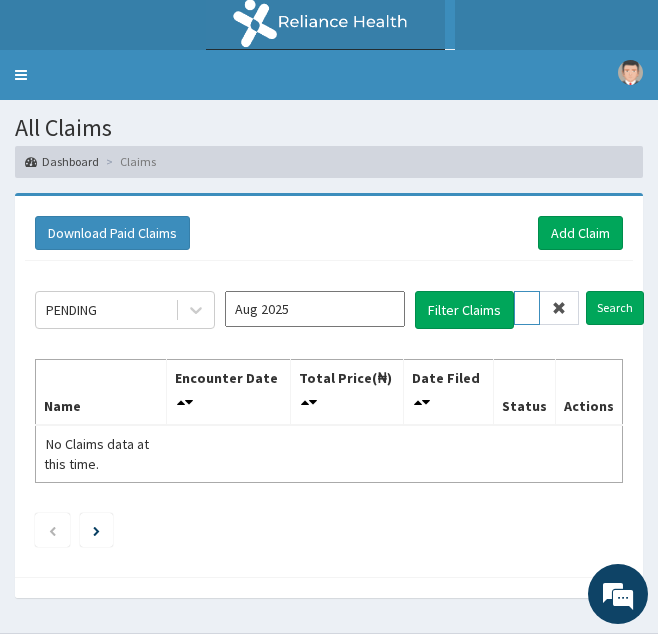 type on "ENP/10768/D" 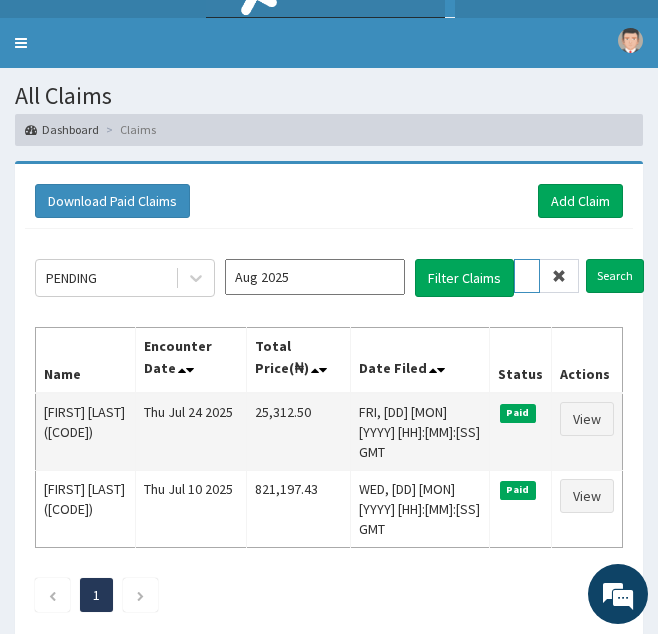 scroll, scrollTop: 37, scrollLeft: 0, axis: vertical 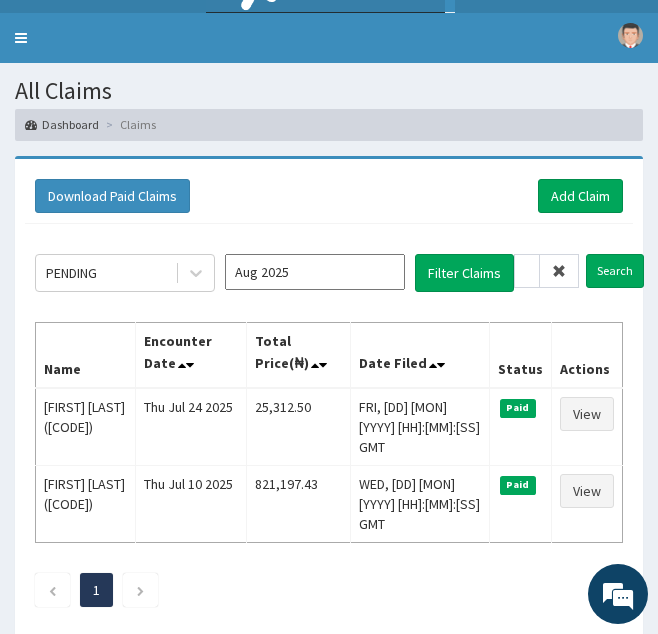click at bounding box center [559, 271] 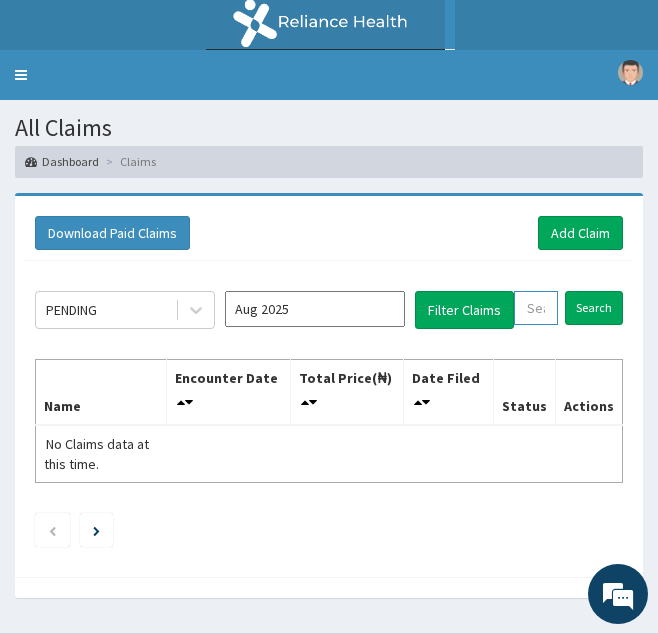 click at bounding box center [536, 308] 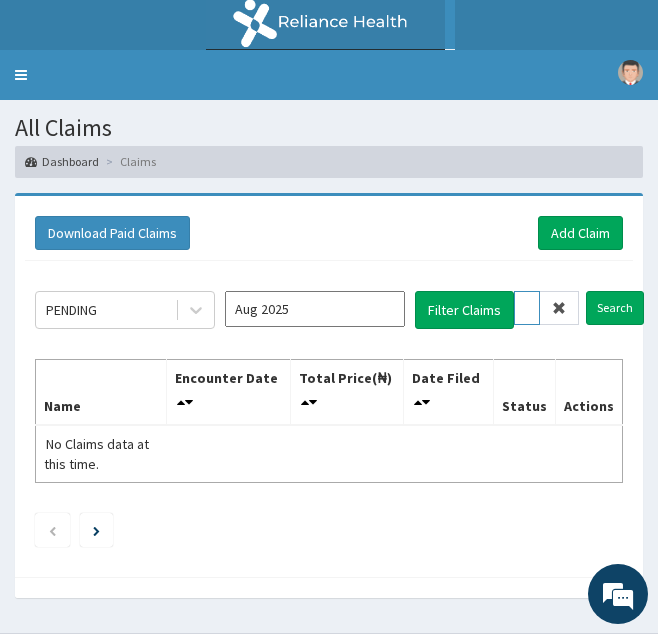 scroll, scrollTop: 0, scrollLeft: 74, axis: horizontal 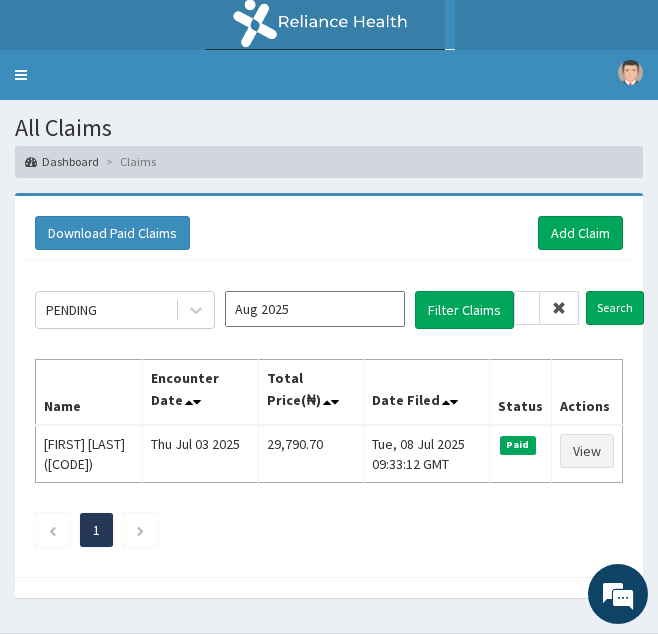 click at bounding box center [559, 308] 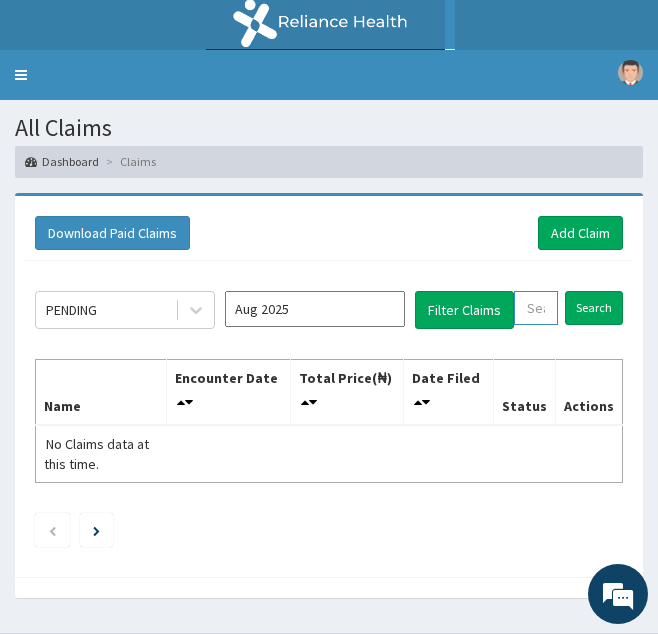 click at bounding box center (536, 308) 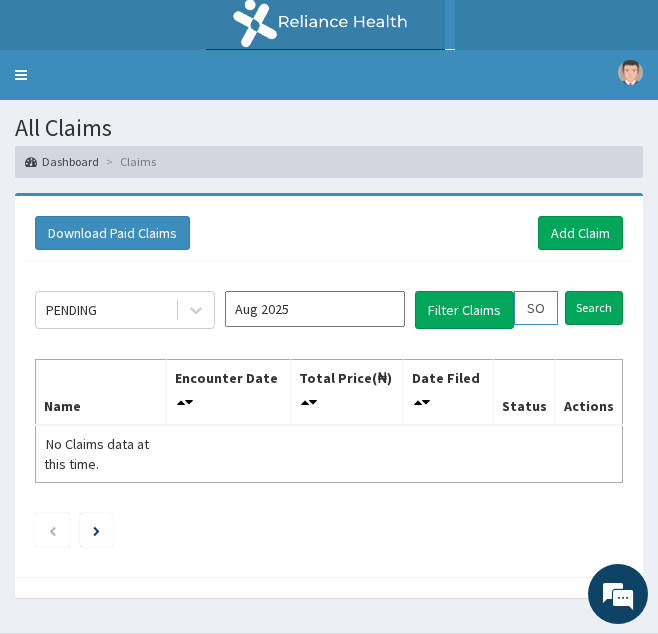 scroll, scrollTop: 0, scrollLeft: 72, axis: horizontal 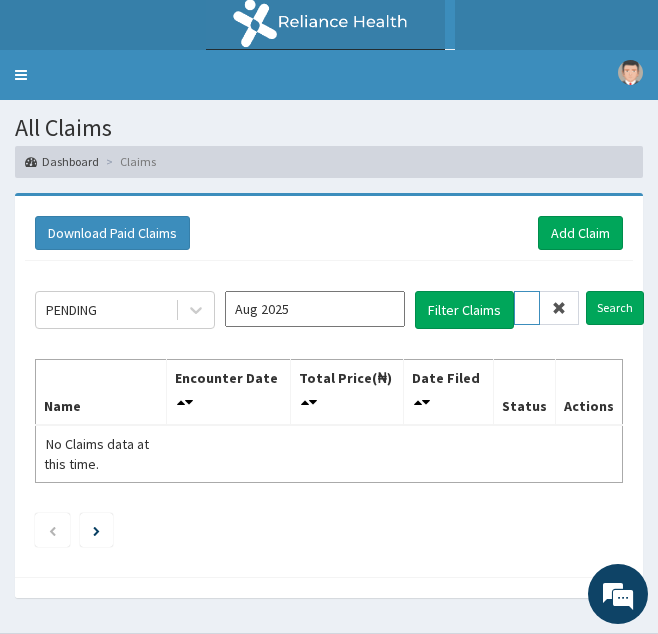 type on "SOF/10013/F" 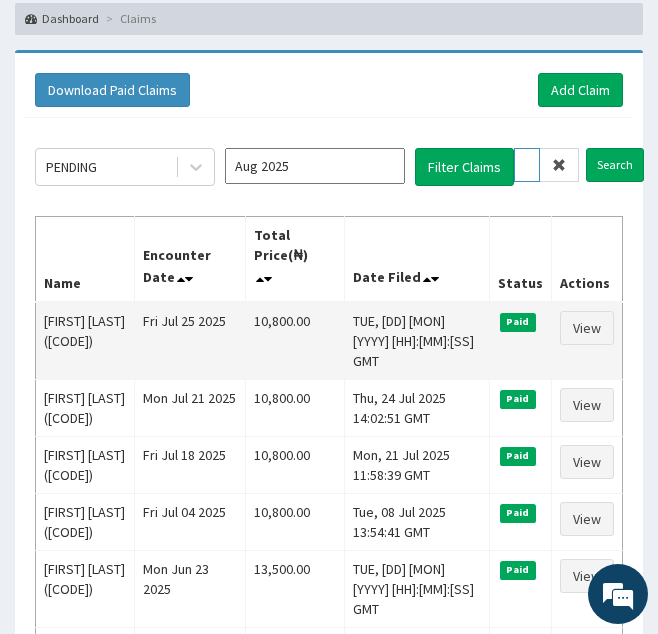 scroll, scrollTop: 144, scrollLeft: 0, axis: vertical 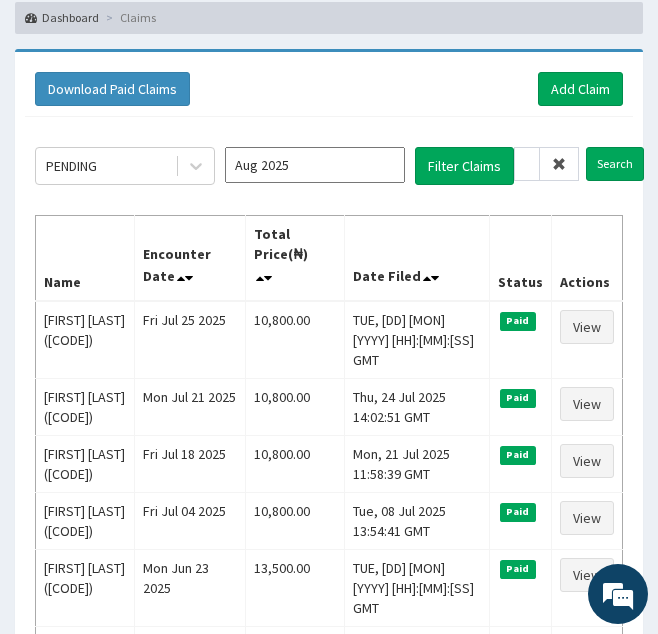 click at bounding box center [559, 164] 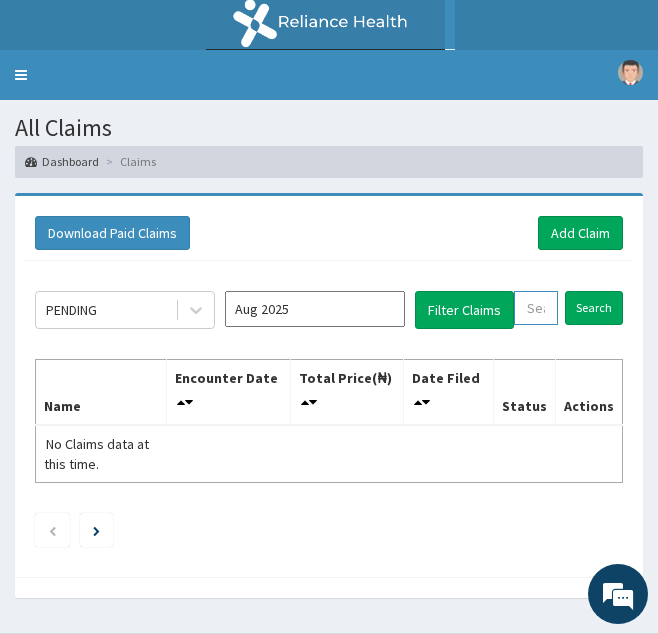 click at bounding box center [536, 308] 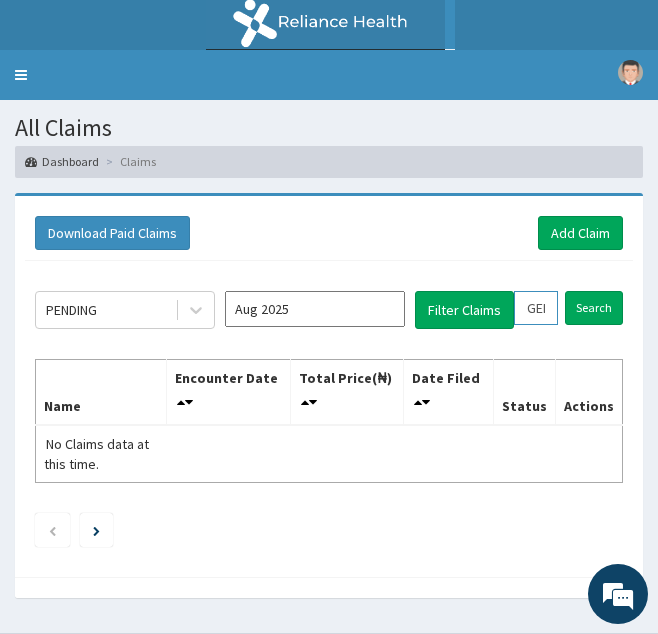 scroll, scrollTop: 0, scrollLeft: 73, axis: horizontal 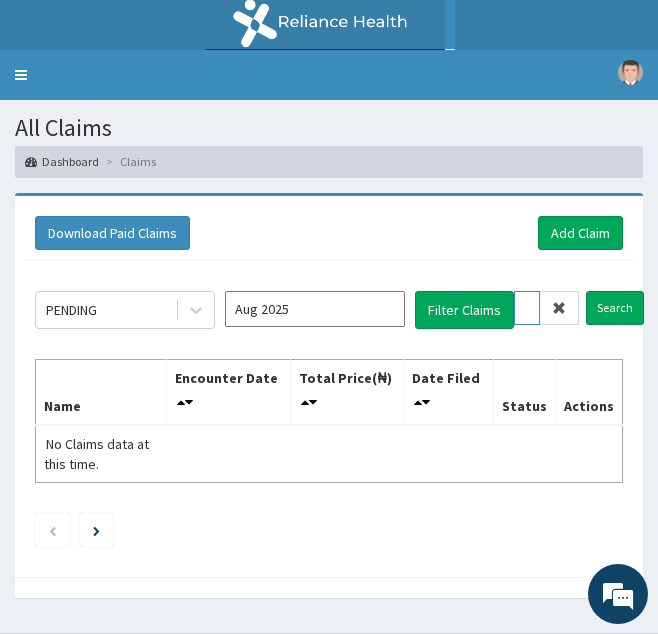type on "GEL/10050/B" 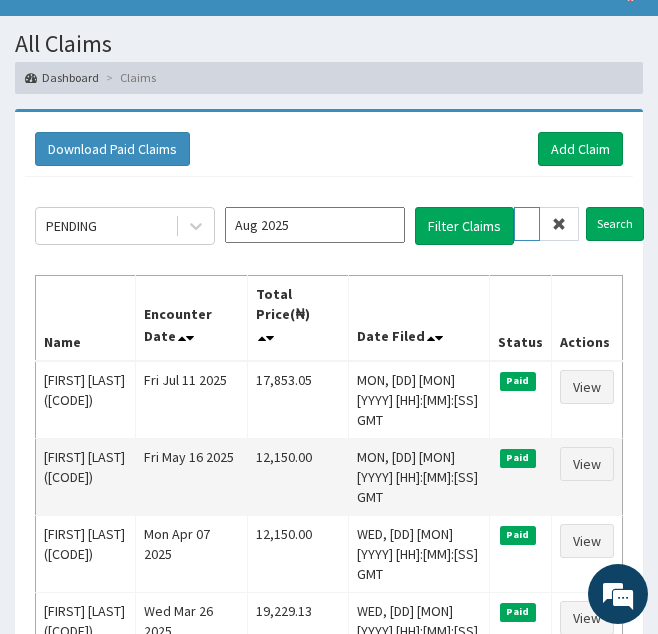 scroll, scrollTop: 86, scrollLeft: 0, axis: vertical 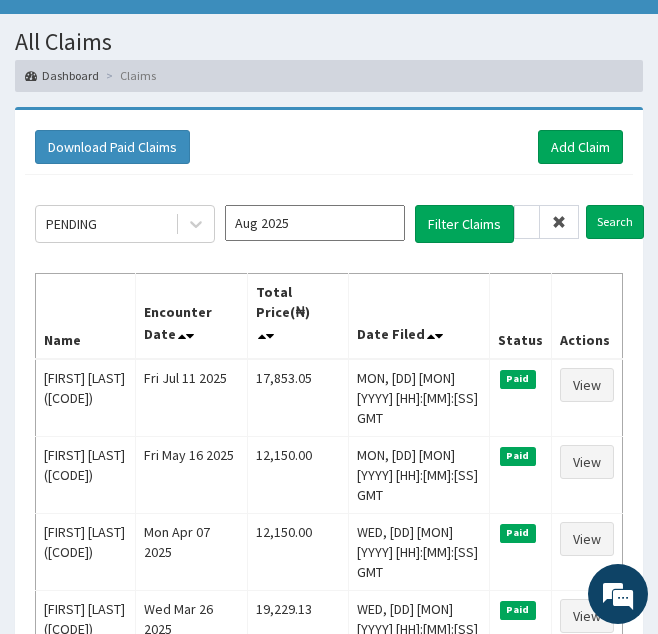 click at bounding box center [559, 222] 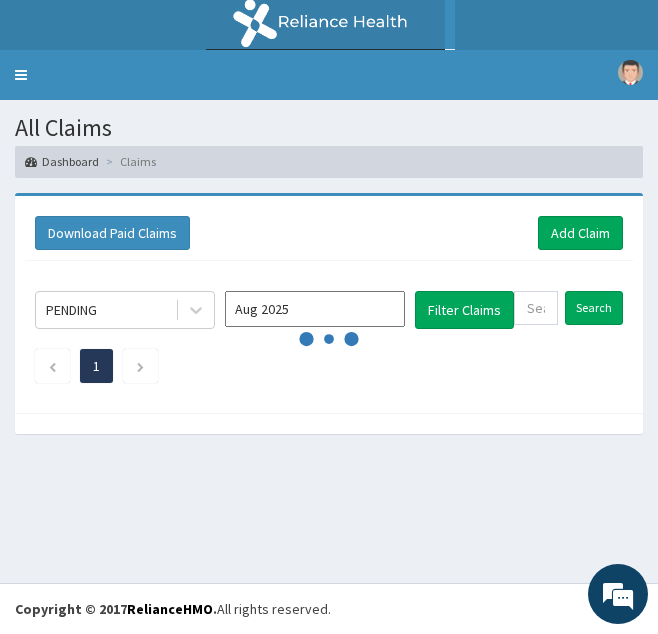 scroll, scrollTop: 0, scrollLeft: 0, axis: both 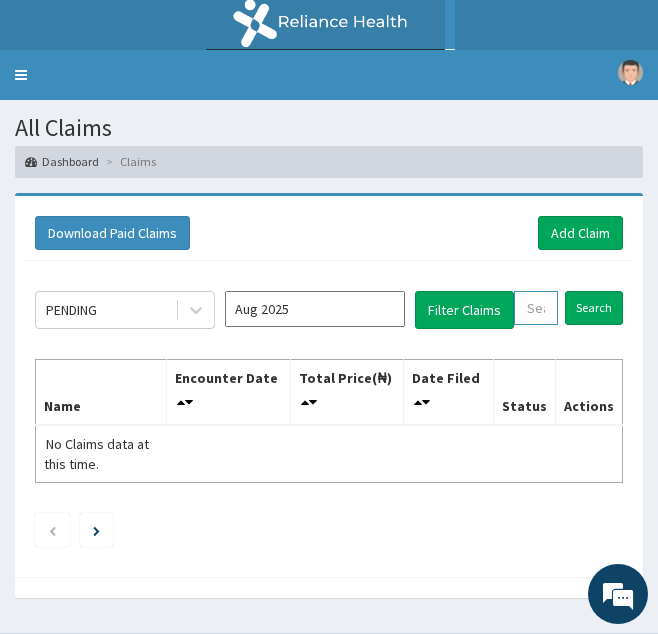 click at bounding box center [536, 308] 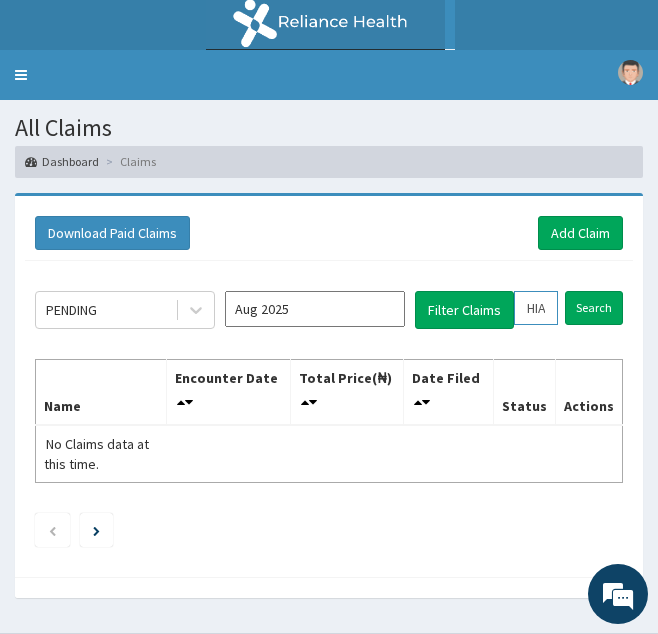scroll, scrollTop: 0, scrollLeft: 70, axis: horizontal 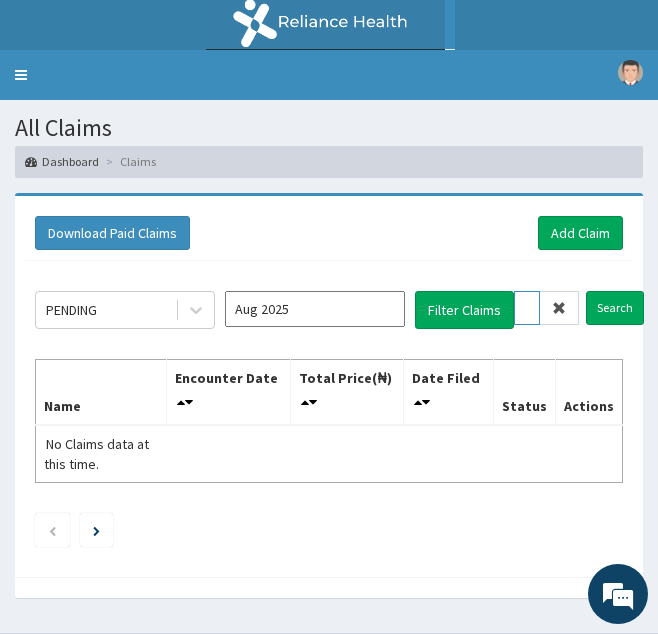 type on "HIA/11384/A" 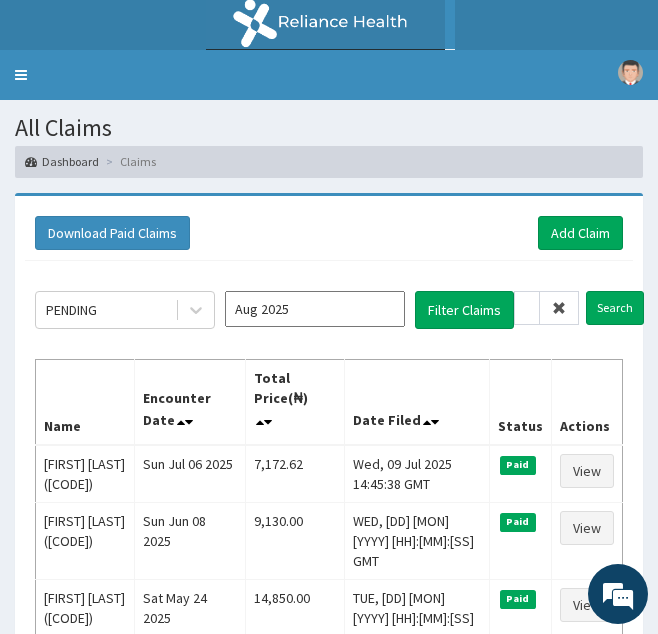 scroll, scrollTop: 0, scrollLeft: 0, axis: both 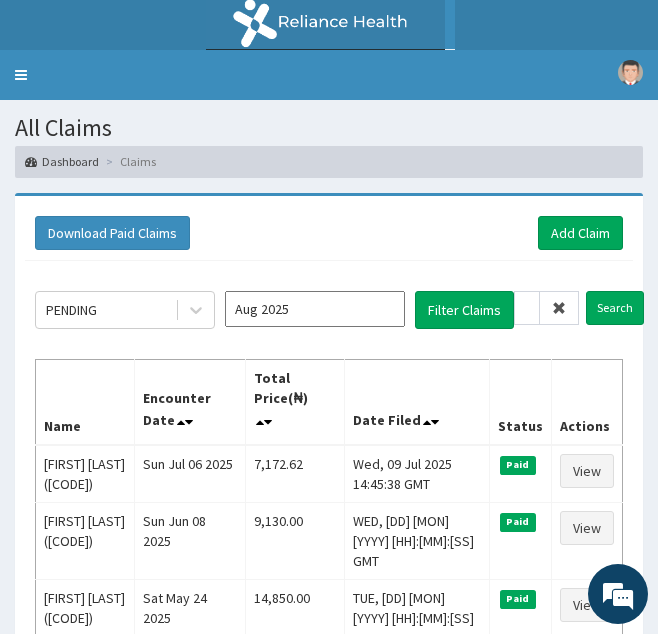 click at bounding box center (559, 308) 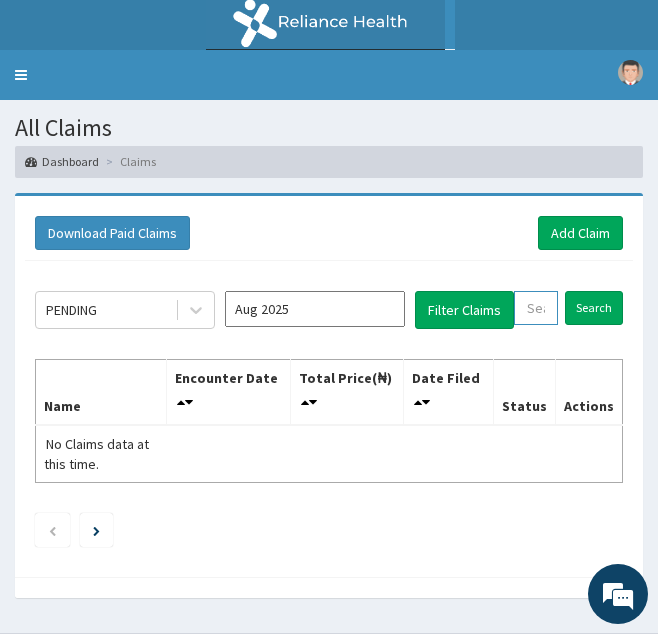 click at bounding box center [536, 308] 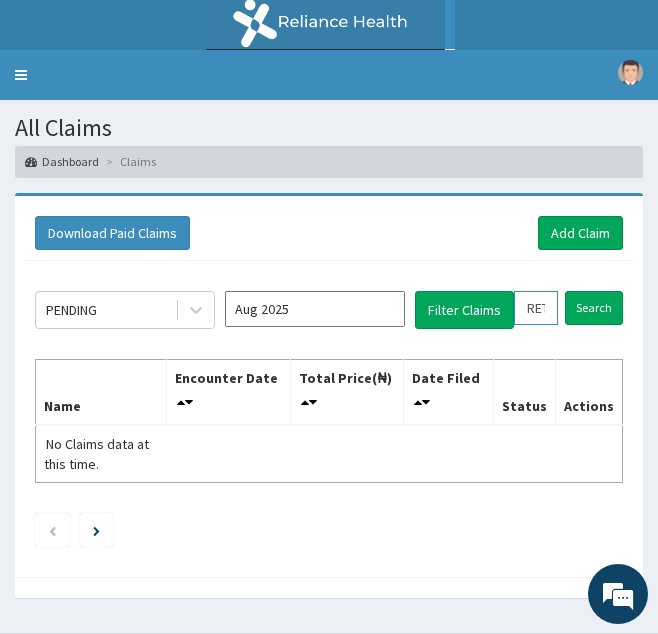 scroll, scrollTop: 0, scrollLeft: 71, axis: horizontal 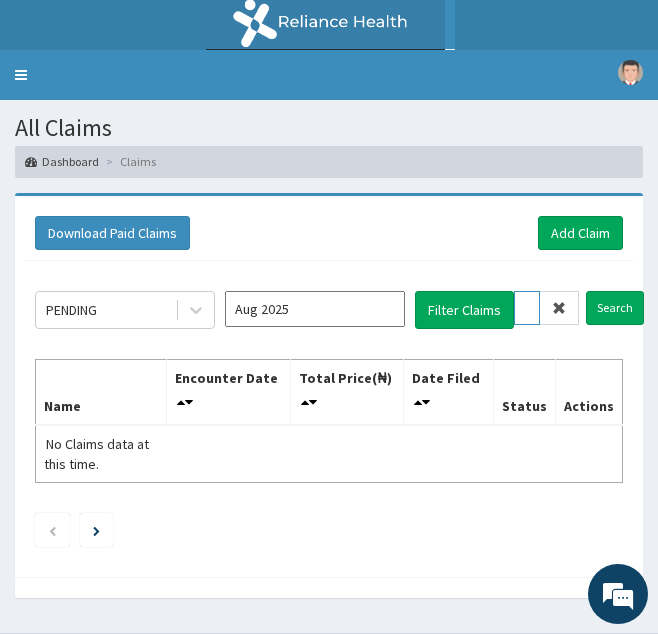 type on "RET/46194/A" 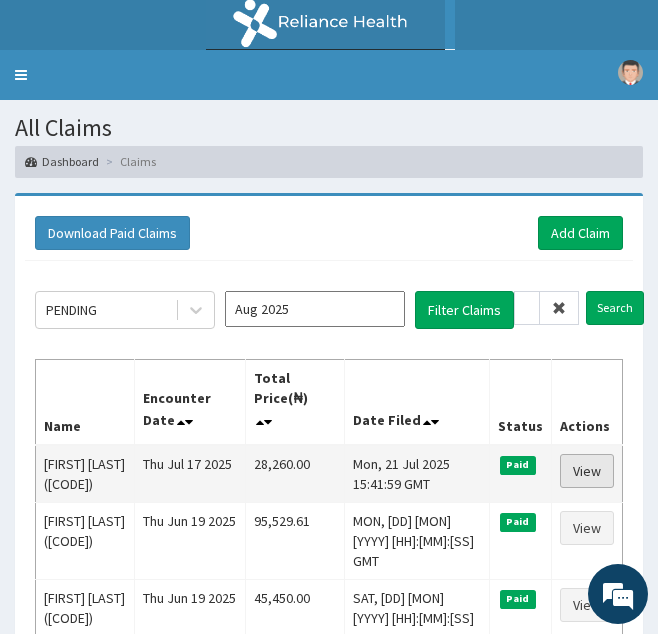 scroll, scrollTop: 0, scrollLeft: 0, axis: both 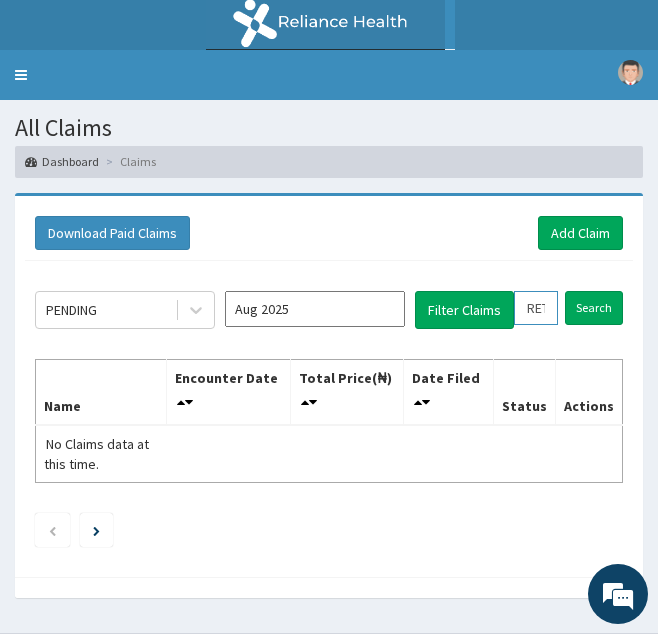 drag, startPoint x: 519, startPoint y: 310, endPoint x: 628, endPoint y: 303, distance: 109.22454 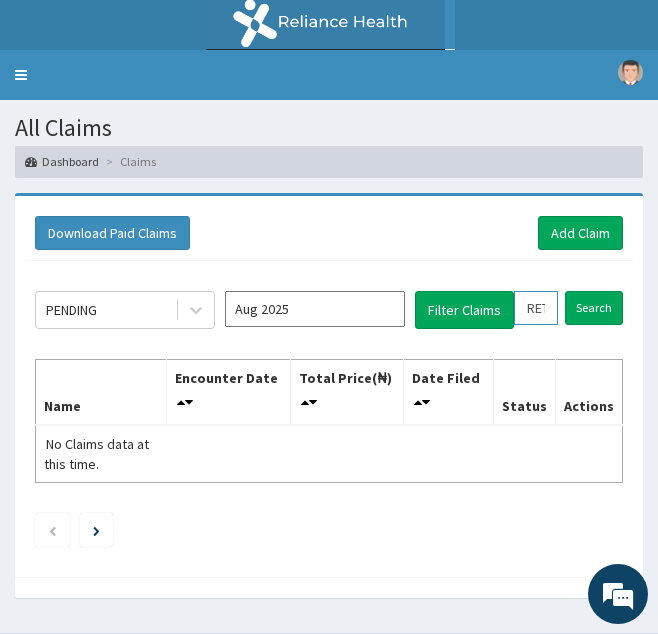 click on "PENDING Aug 2025 Filter Claims RET/46194/A Search Name Encounter Date Total Price(₦) Date Filed Status Actions No Claims data at this time." 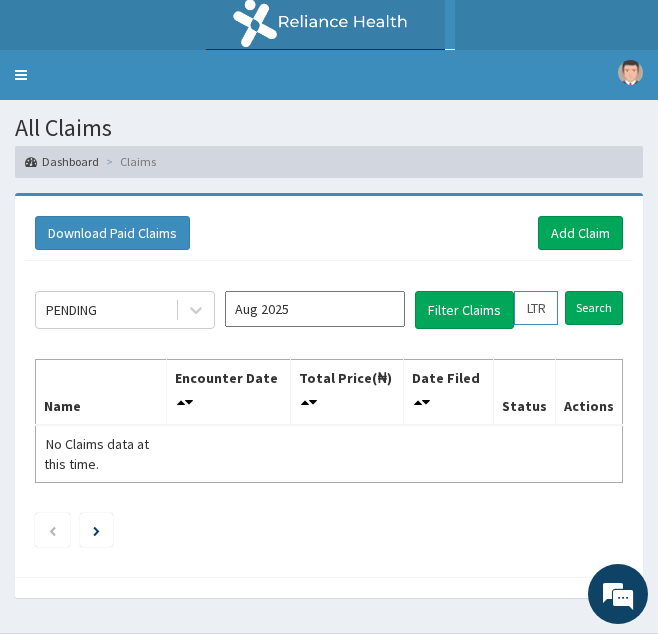 scroll, scrollTop: 0, scrollLeft: 71, axis: horizontal 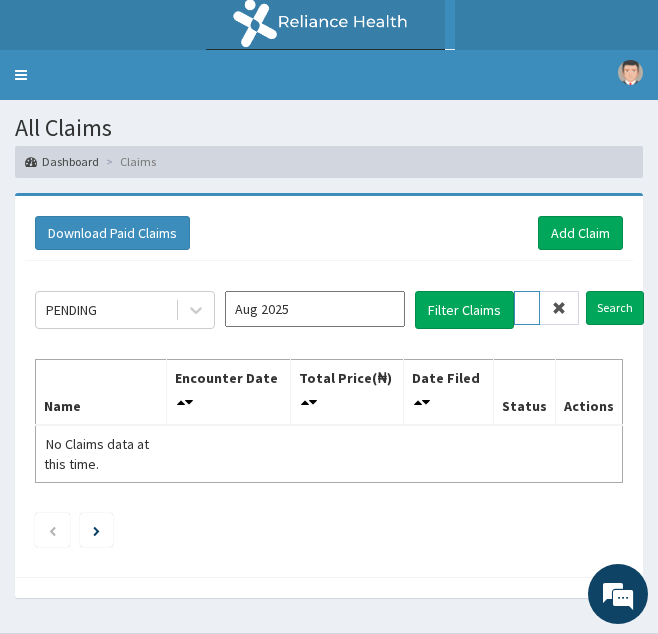 type on "LTR/10329/C" 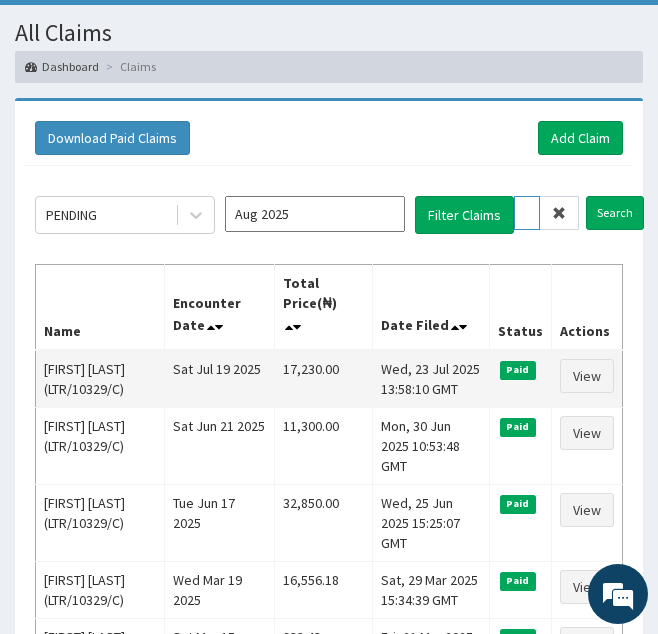 scroll, scrollTop: 98, scrollLeft: 0, axis: vertical 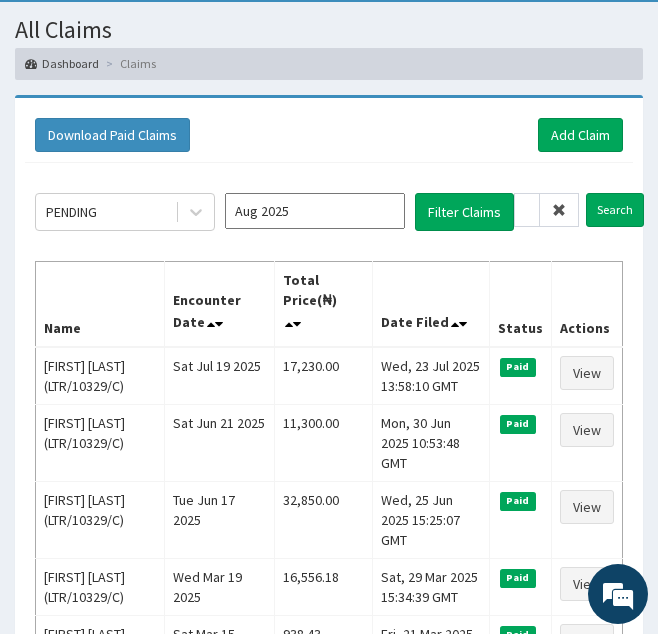 click at bounding box center [559, 210] 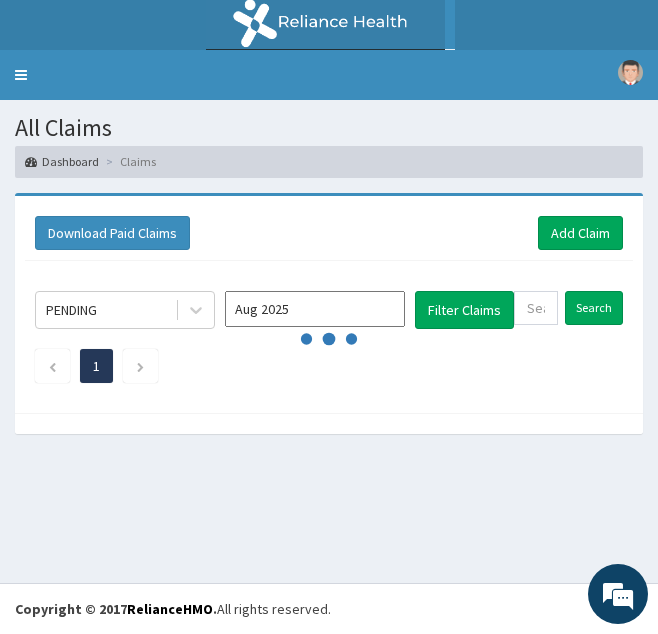 scroll, scrollTop: 0, scrollLeft: 0, axis: both 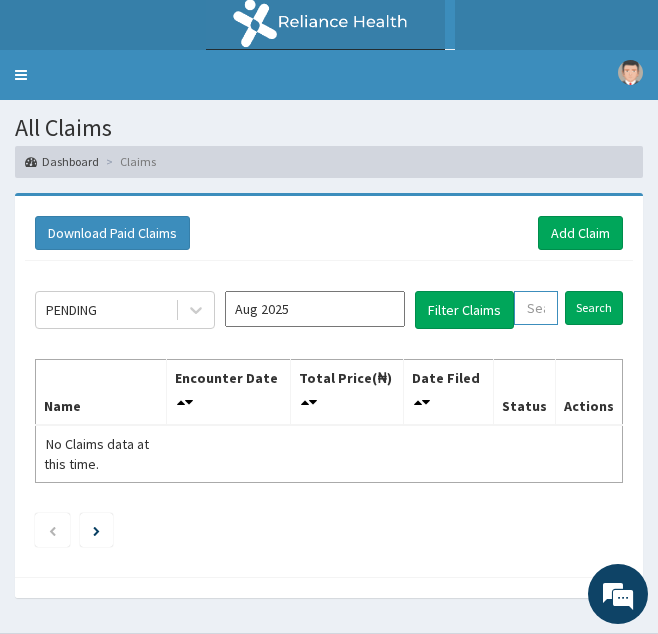 click at bounding box center (536, 308) 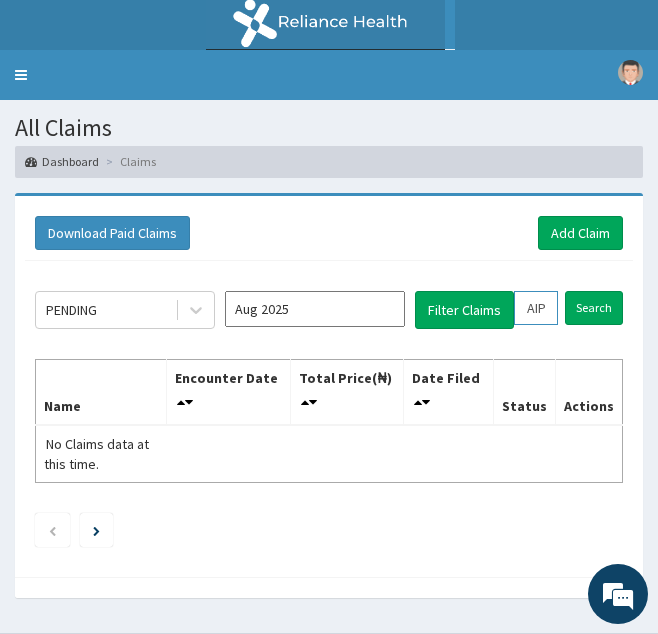 scroll, scrollTop: 0, scrollLeft: 67, axis: horizontal 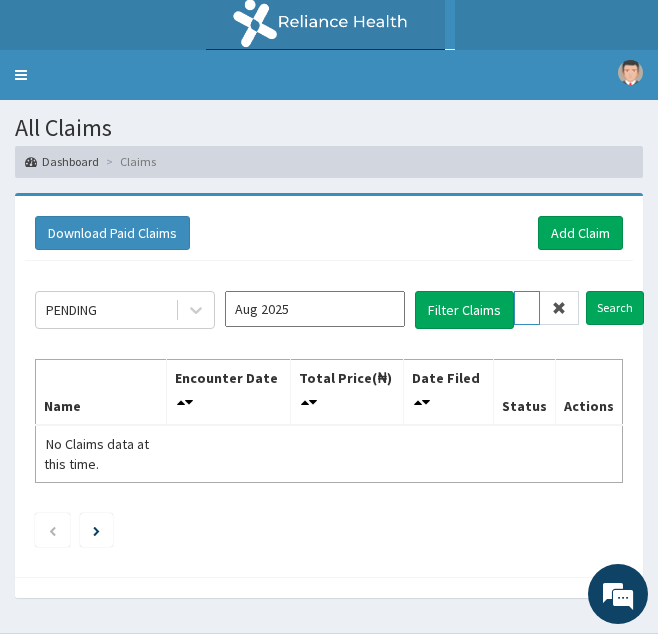 type on "AIP/10152/A" 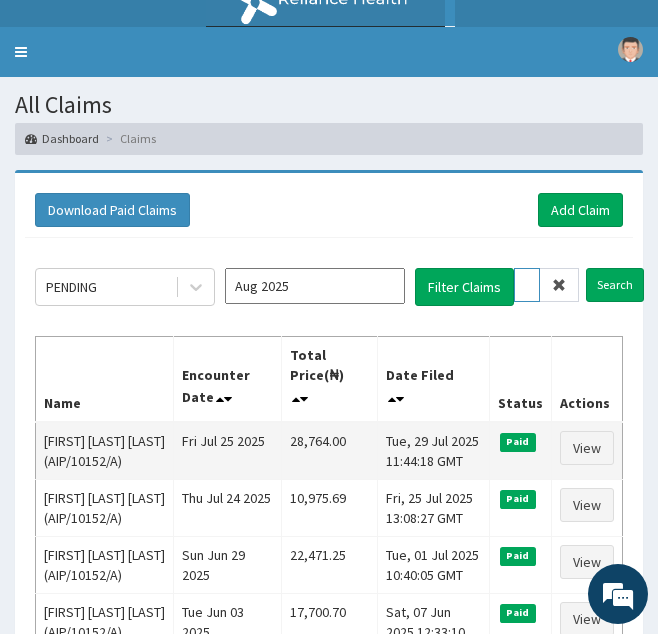 scroll, scrollTop: 25, scrollLeft: 0, axis: vertical 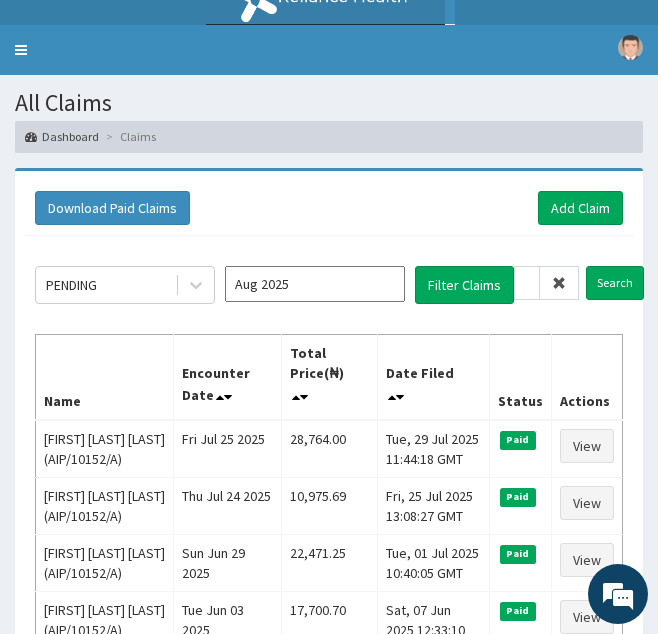 click at bounding box center [559, 283] 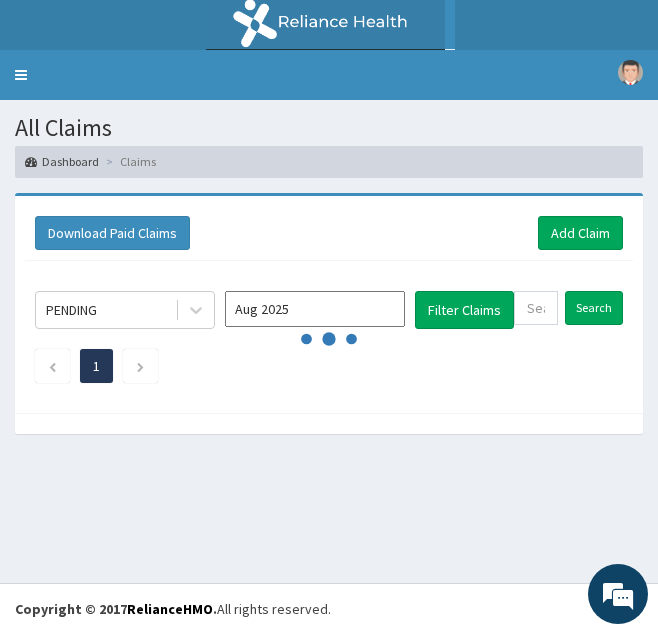 scroll, scrollTop: 0, scrollLeft: 0, axis: both 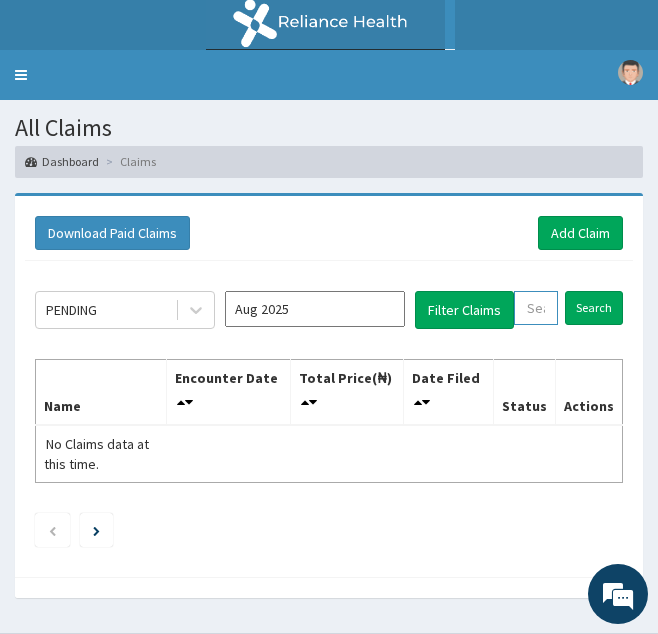 click at bounding box center (536, 308) 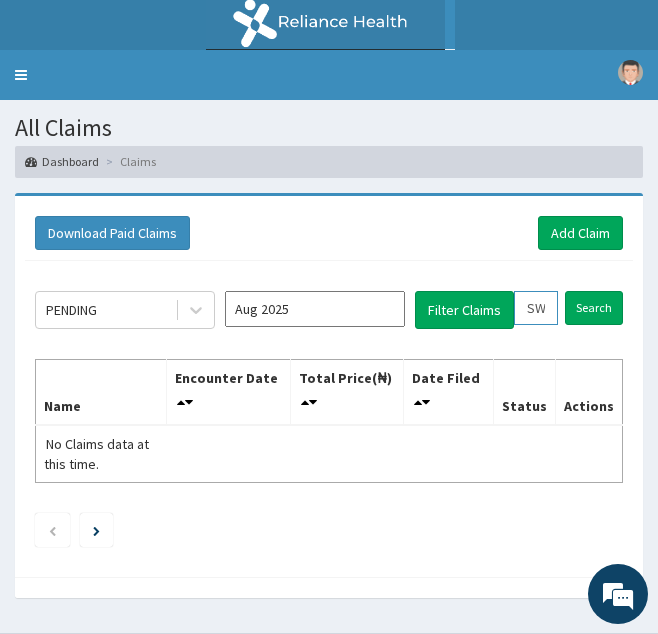 scroll, scrollTop: 0, scrollLeft: 74, axis: horizontal 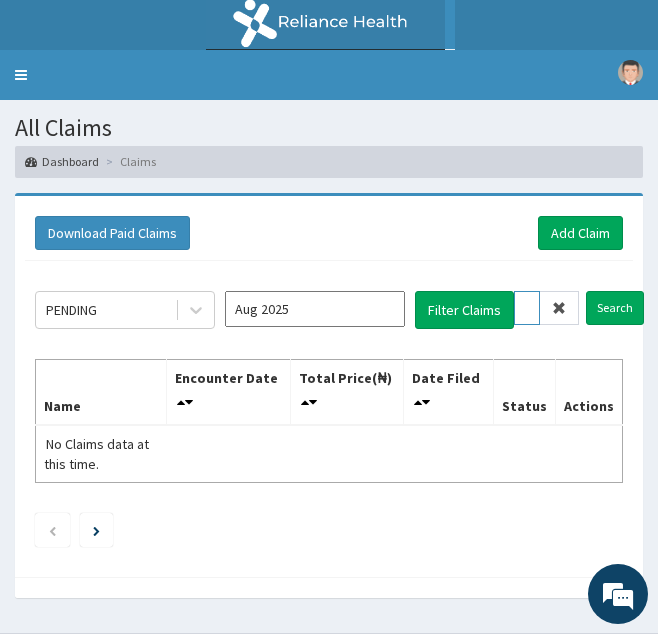 type on "SWF/10462/C" 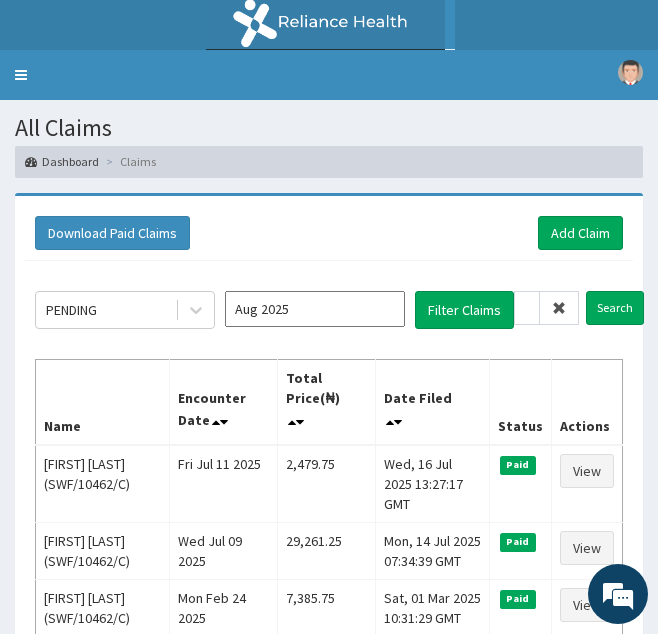 scroll, scrollTop: 0, scrollLeft: 0, axis: both 